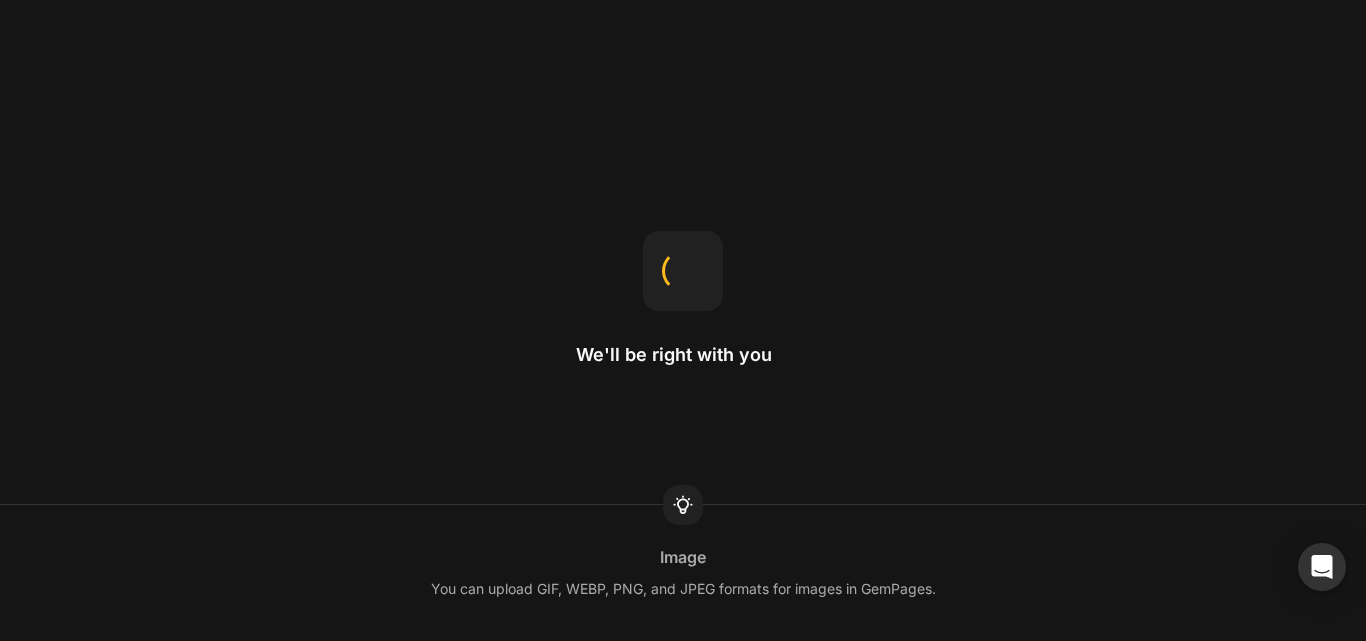 scroll, scrollTop: 0, scrollLeft: 0, axis: both 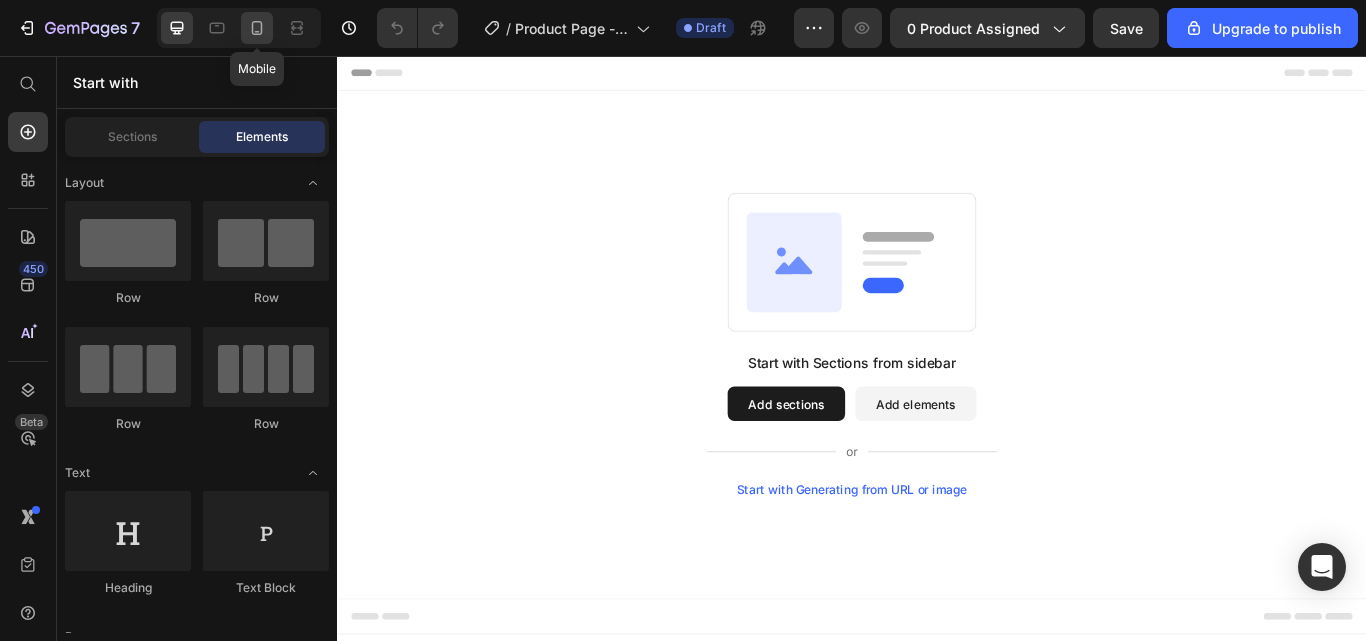 click 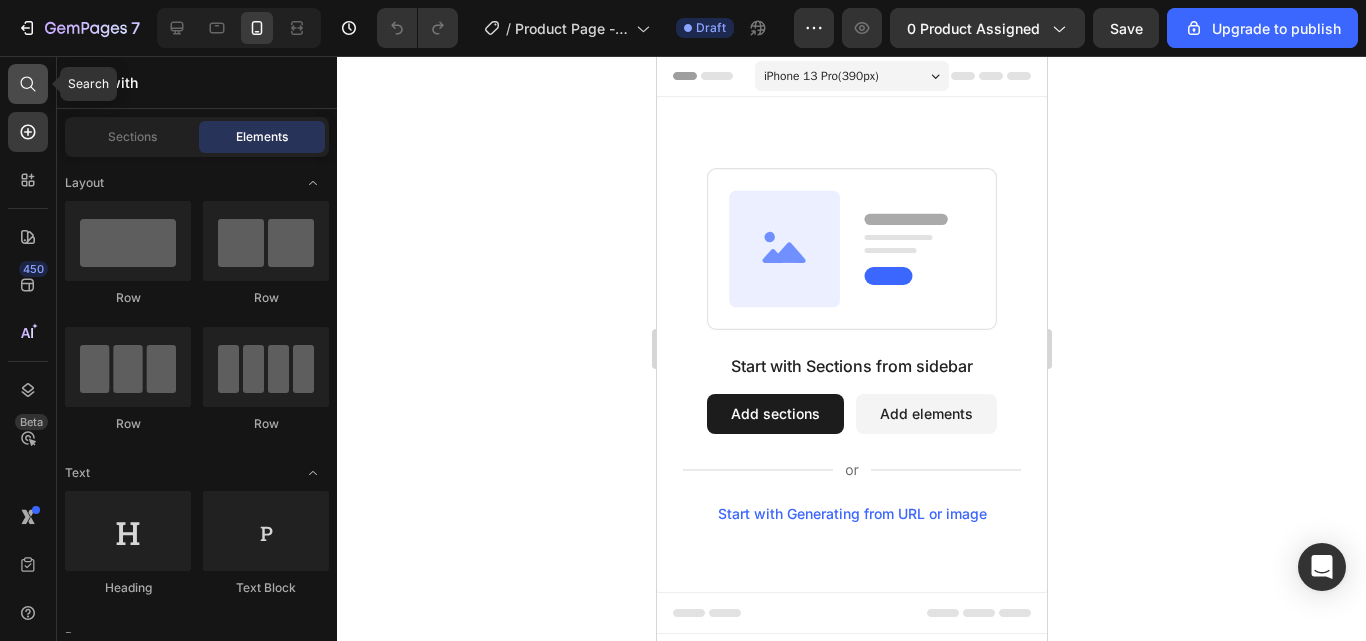 click 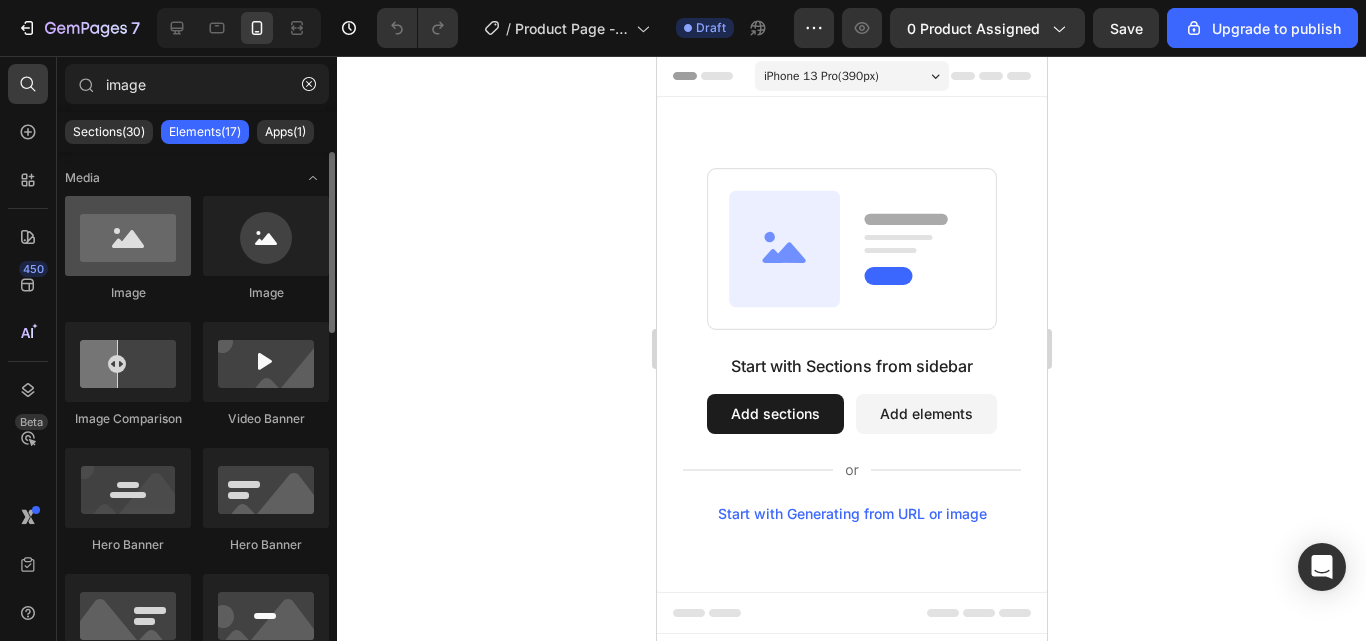 type on "image" 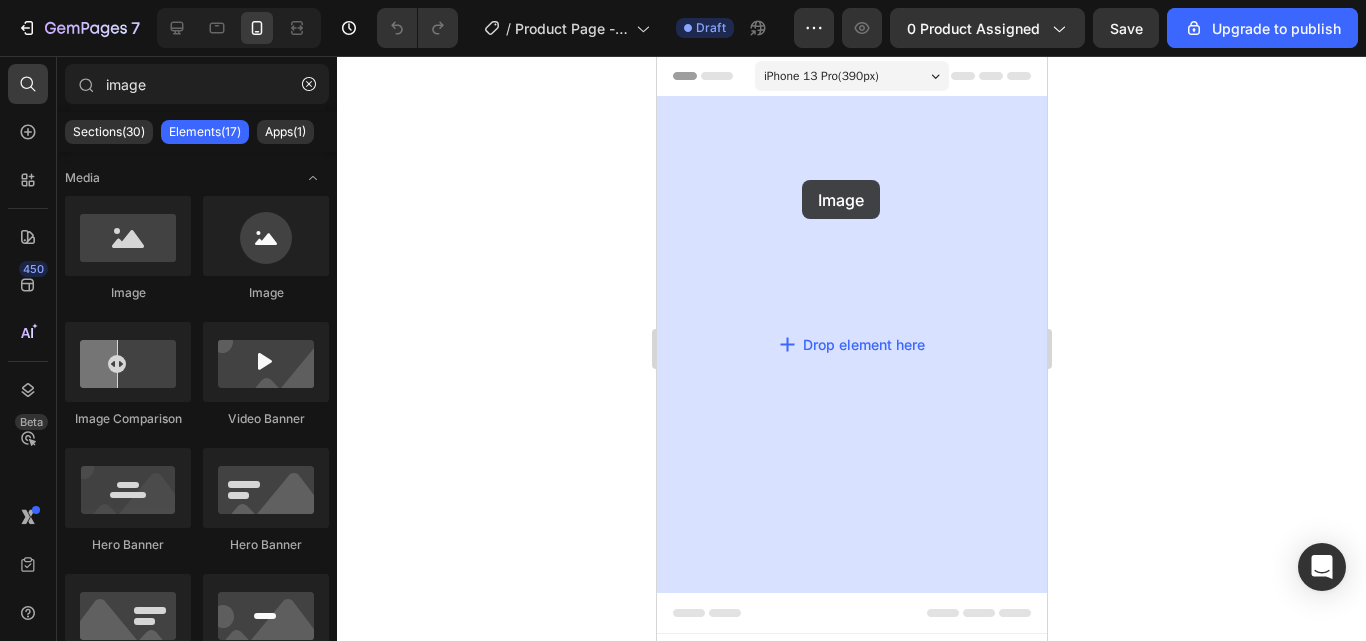 drag, startPoint x: 788, startPoint y: 293, endPoint x: 801, endPoint y: 180, distance: 113.74533 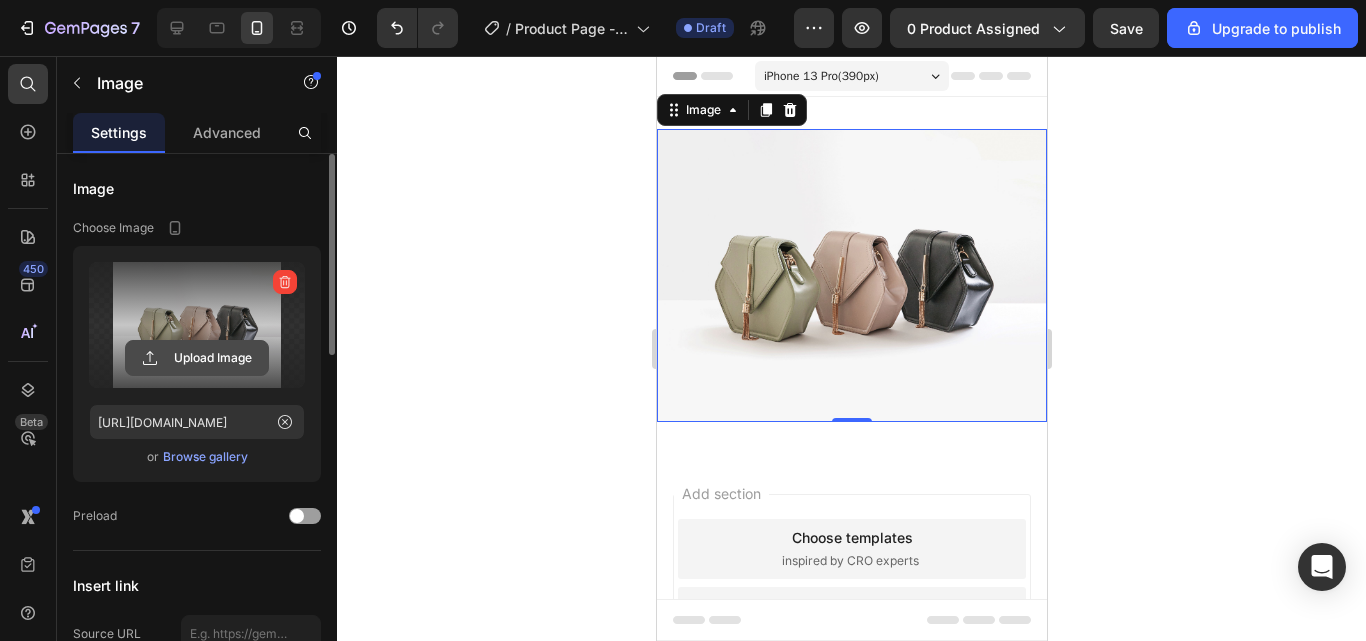 click 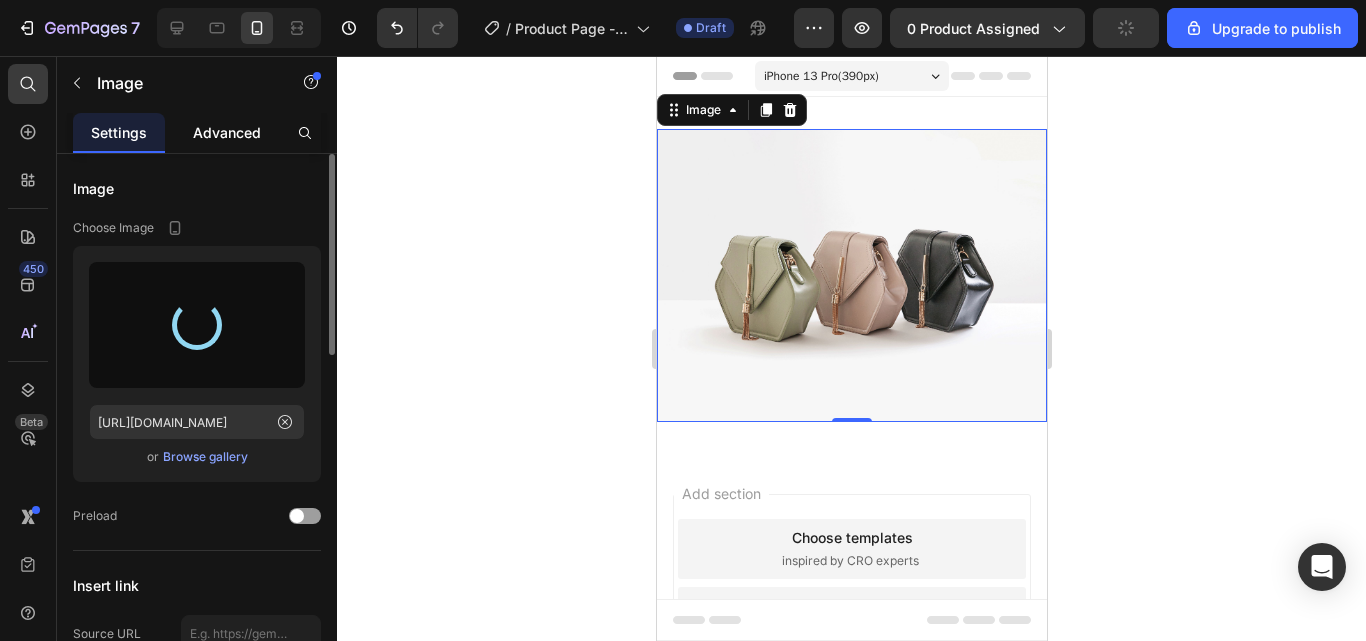 type on "[URL][DOMAIN_NAME]" 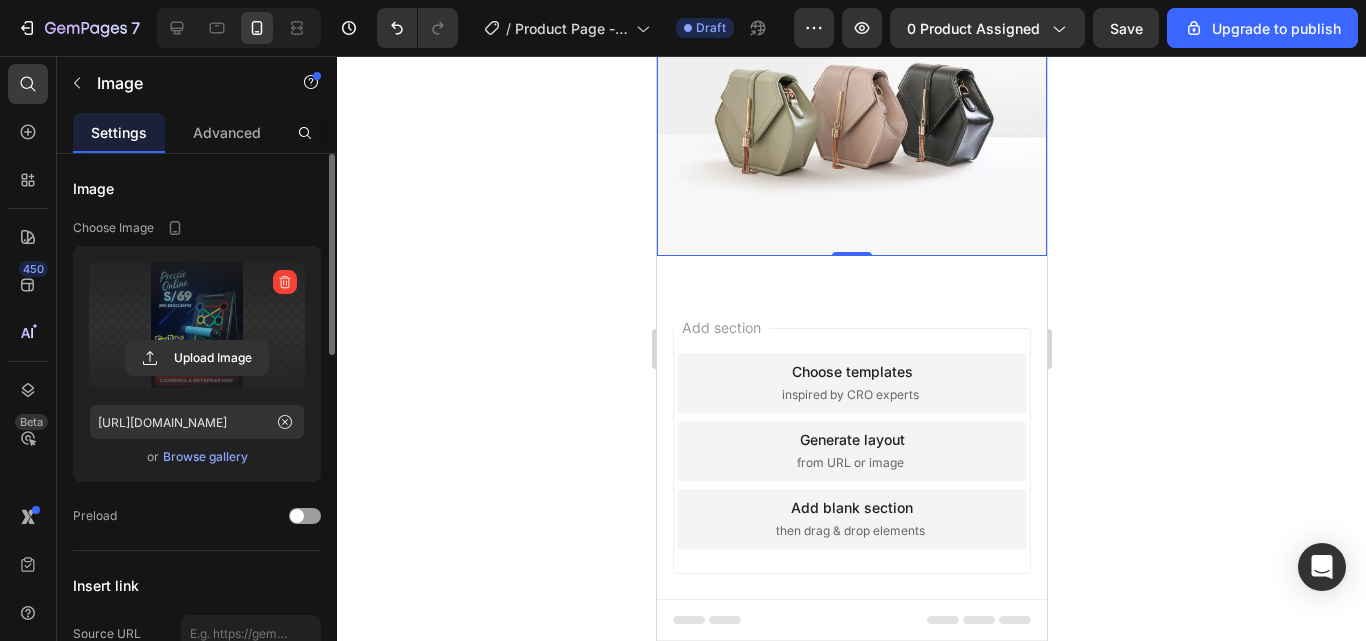 scroll, scrollTop: 200, scrollLeft: 0, axis: vertical 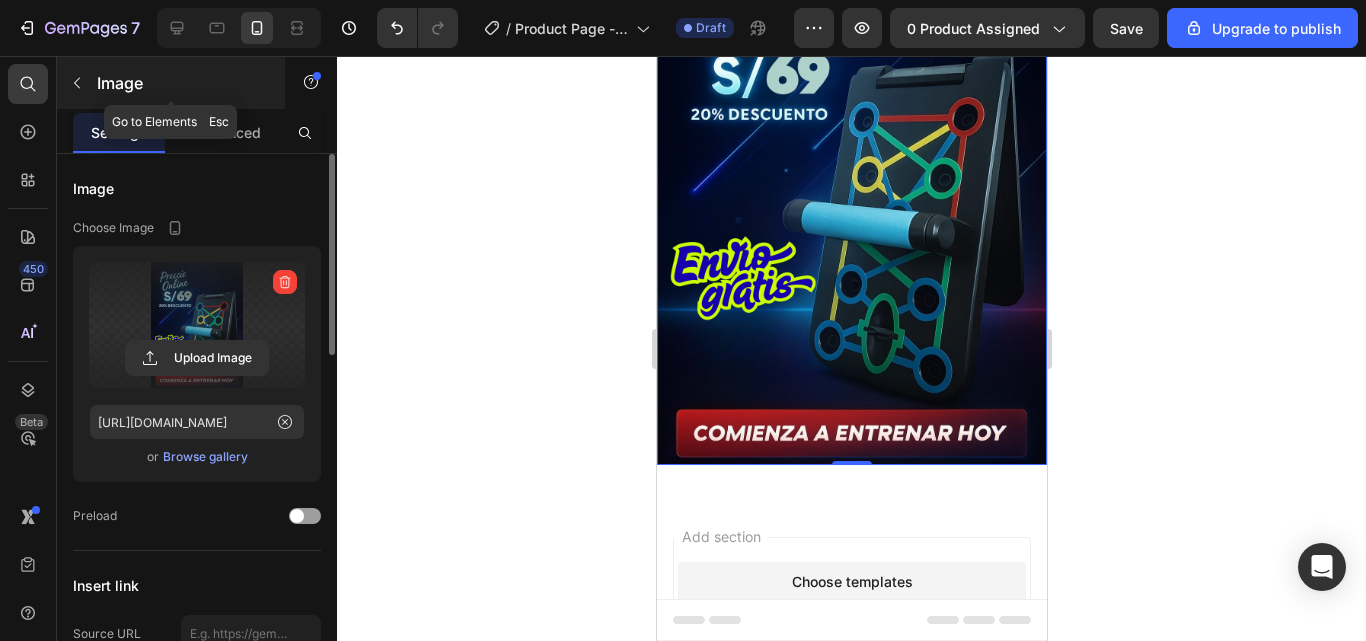 click 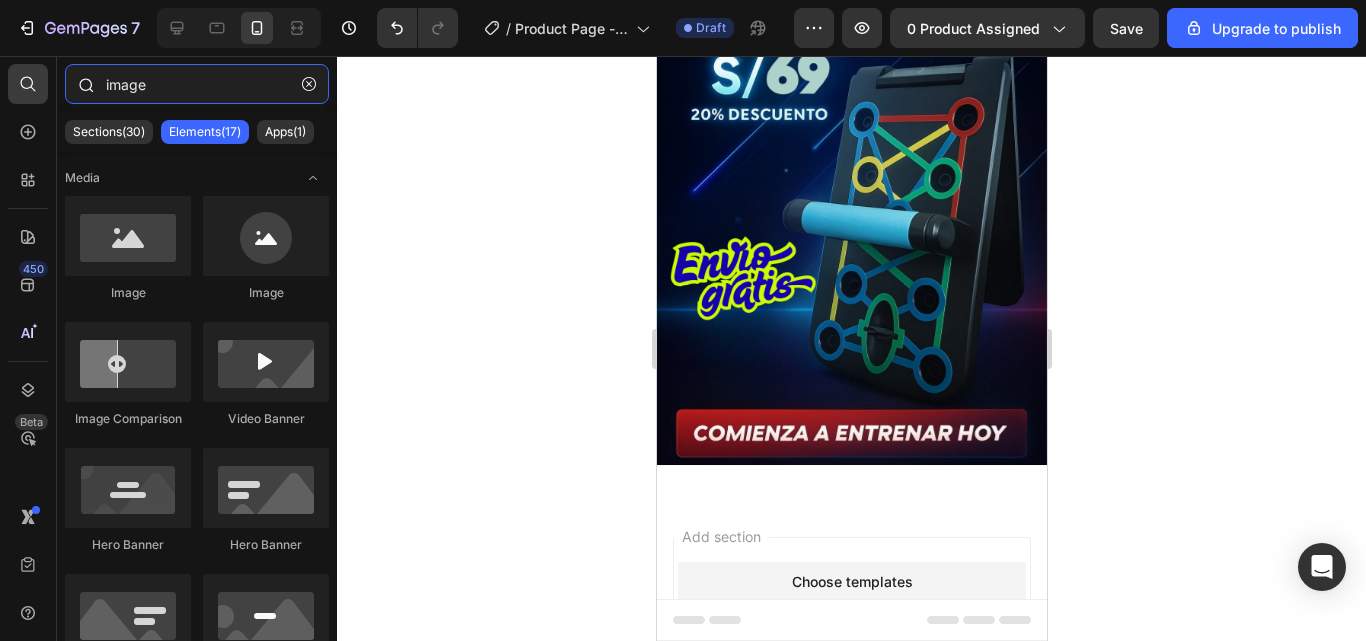 click on "image" at bounding box center [197, 84] 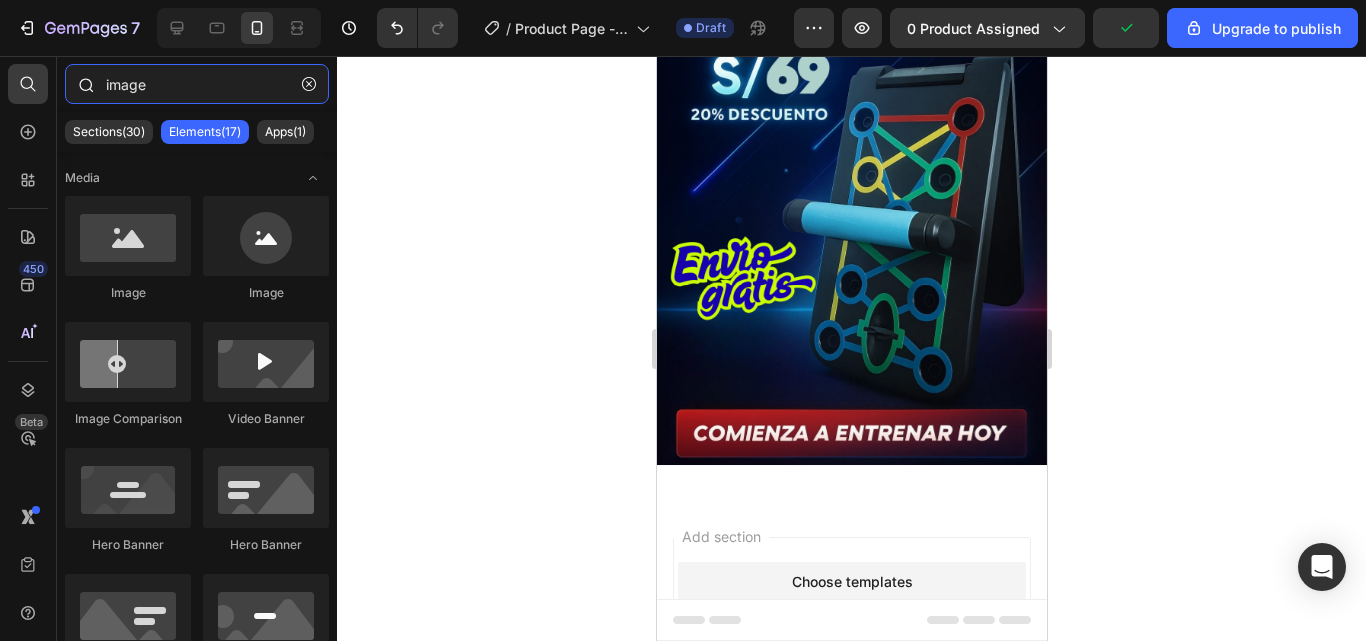 drag, startPoint x: 191, startPoint y: 85, endPoint x: 114, endPoint y: 83, distance: 77.02597 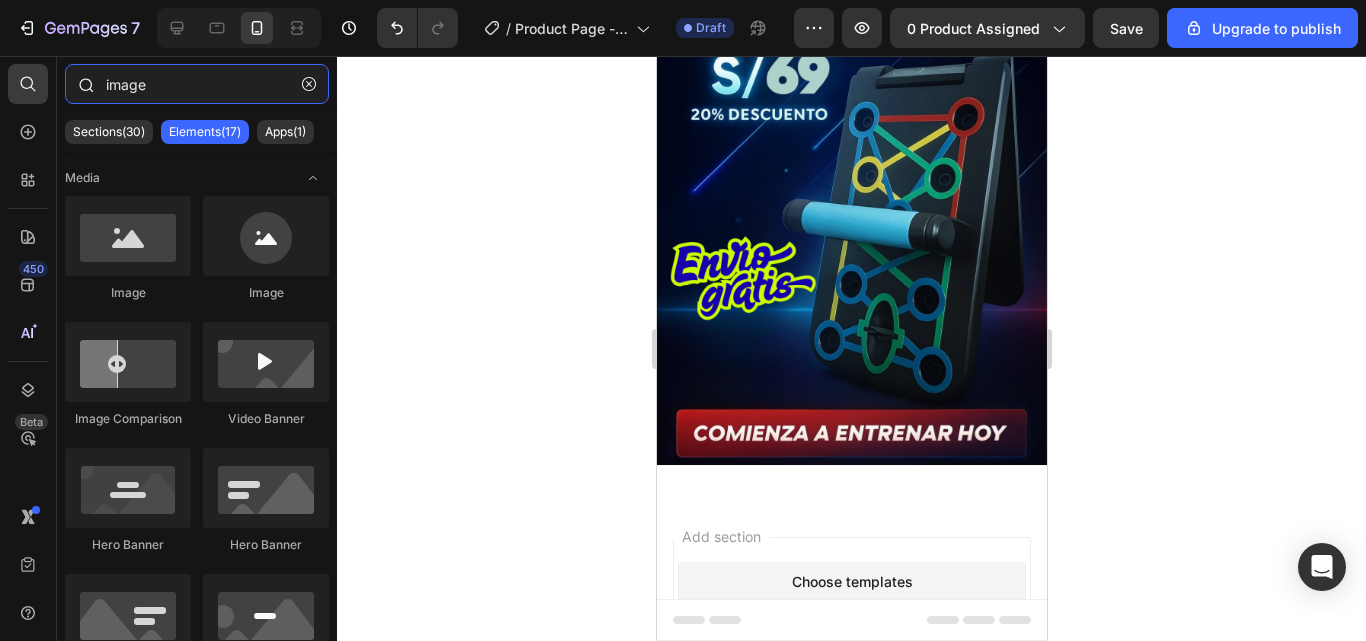 type on "i" 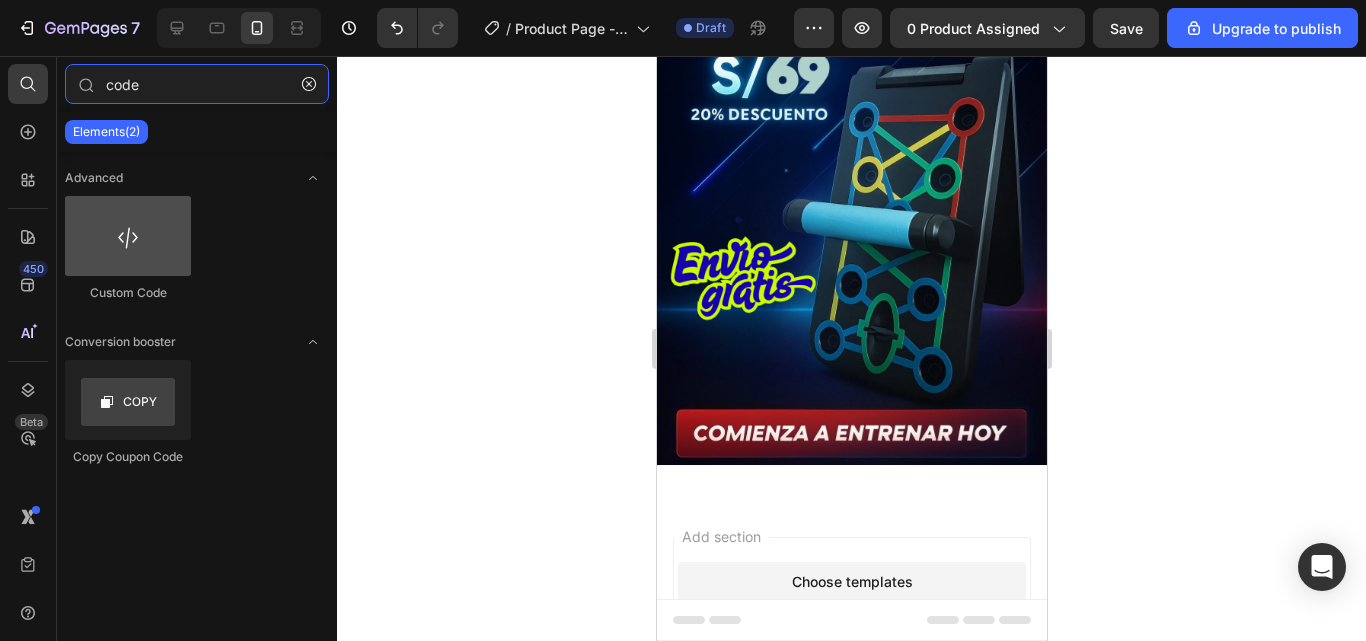 type on "code" 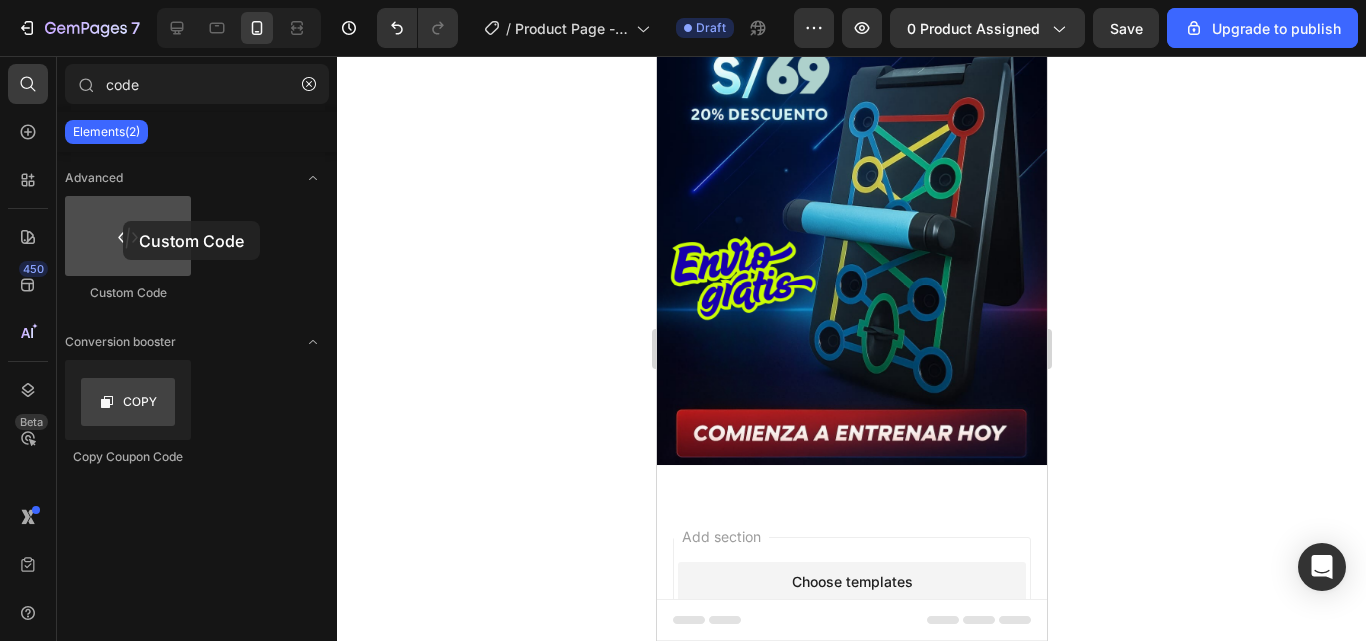 click at bounding box center (128, 236) 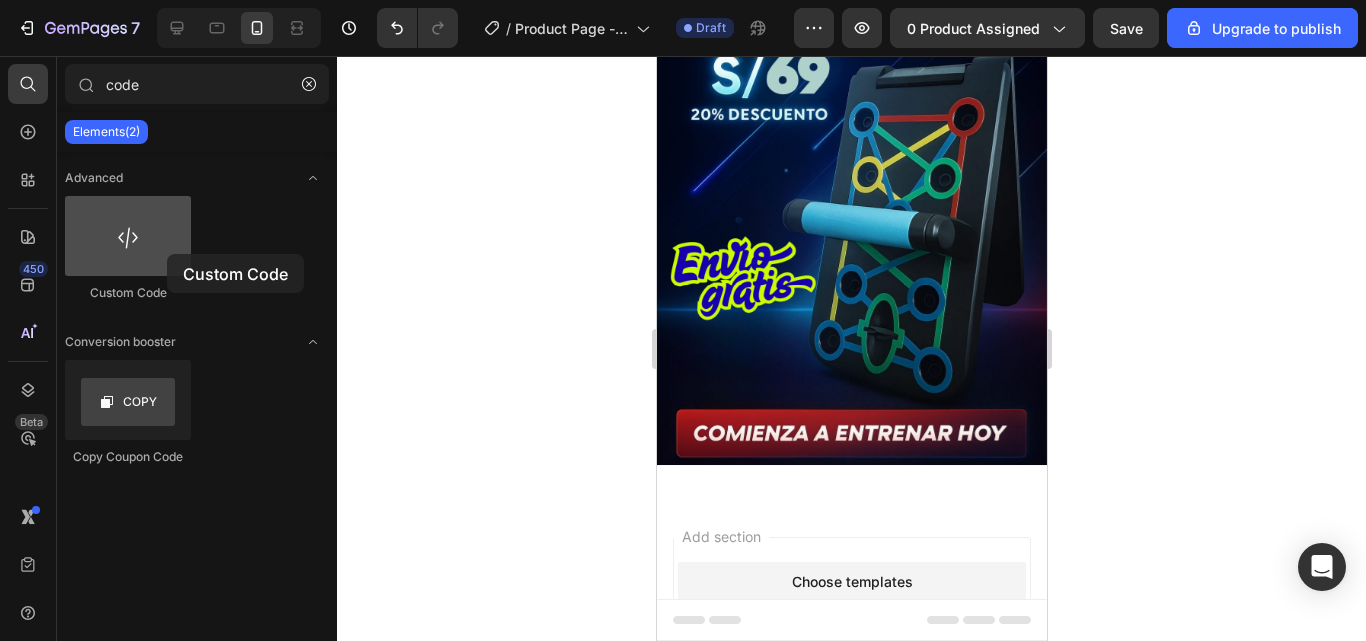 click at bounding box center [128, 236] 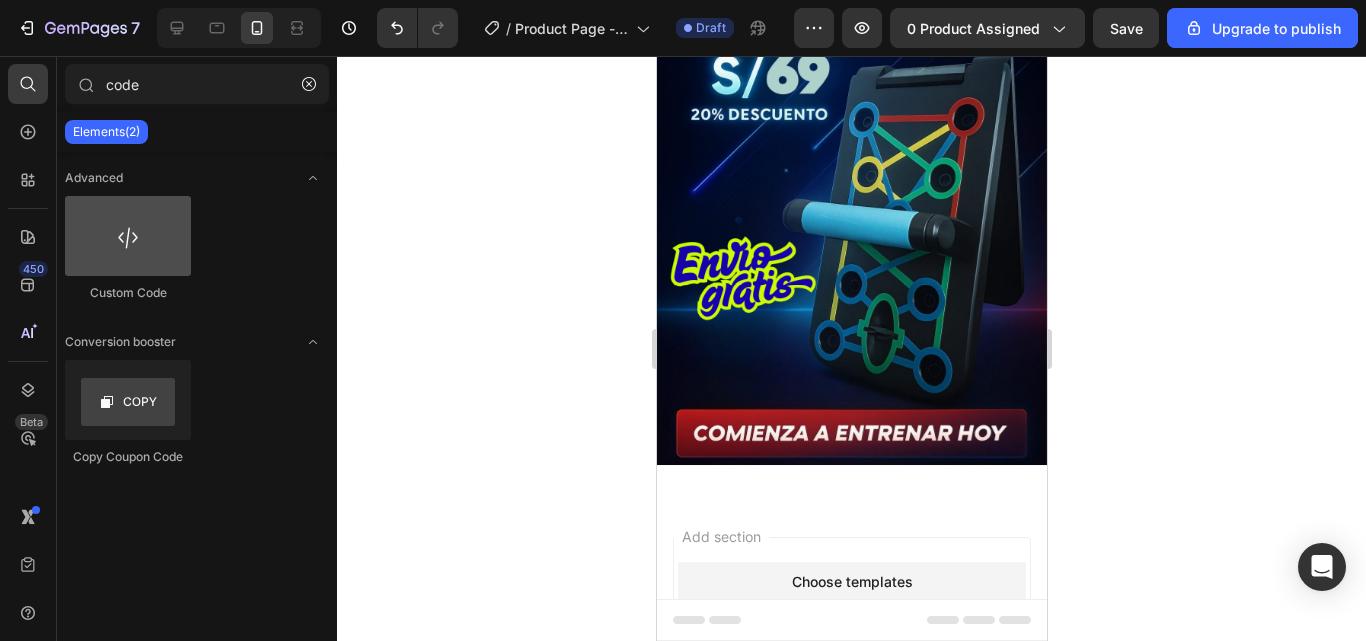click at bounding box center (128, 236) 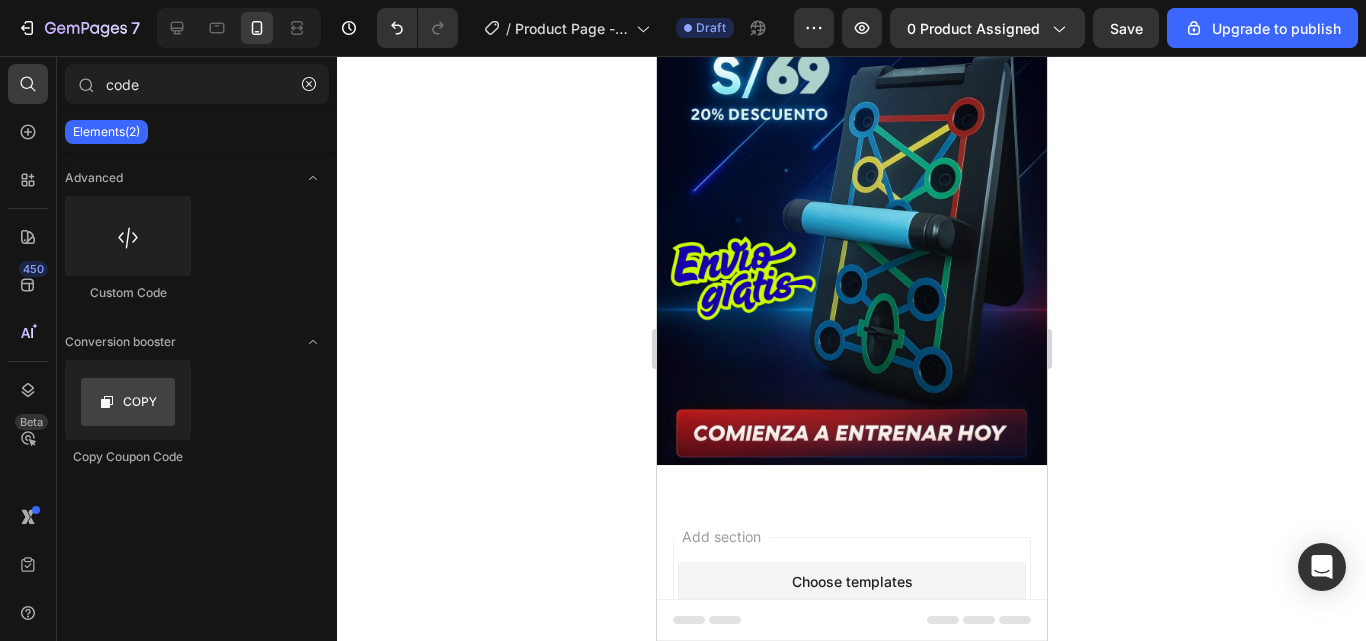 click on "Add section Choose templates inspired by CRO experts Generate layout from URL or image Add blank section then drag & drop elements" at bounding box center (851, 660) 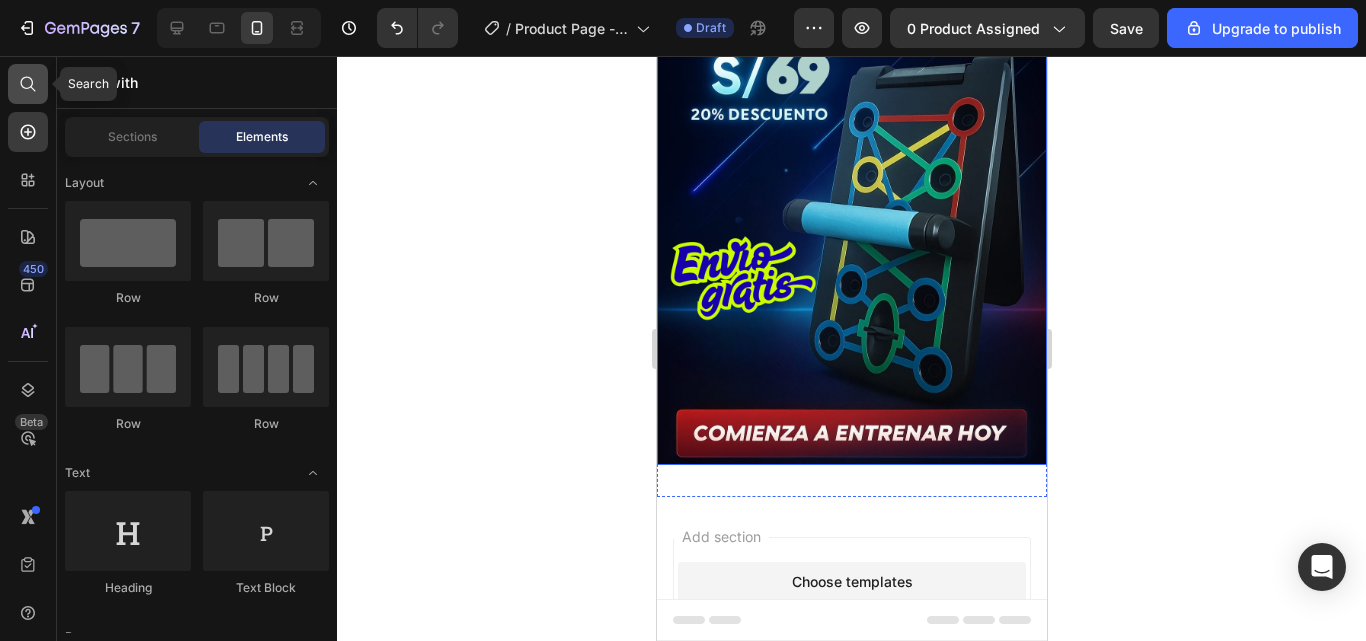 click 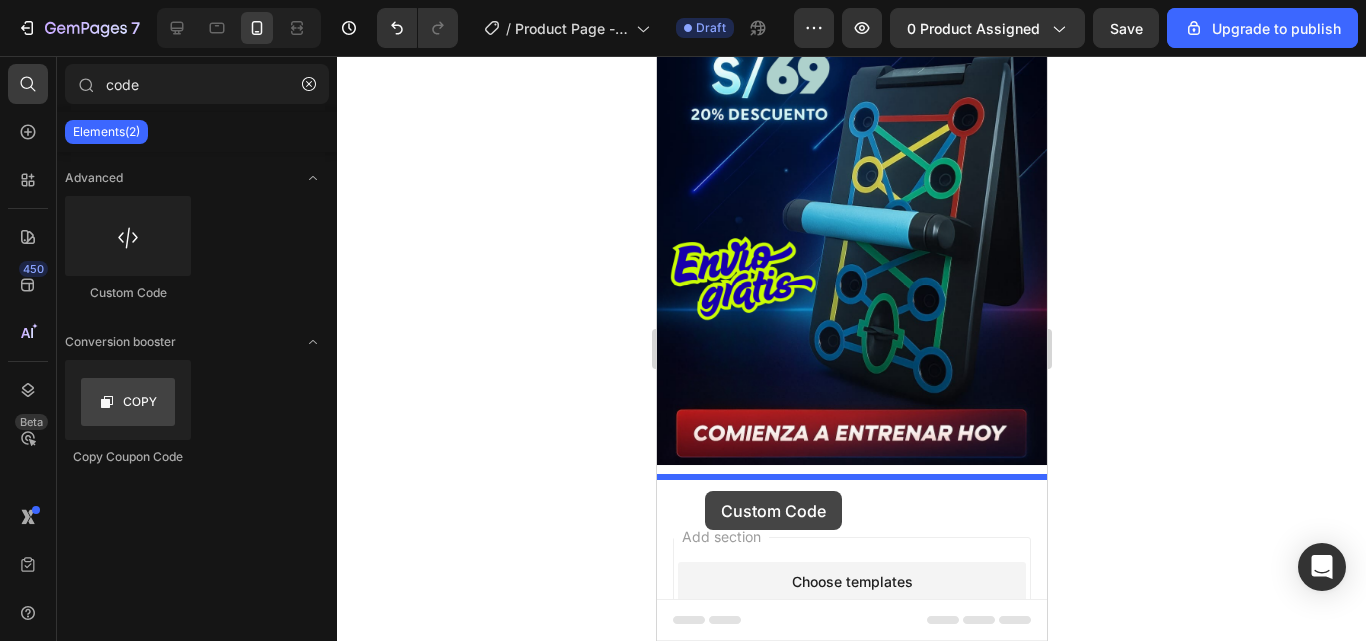 drag, startPoint x: 778, startPoint y: 286, endPoint x: 704, endPoint y: 491, distance: 217.94724 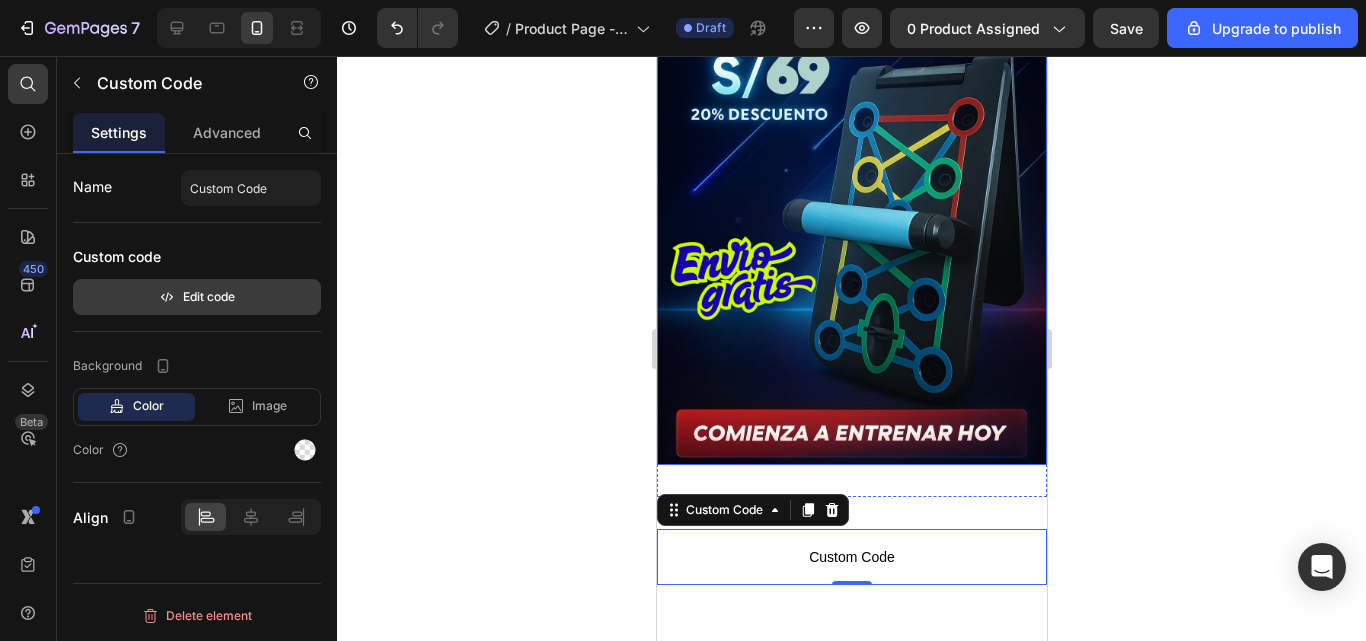 click on "Edit code" at bounding box center [197, 297] 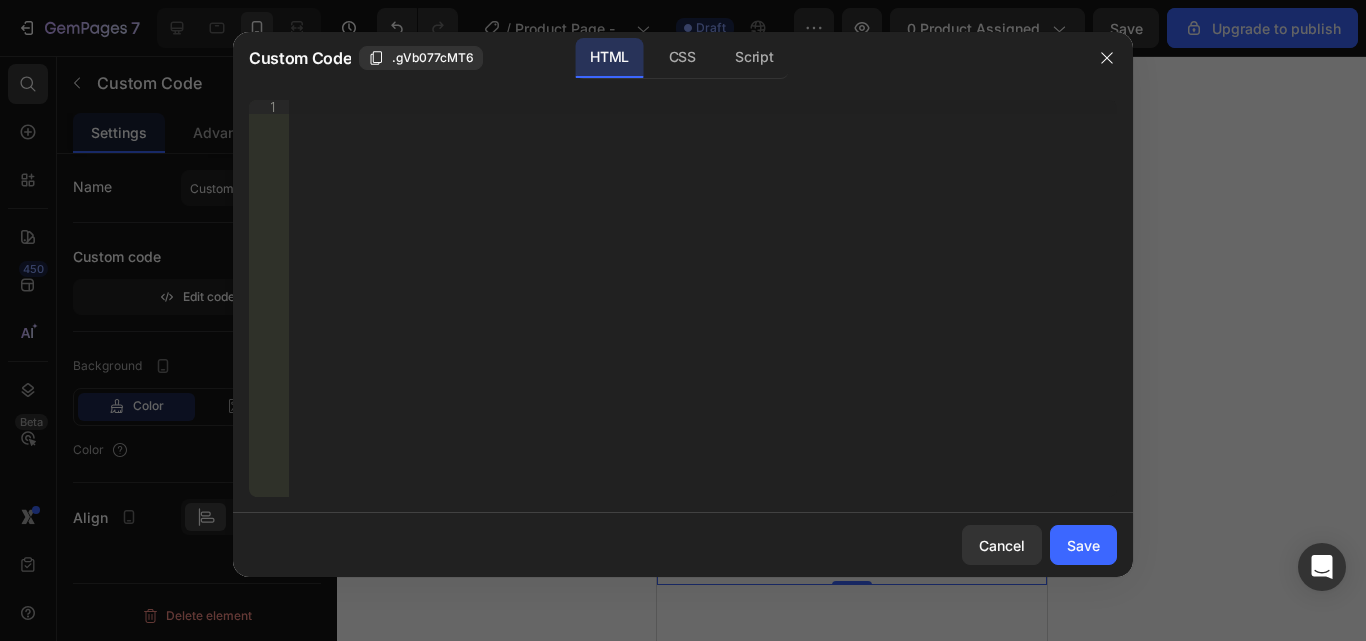 click on "Insert the 3rd-party installation code, HTML code, or Liquid code to display custom content." at bounding box center (703, 312) 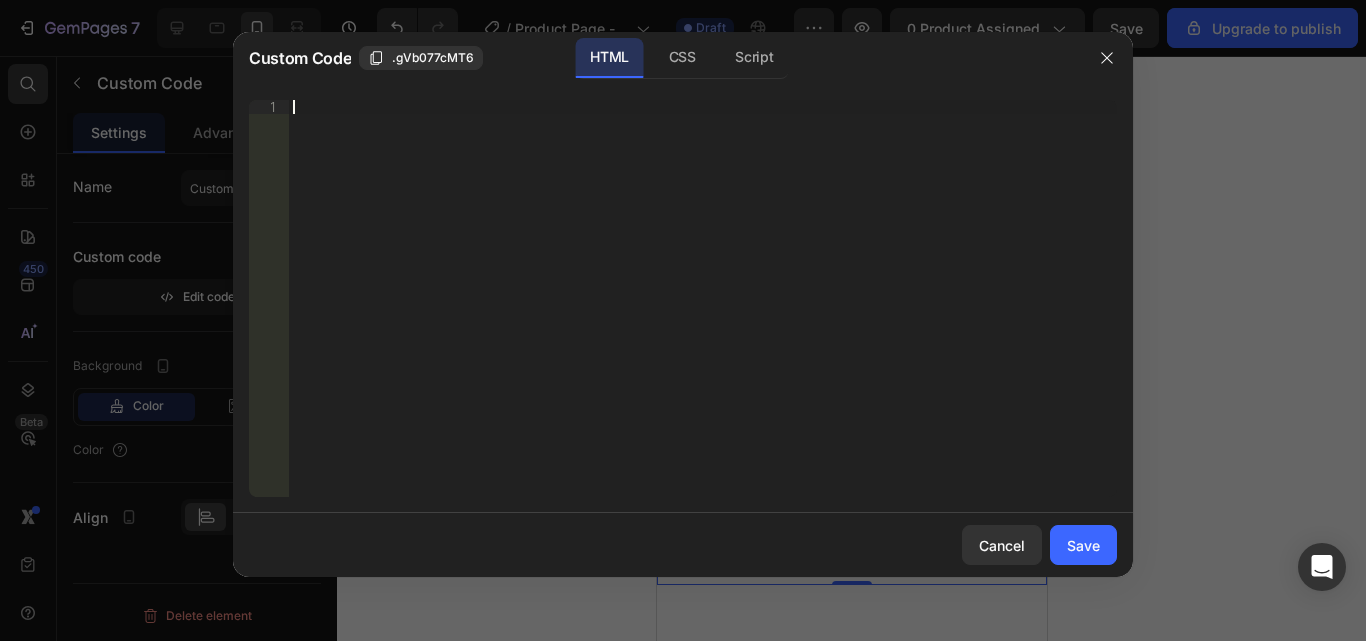 paste on "<div class="_rsi-cod-form-is-gempage"></div><div class="_rsi-cod-form-gempages-button-hook"></div><div id="_rsi-cod-form-embed-custom-hook"></div>" 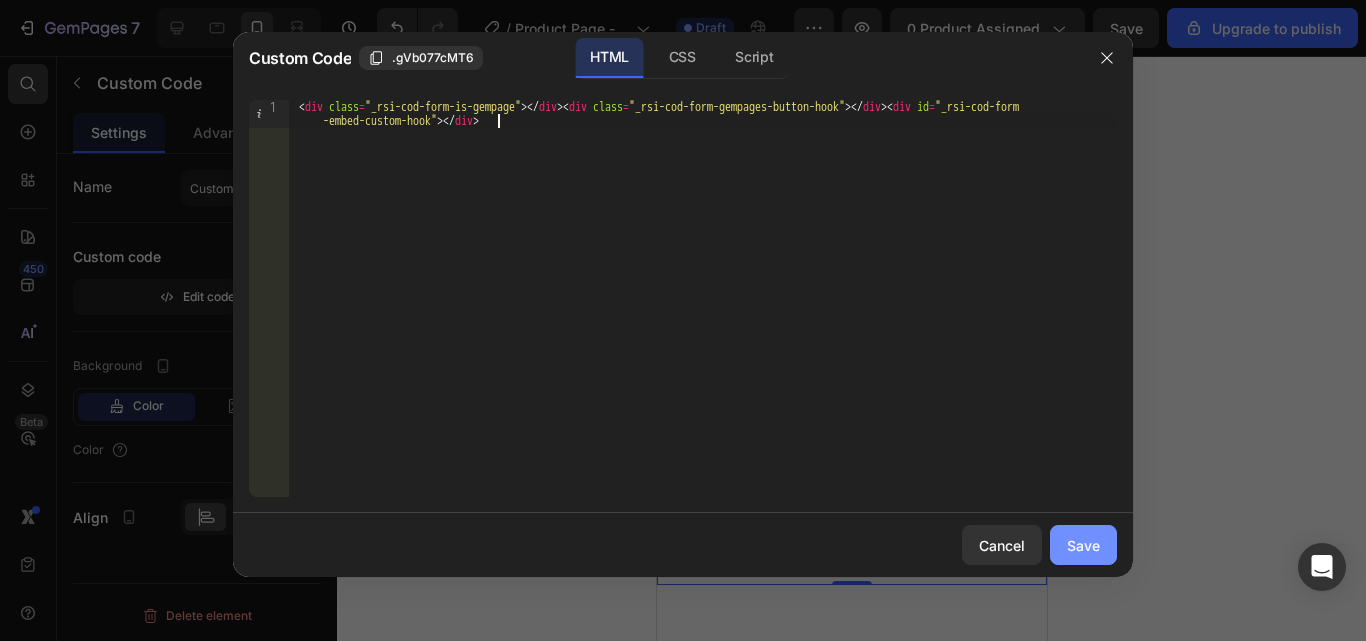 click on "Save" at bounding box center [1083, 545] 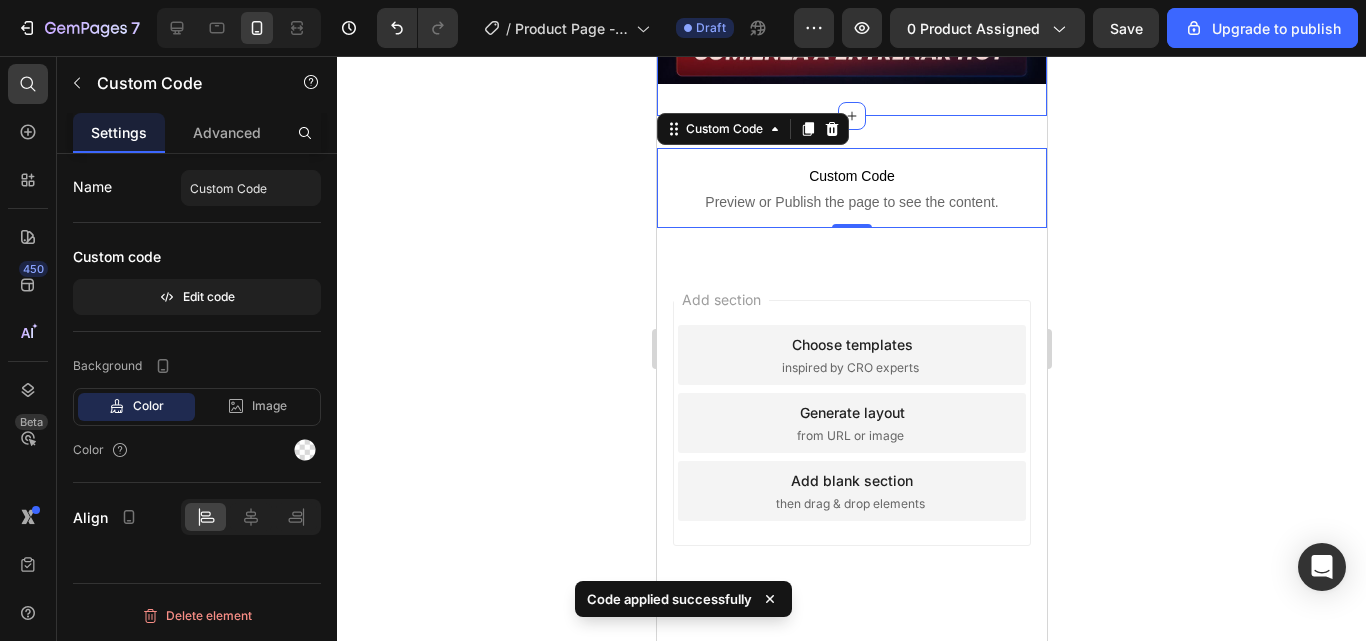 scroll, scrollTop: 600, scrollLeft: 0, axis: vertical 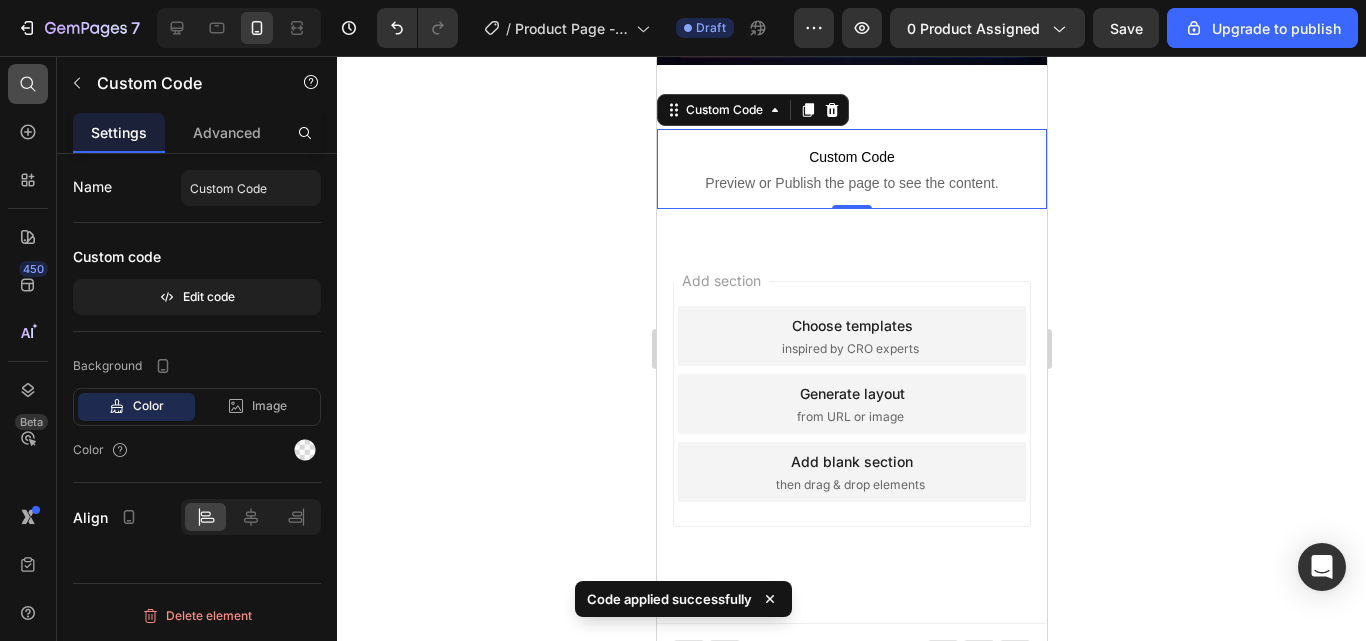 click 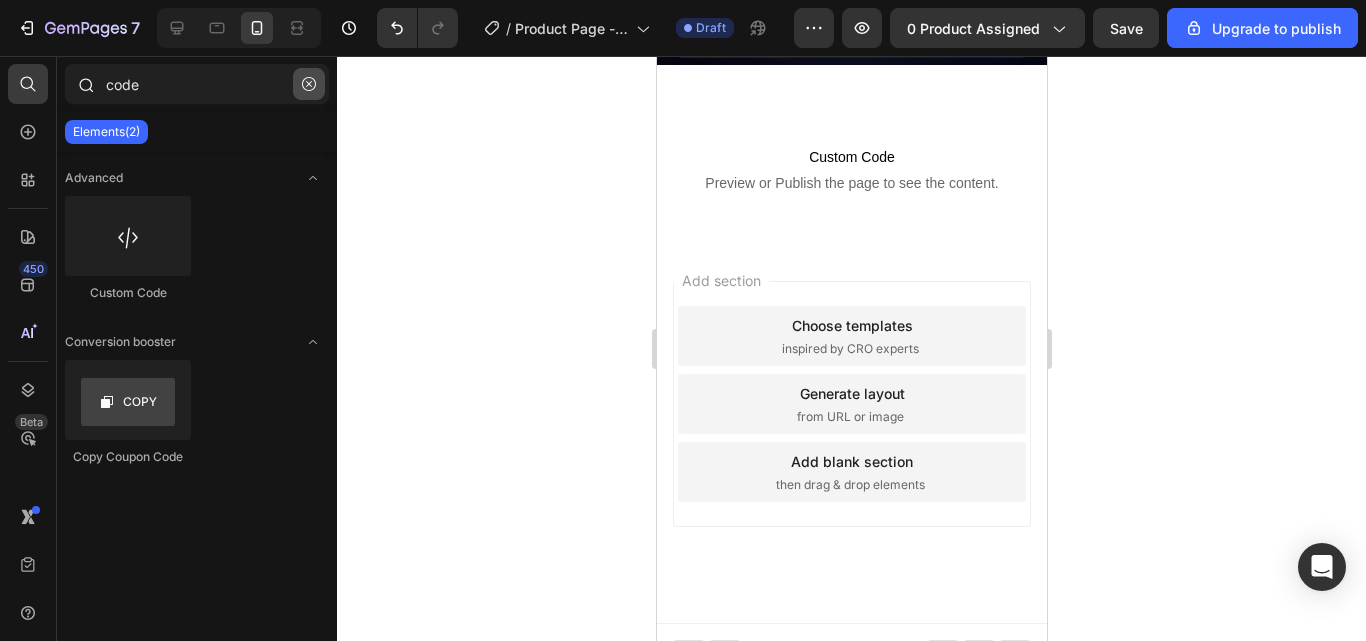 click 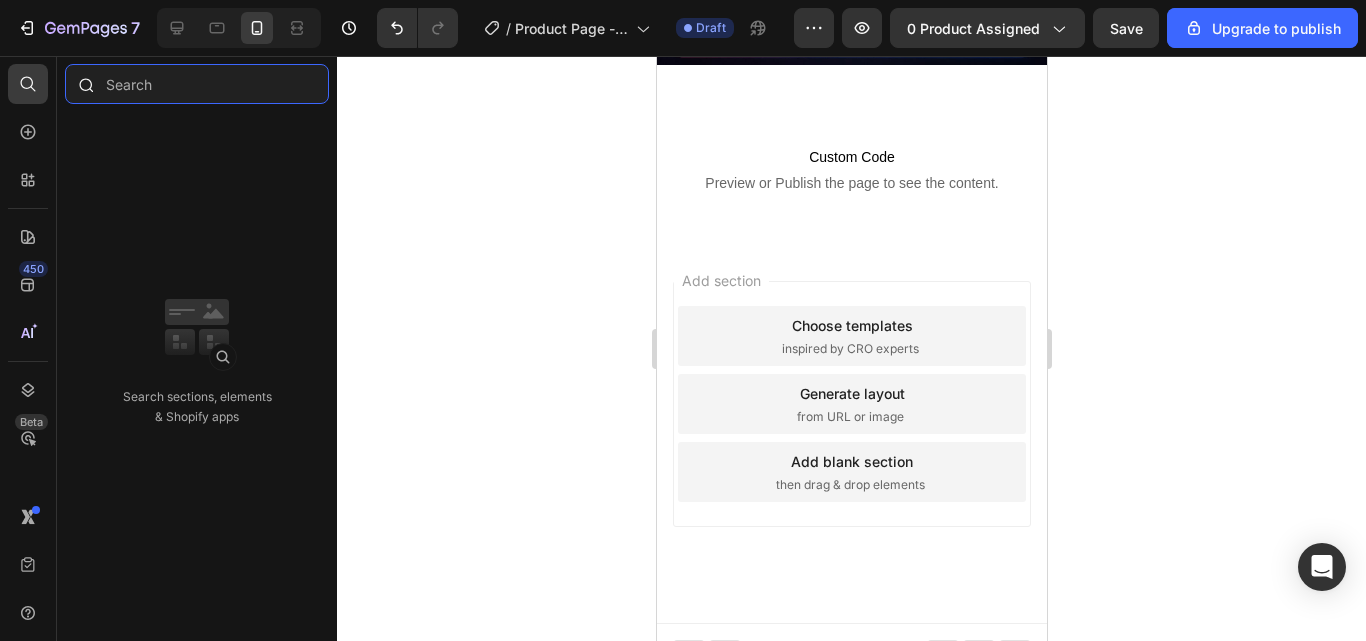 click at bounding box center (197, 84) 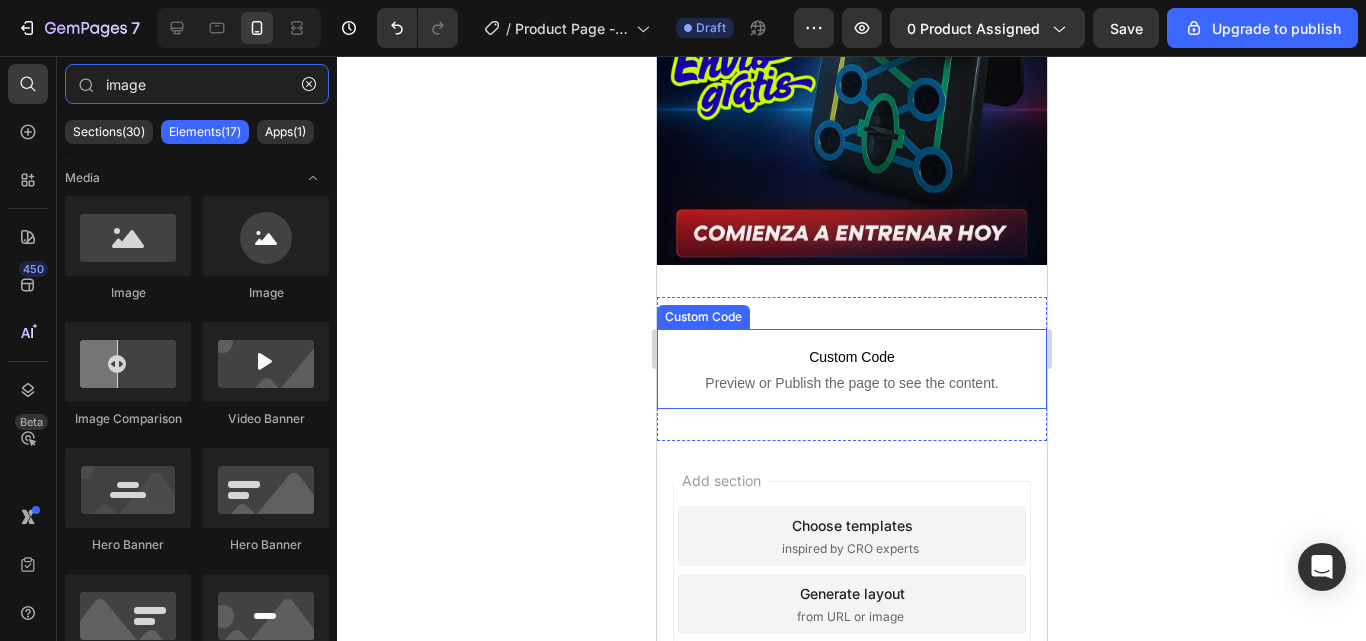 scroll, scrollTop: 500, scrollLeft: 0, axis: vertical 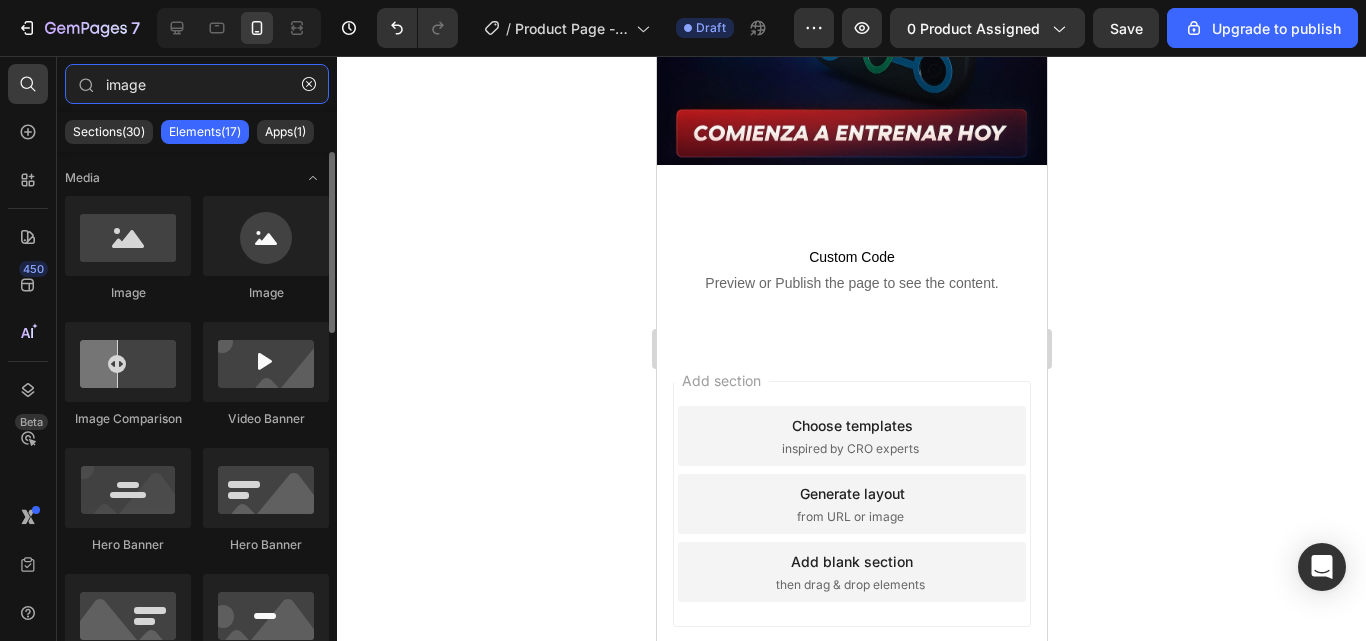 type on "image" 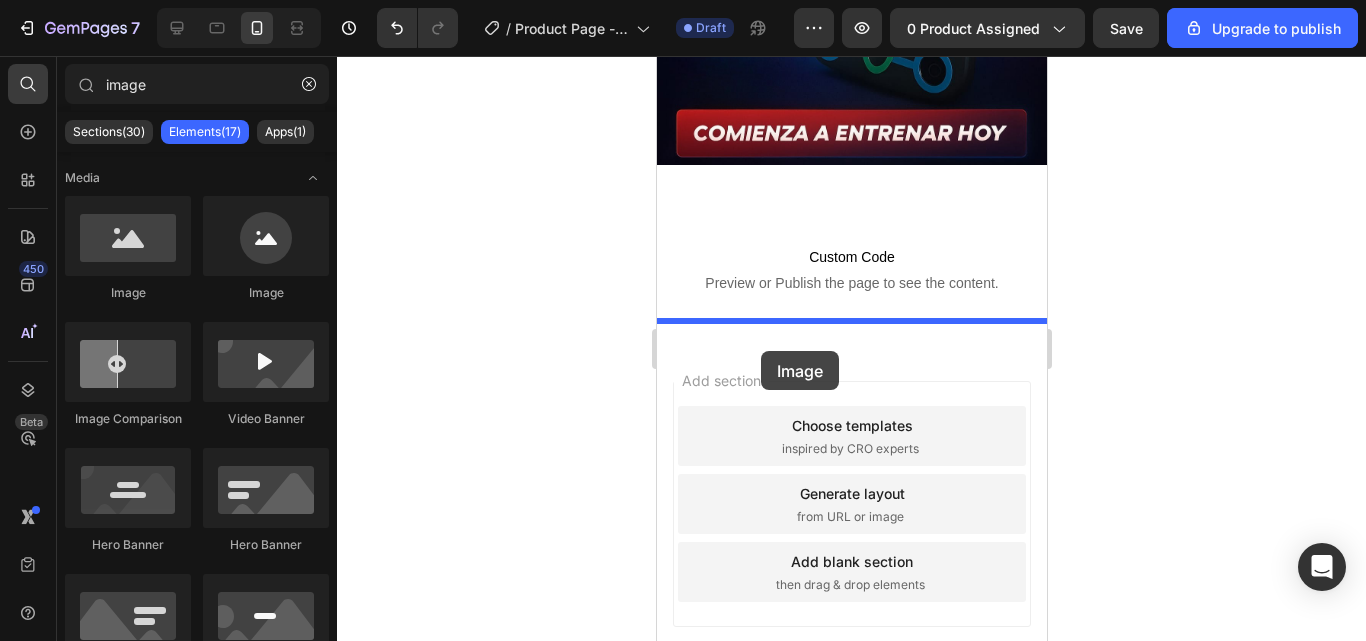 drag, startPoint x: 852, startPoint y: 305, endPoint x: 760, endPoint y: 351, distance: 102.85912 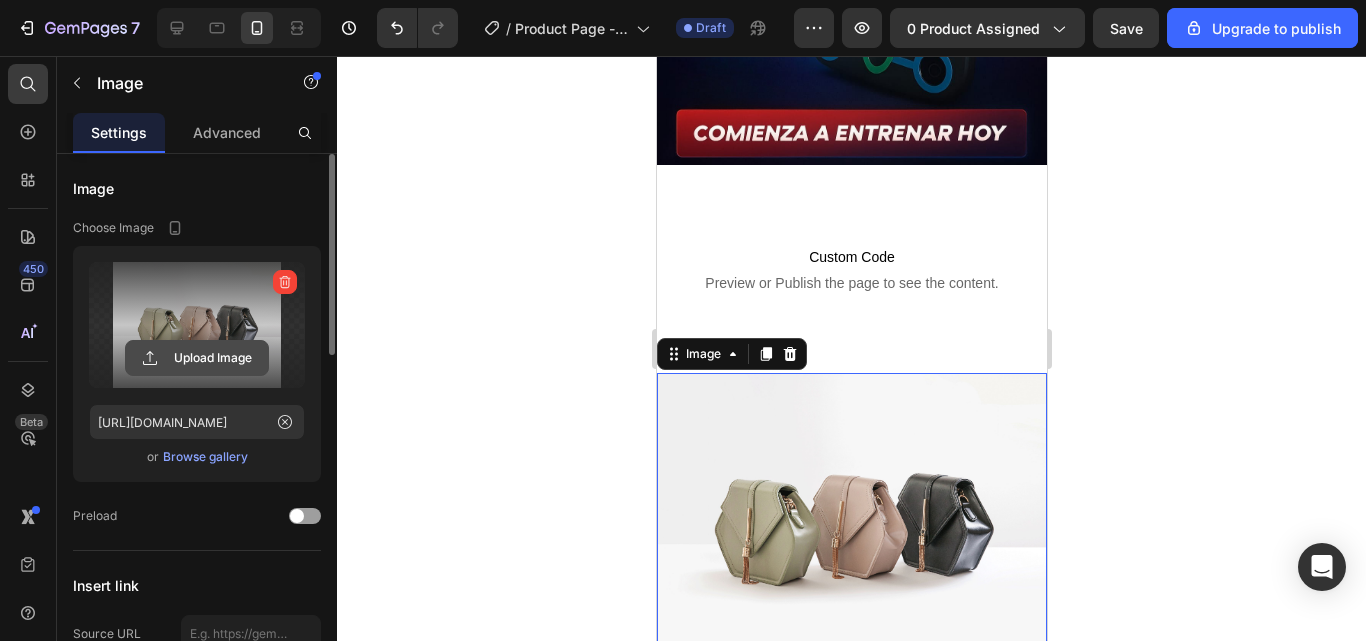 click 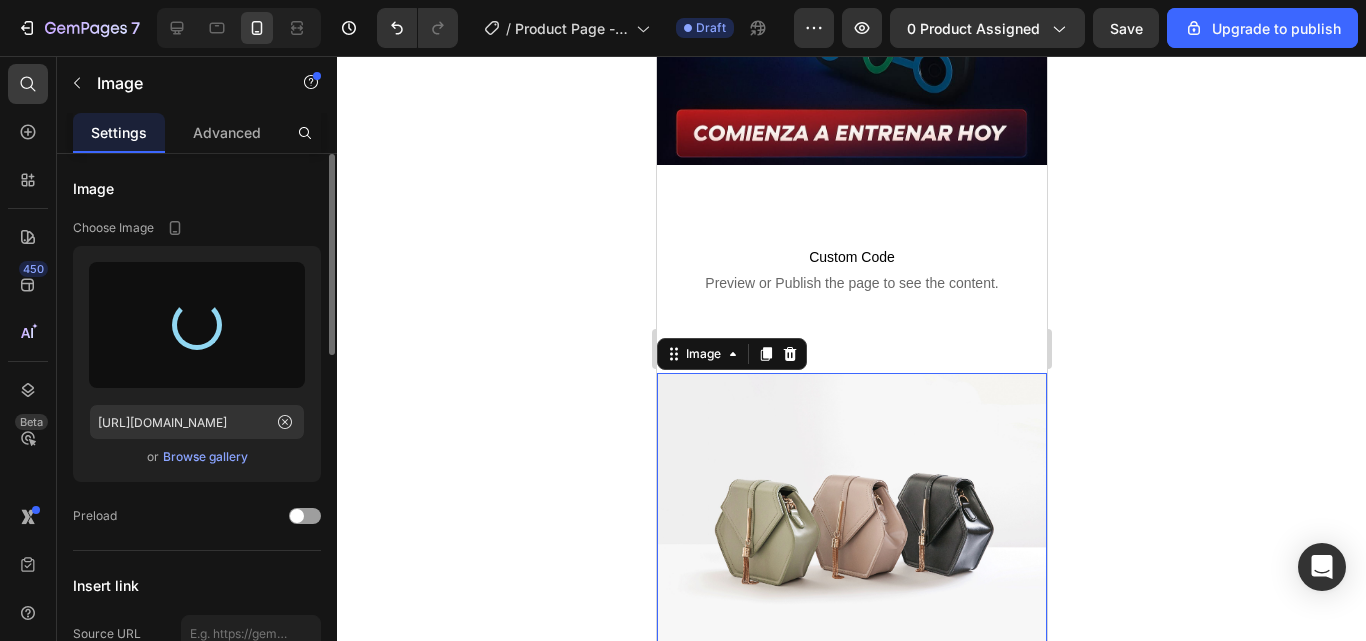 type on "[URL][DOMAIN_NAME]" 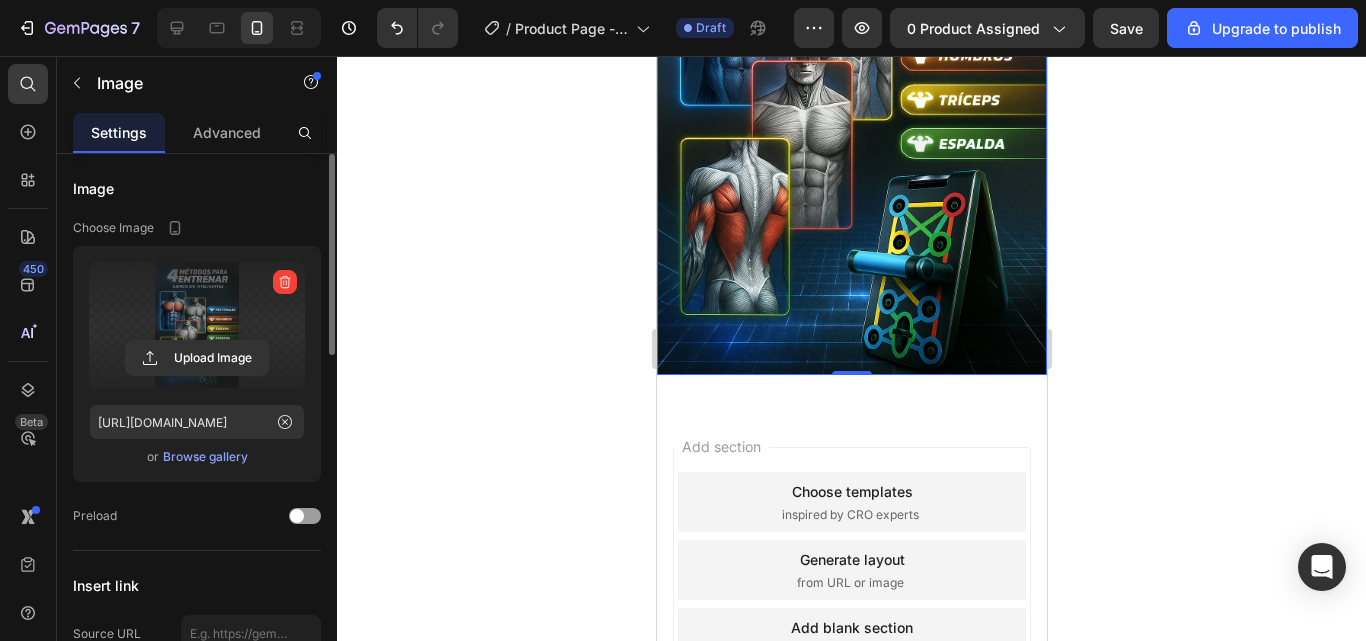 scroll, scrollTop: 1100, scrollLeft: 0, axis: vertical 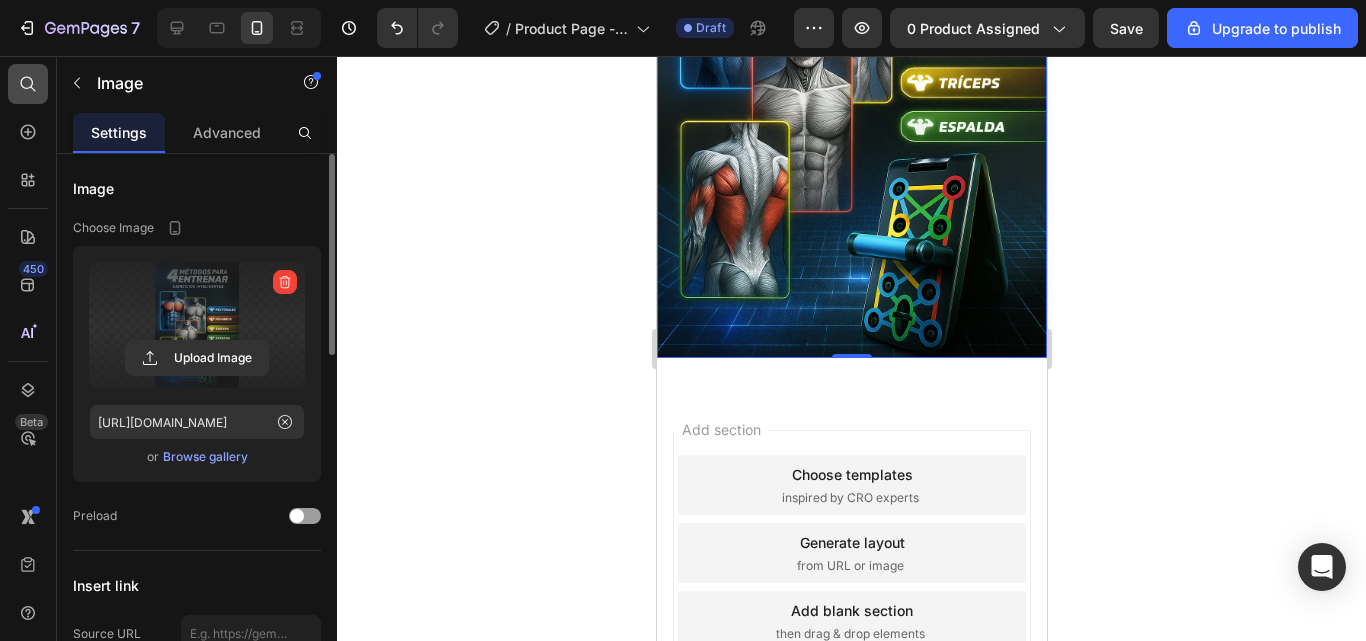 click 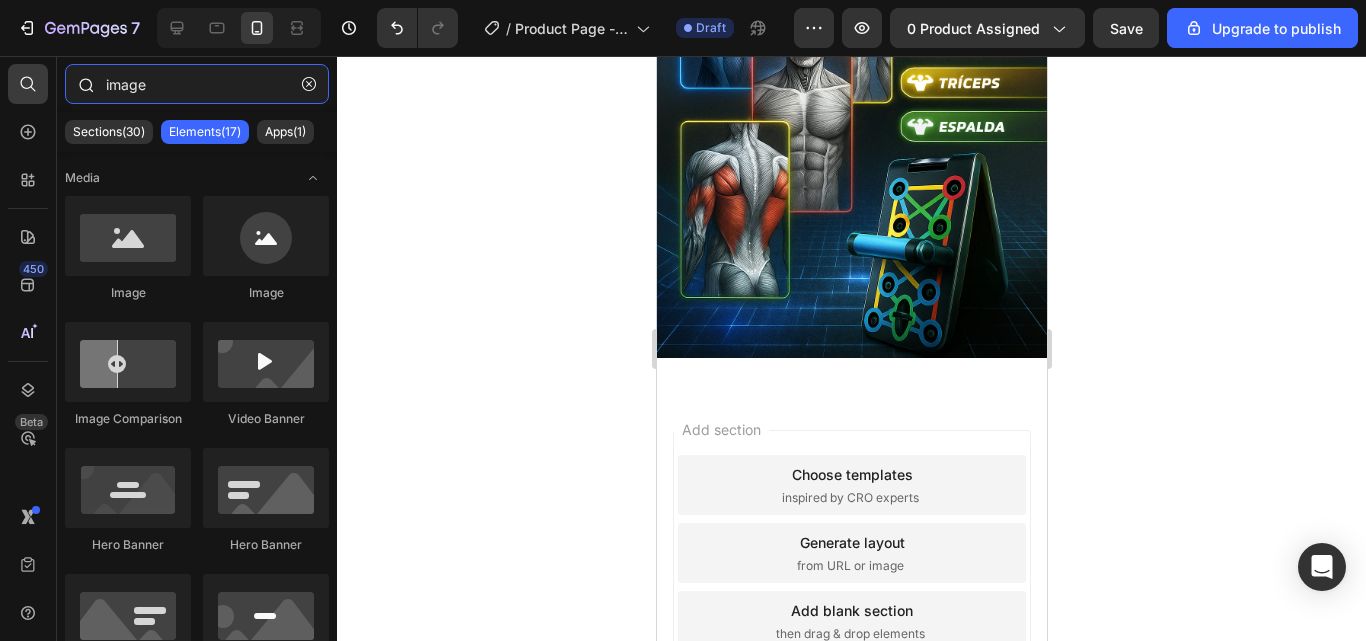 drag, startPoint x: 163, startPoint y: 83, endPoint x: 75, endPoint y: 83, distance: 88 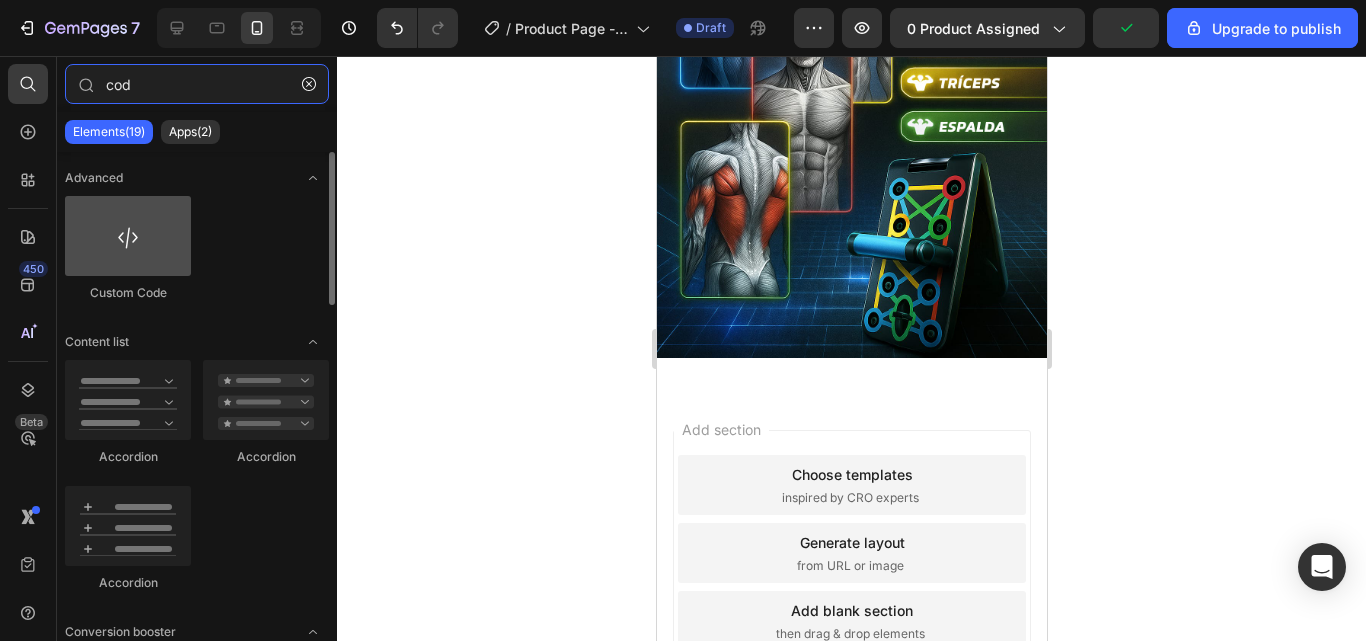 type on "cod" 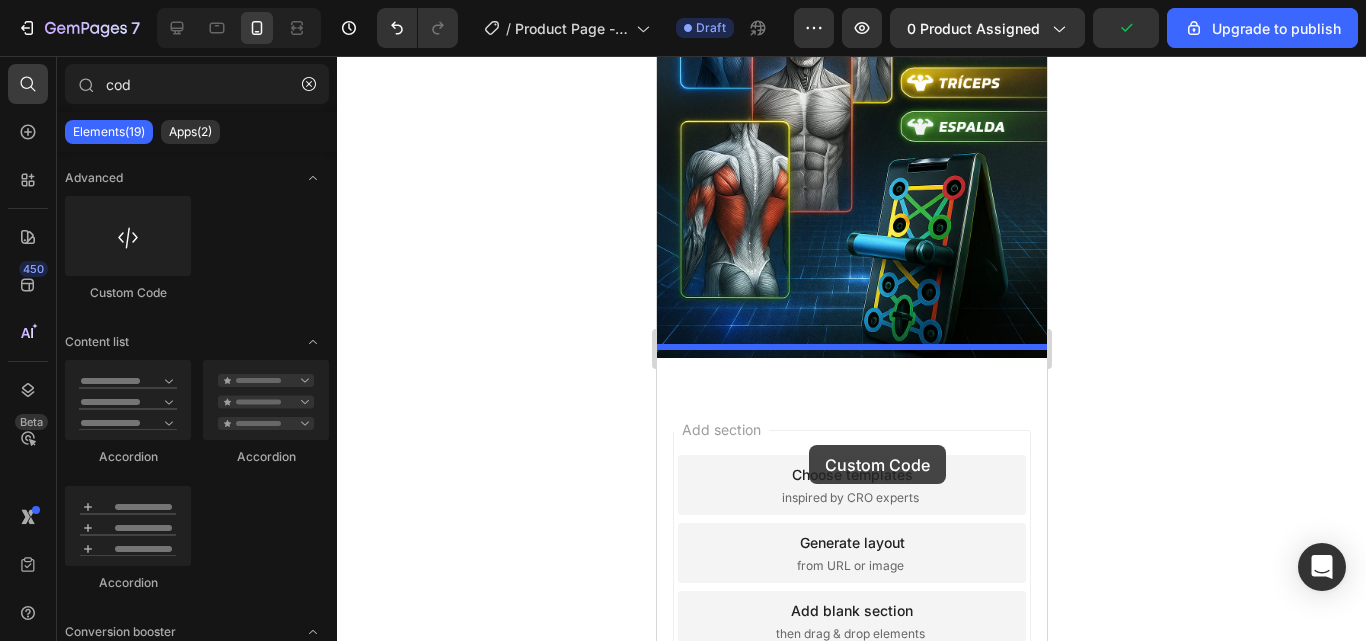 drag, startPoint x: 830, startPoint y: 322, endPoint x: 808, endPoint y: 445, distance: 124.95199 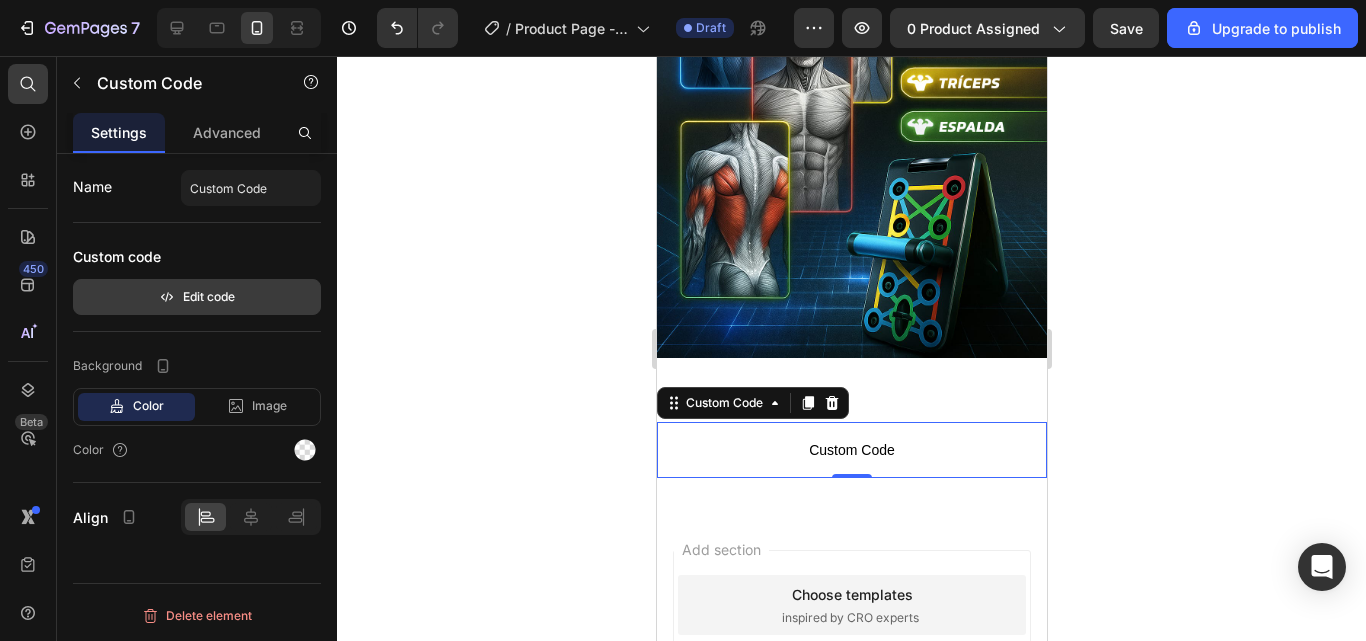 click on "Edit code" at bounding box center [197, 297] 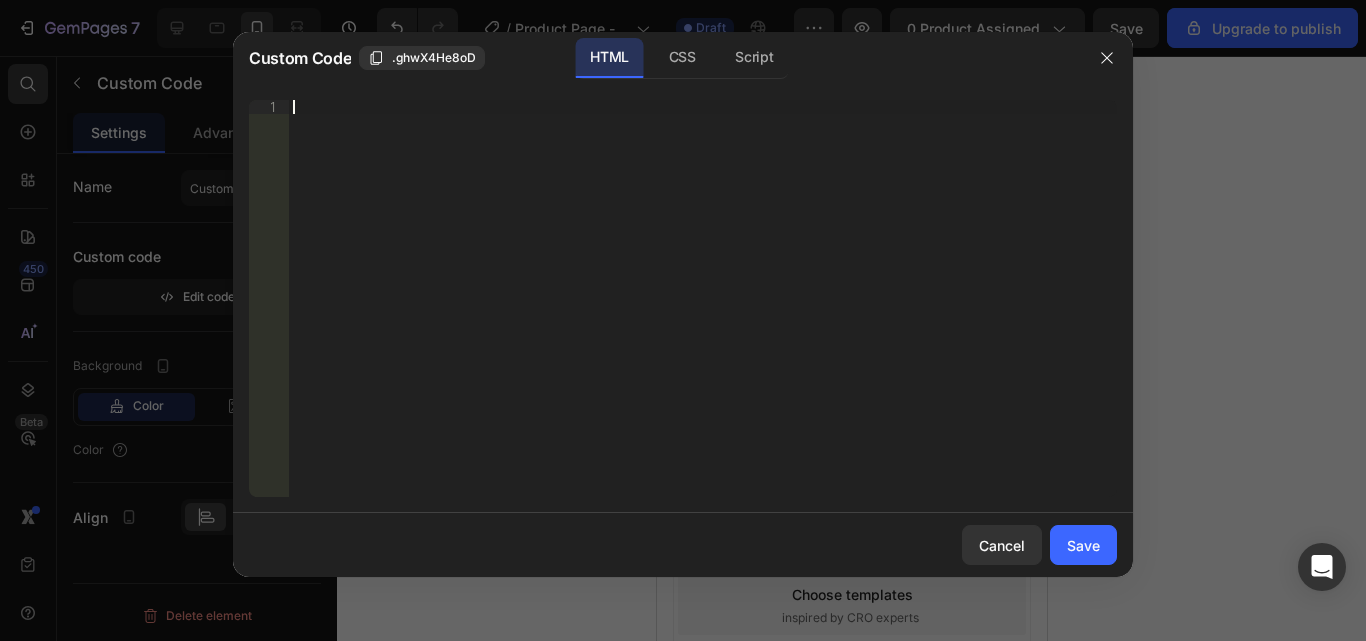 click on "Insert the 3rd-party installation code, HTML code, or Liquid code to display custom content." at bounding box center [703, 312] 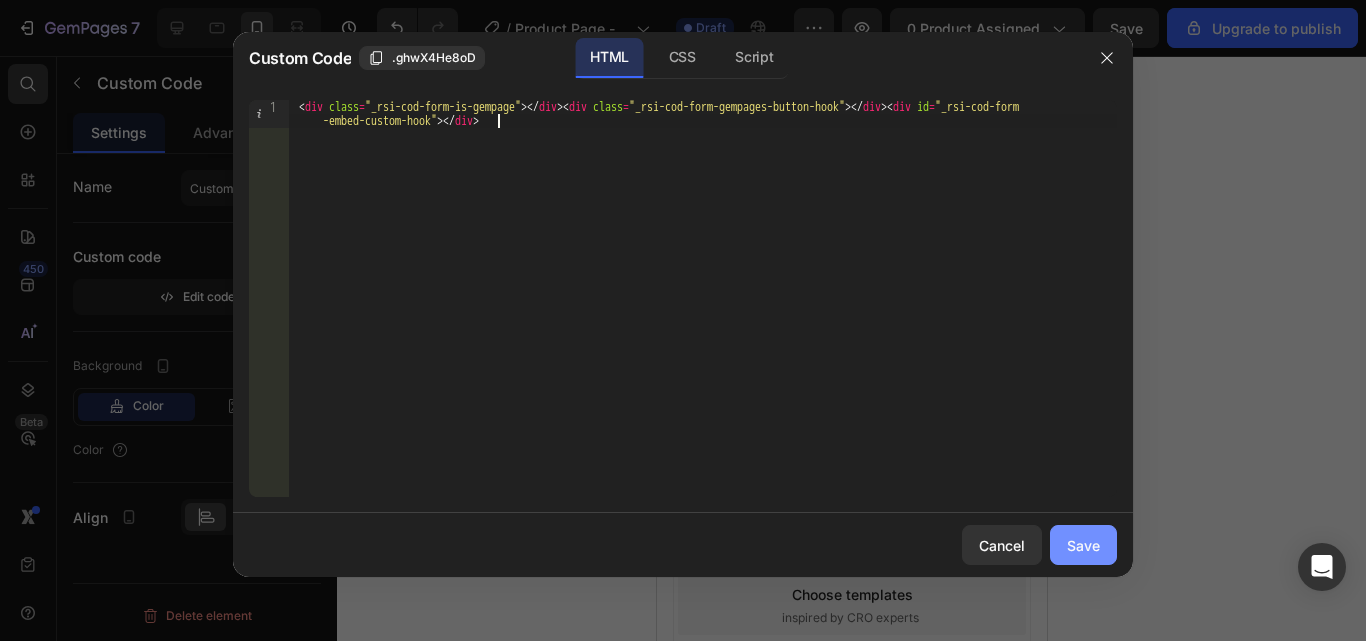 click on "Save" at bounding box center [1083, 545] 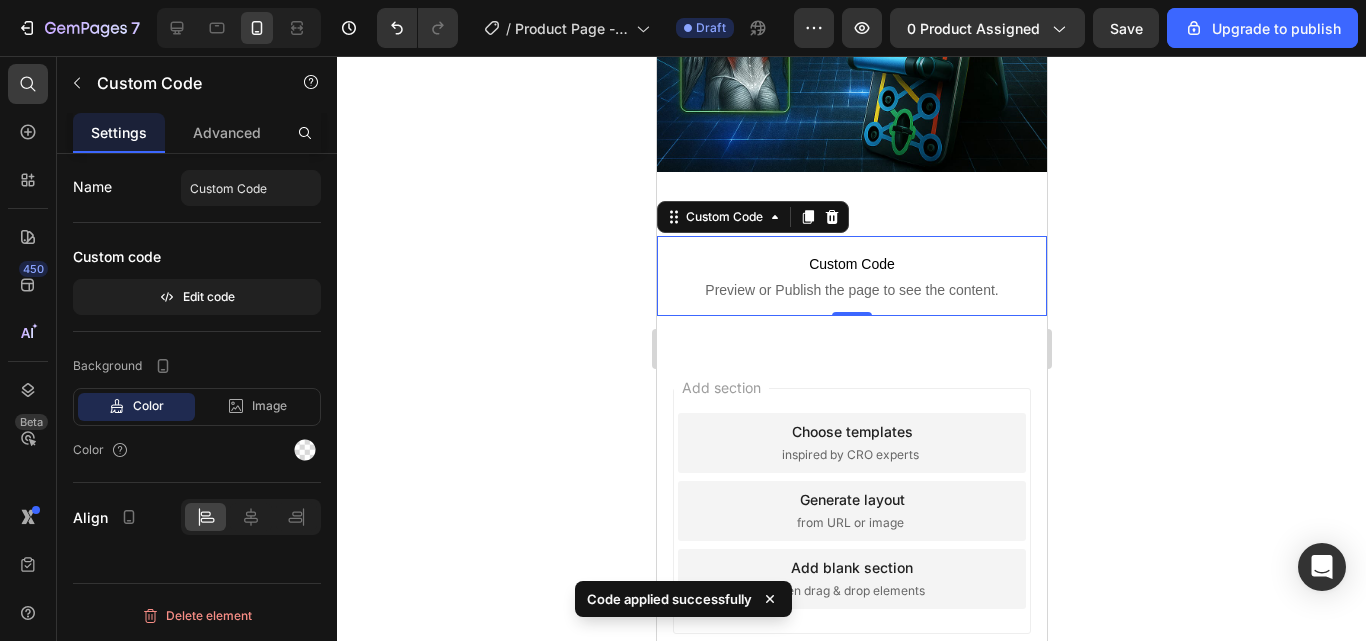 scroll, scrollTop: 1300, scrollLeft: 0, axis: vertical 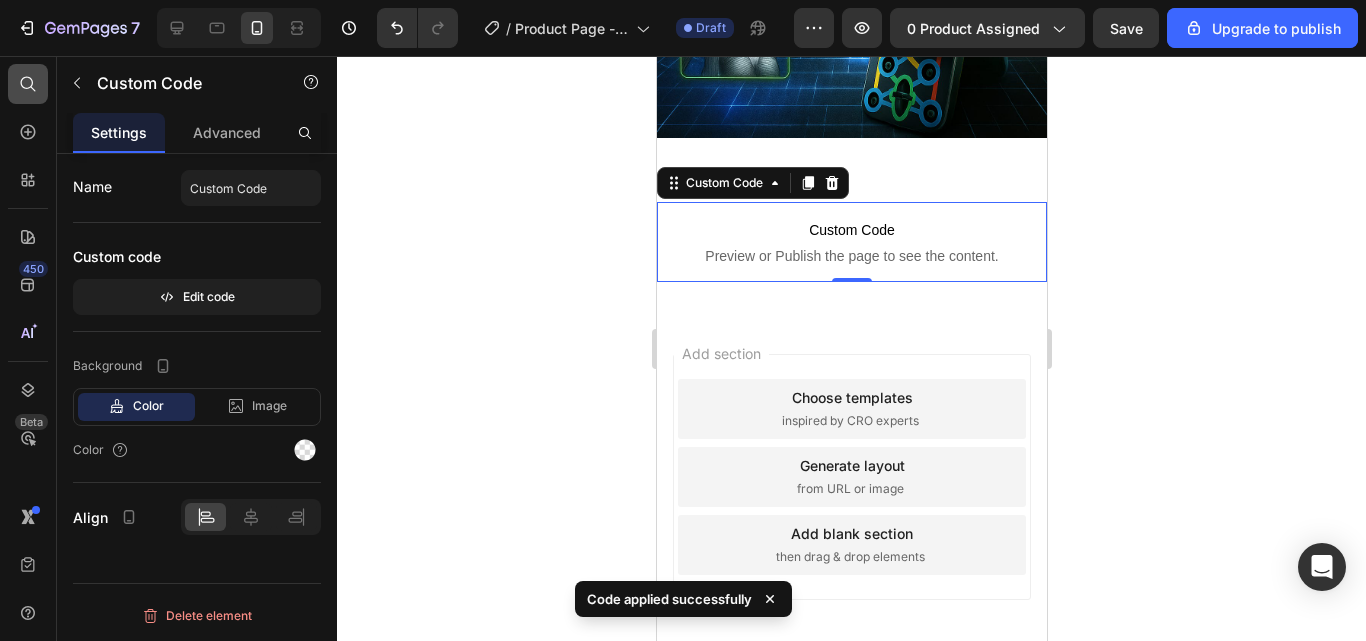 click 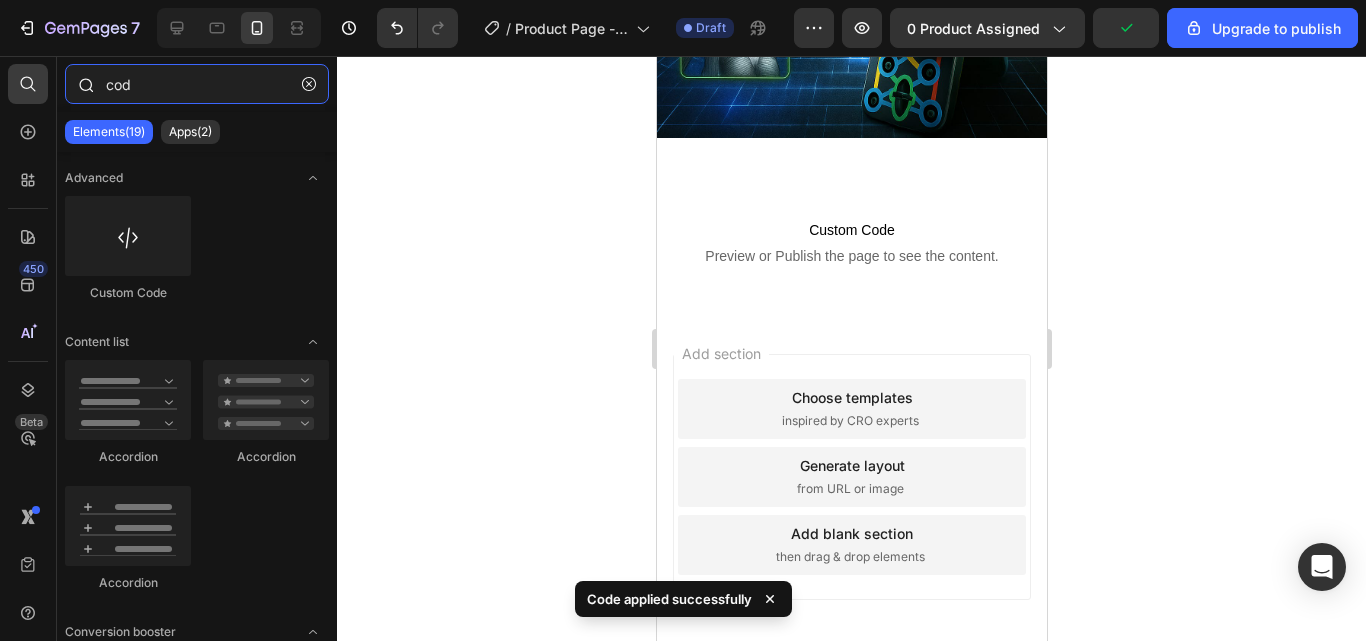 drag, startPoint x: 149, startPoint y: 83, endPoint x: 76, endPoint y: 83, distance: 73 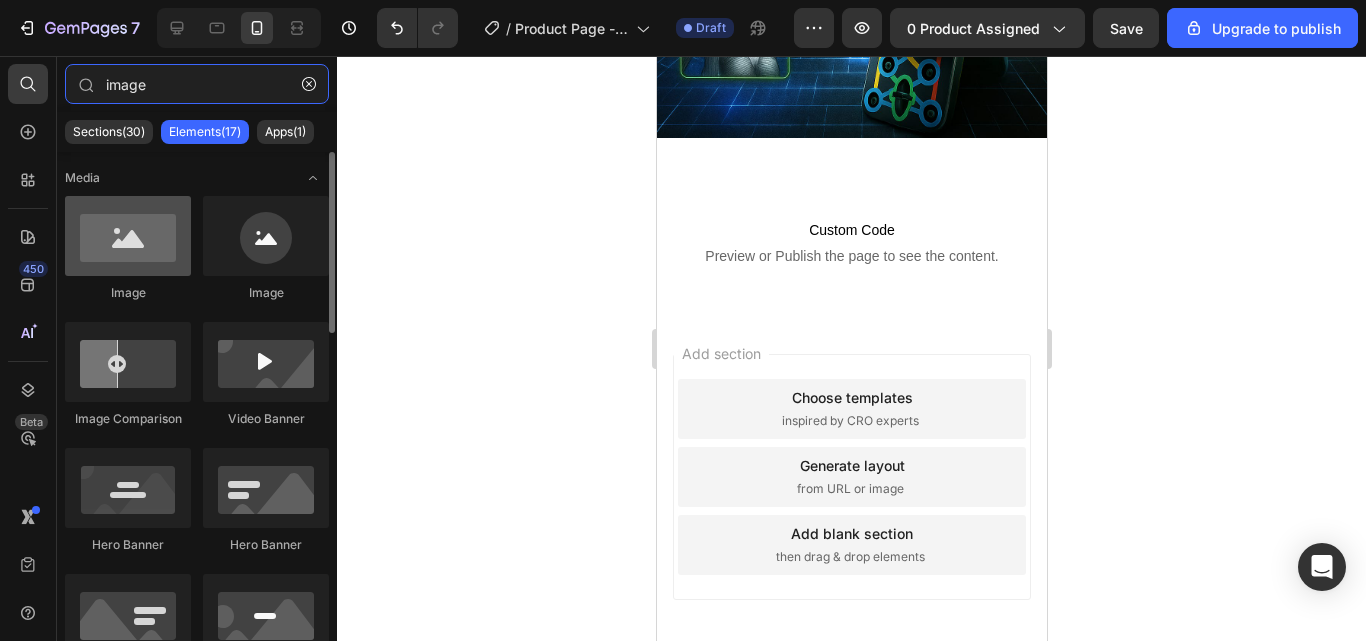type on "image" 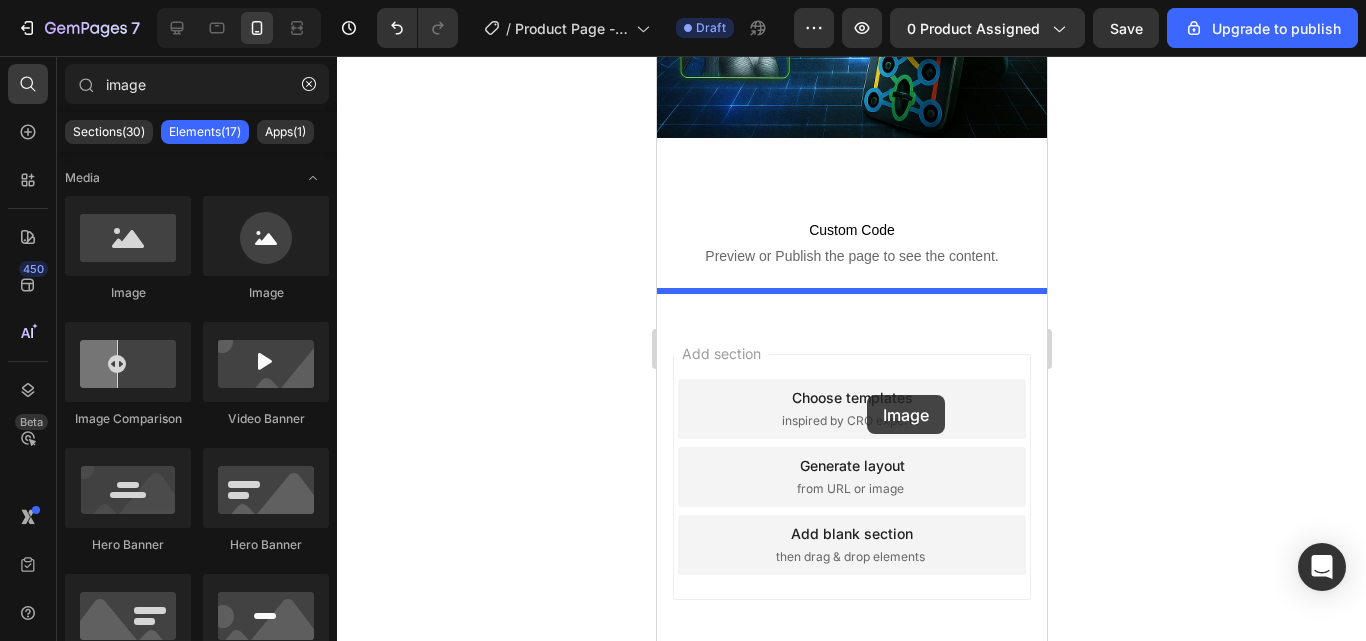 drag, startPoint x: 769, startPoint y: 295, endPoint x: 866, endPoint y: 395, distance: 139.3162 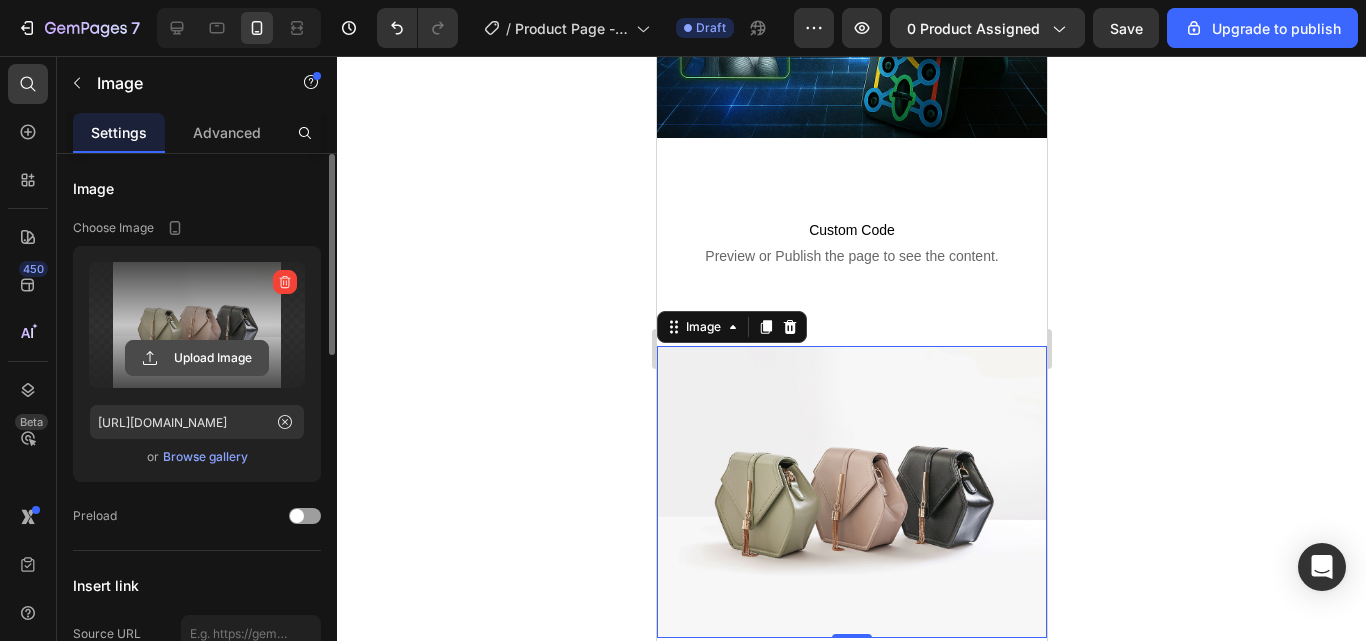 click 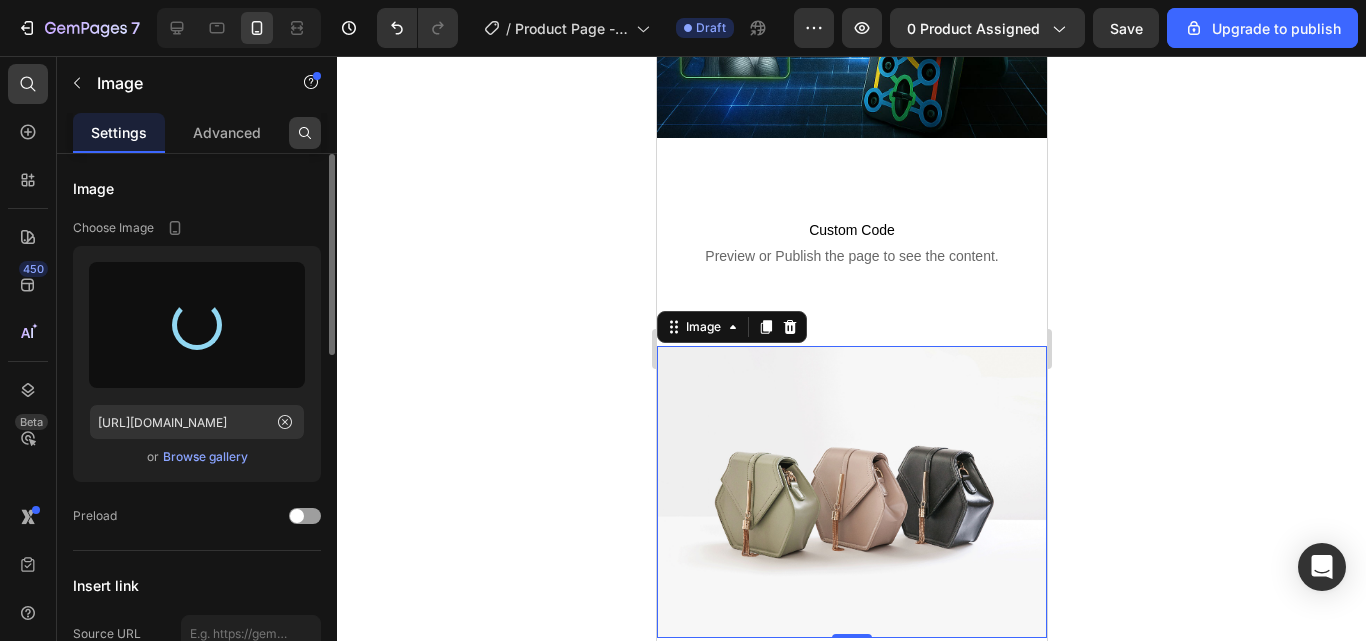 type on "[URL][DOMAIN_NAME]" 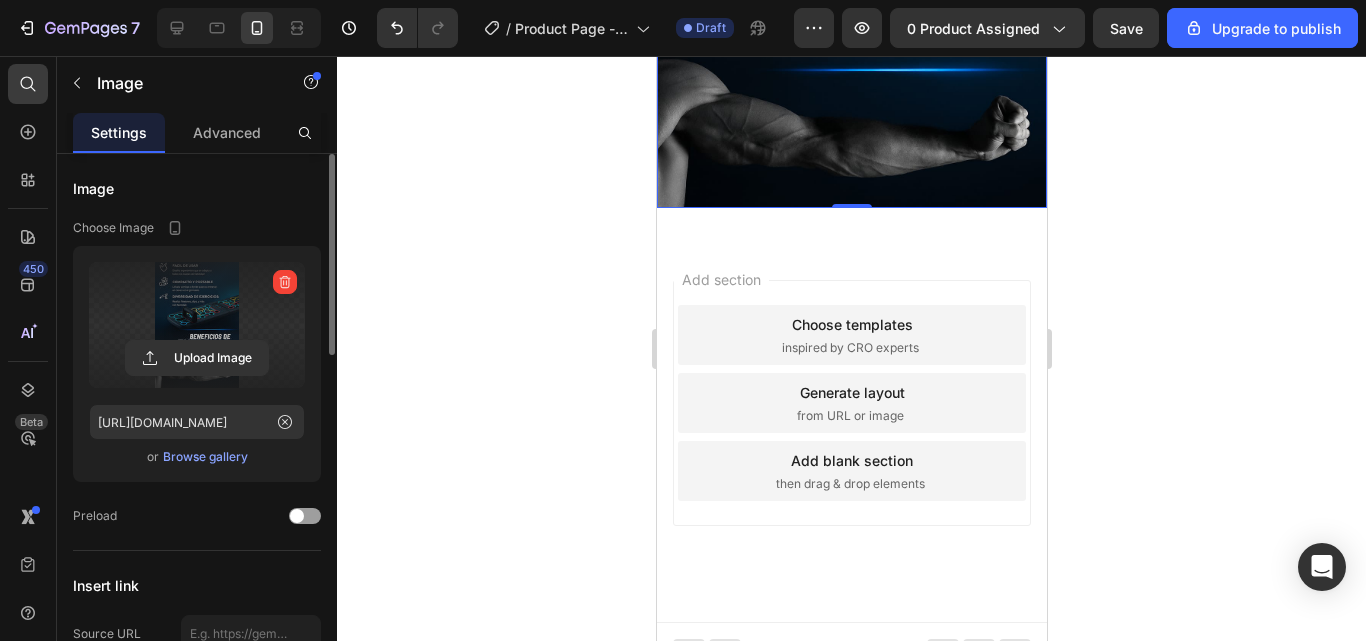 scroll, scrollTop: 2001, scrollLeft: 0, axis: vertical 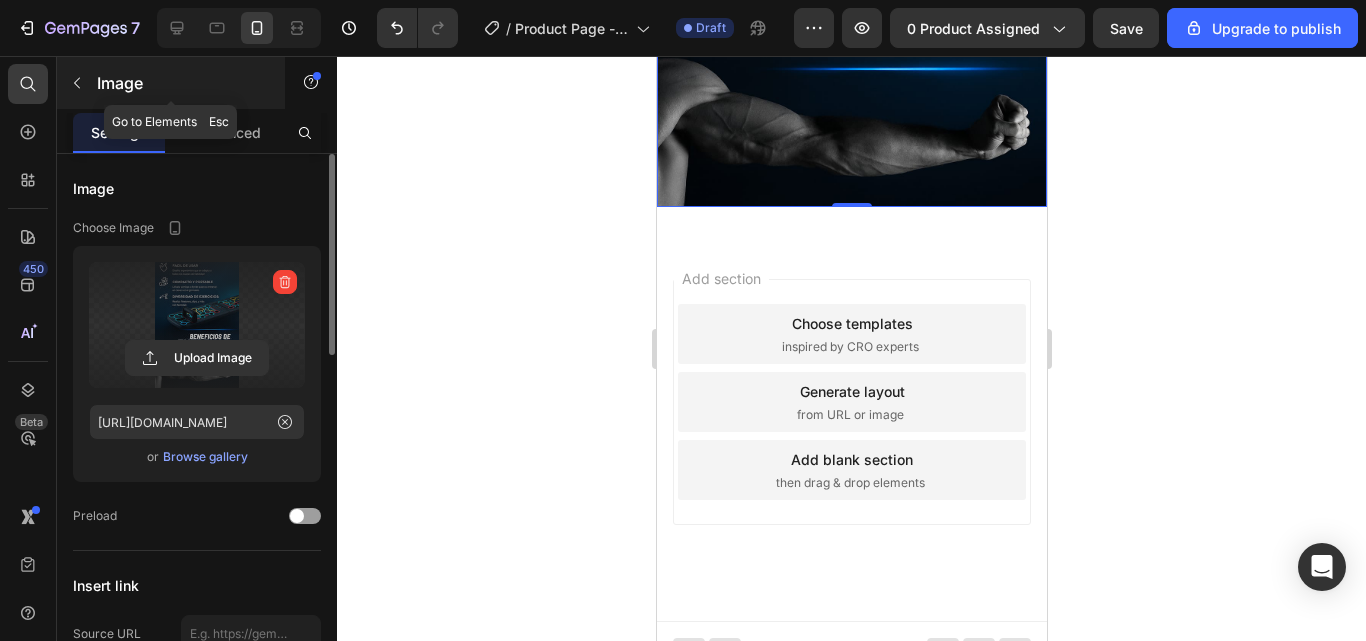 click at bounding box center (77, 83) 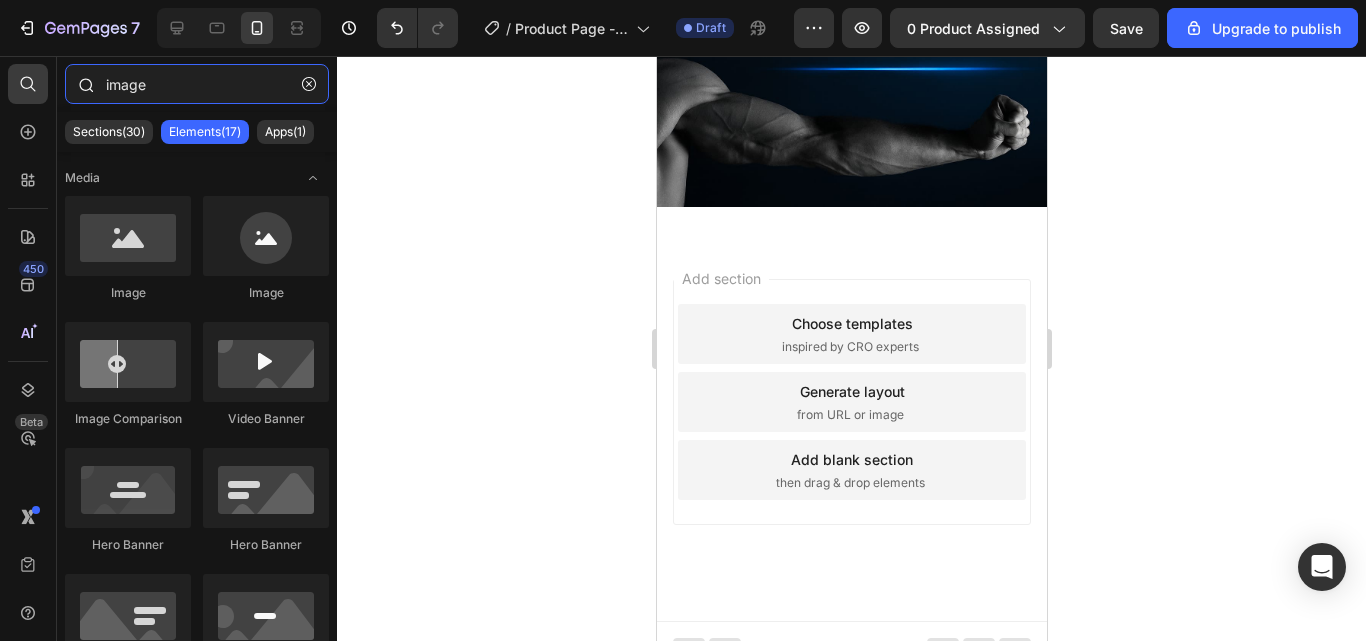 drag, startPoint x: 146, startPoint y: 86, endPoint x: 96, endPoint y: 87, distance: 50.01 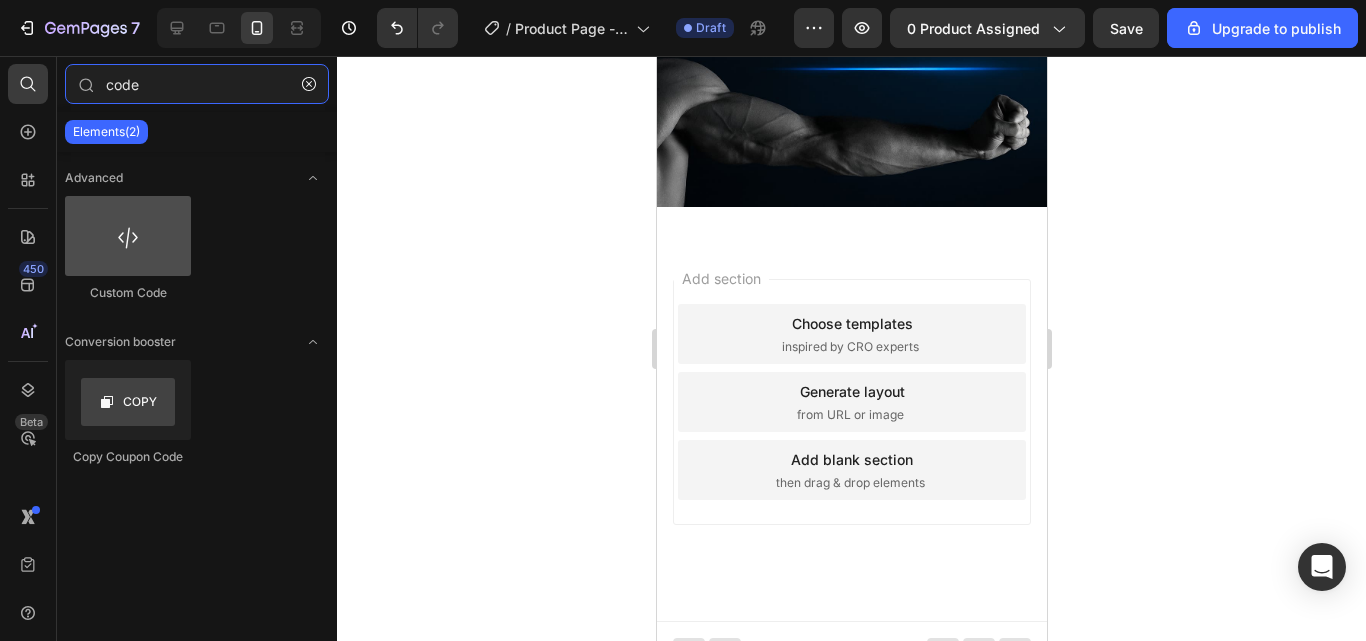 type on "code" 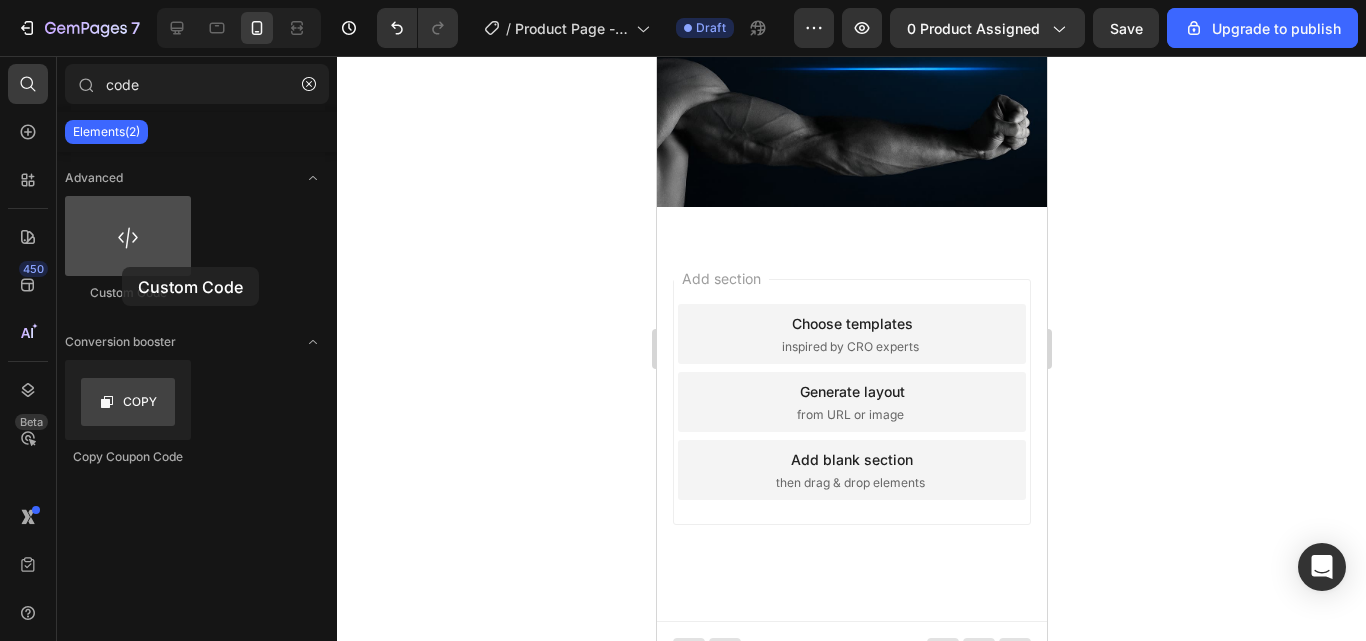 click at bounding box center (128, 236) 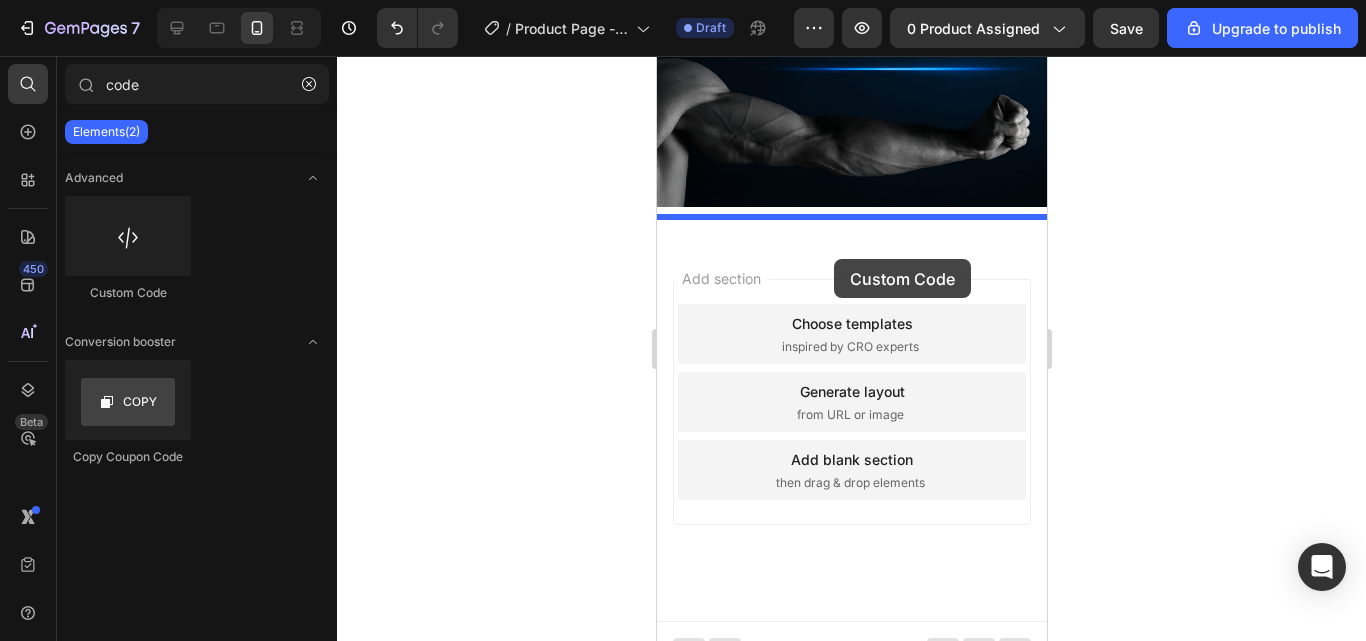 drag, startPoint x: 783, startPoint y: 316, endPoint x: 833, endPoint y: 259, distance: 75.82216 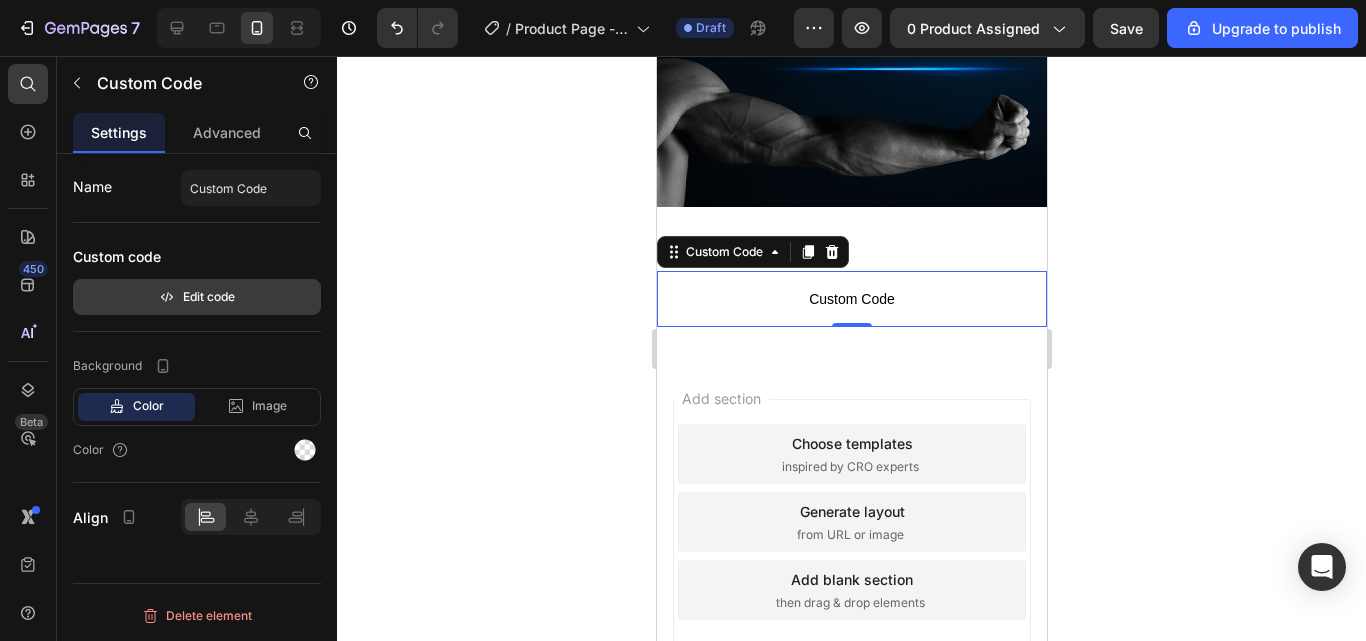 click on "Edit code" at bounding box center [197, 297] 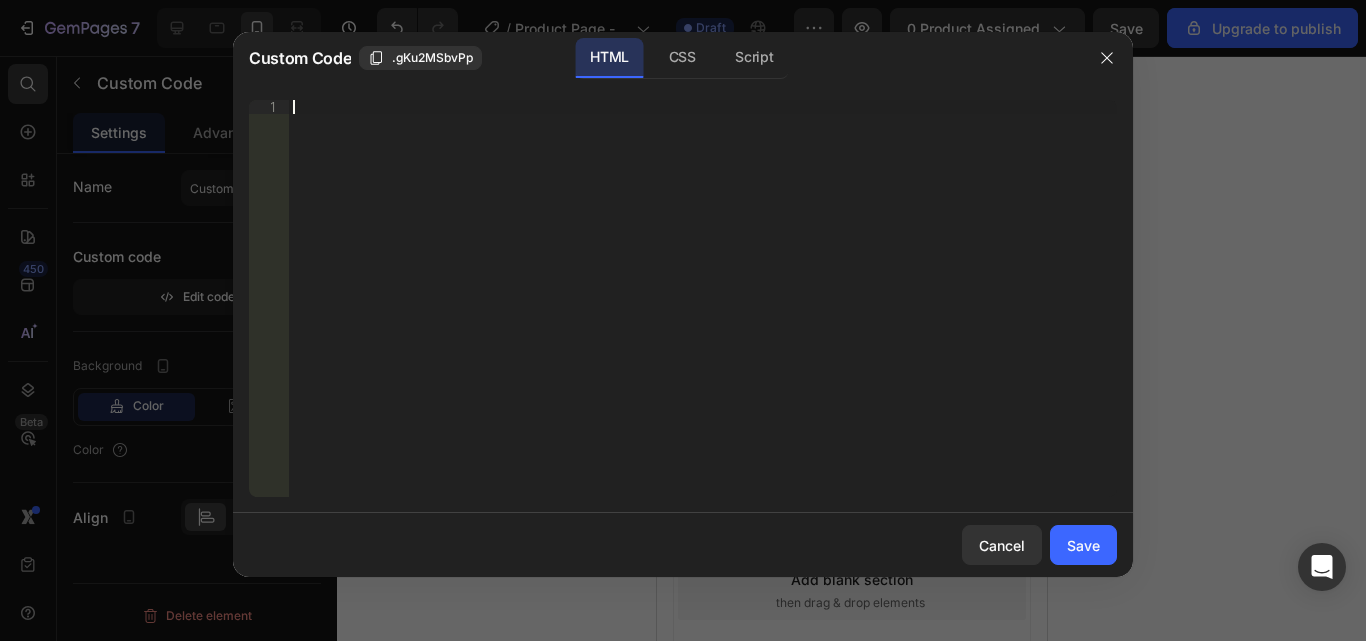 click on "Insert the 3rd-party installation code, HTML code, or Liquid code to display custom content." at bounding box center [703, 312] 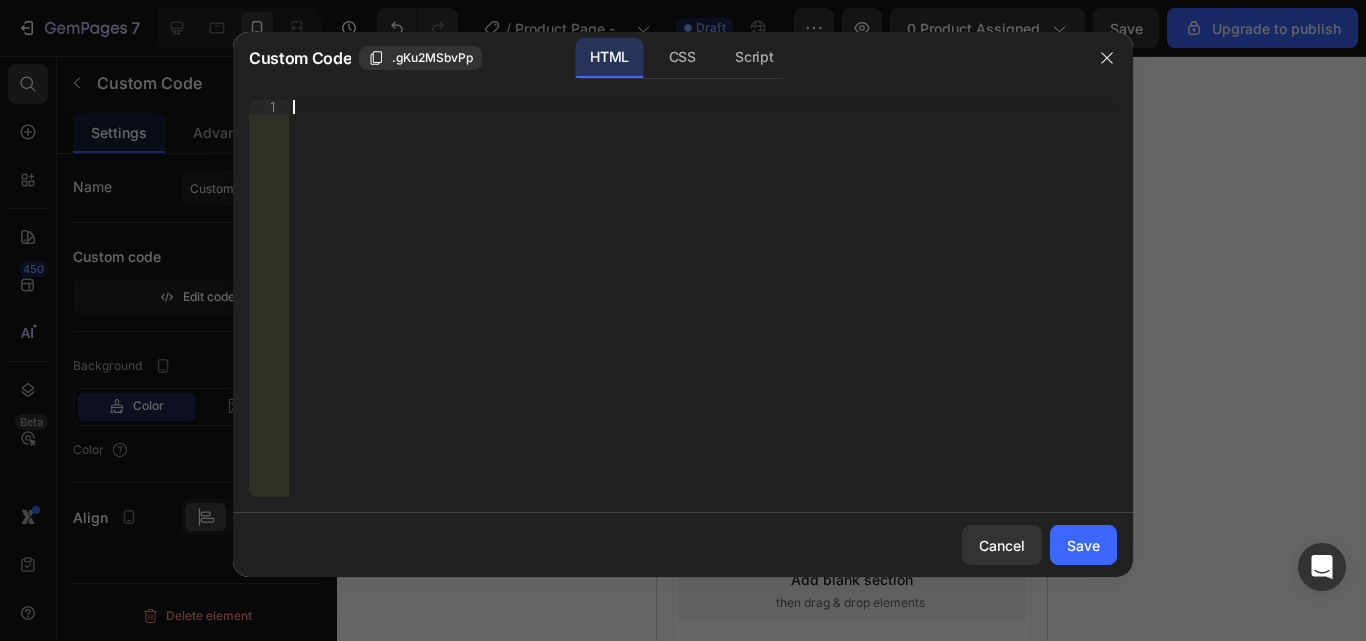 paste on "<div class="_rsi-cod-form-is-gempage"></div><div class="_rsi-cod-form-gempages-button-hook"></div><div id="_rsi-cod-form-embed-custom-hook"></div>" 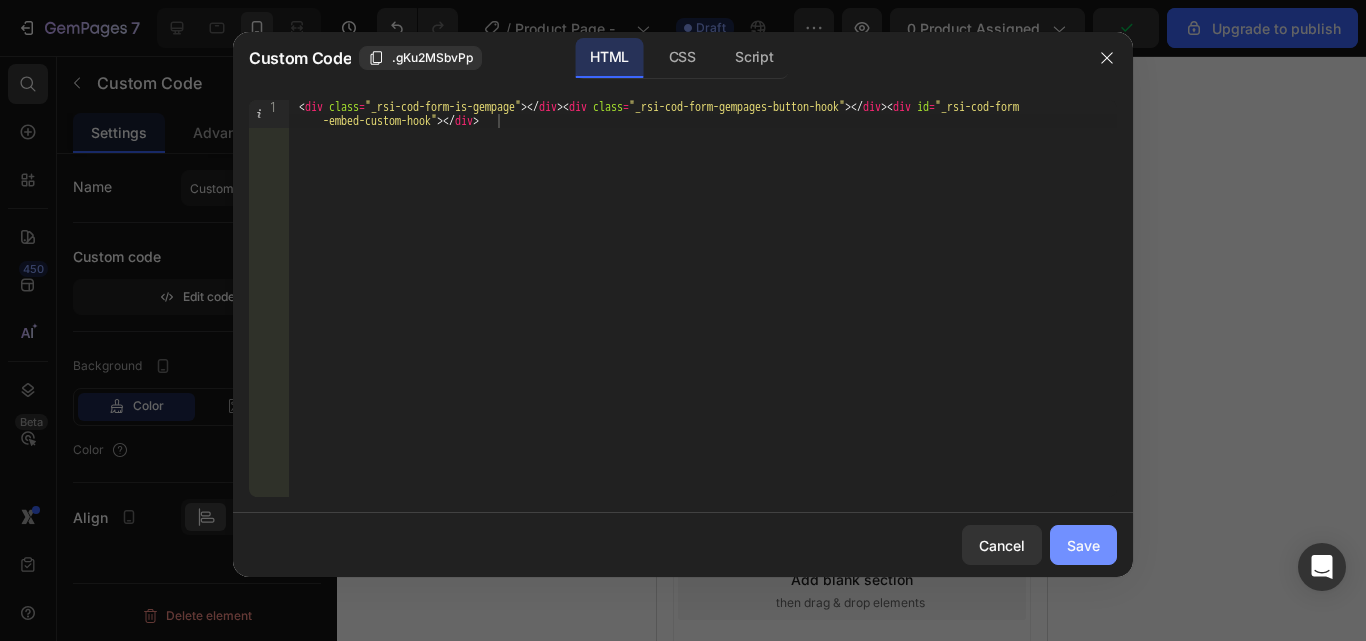 click on "Save" at bounding box center (1083, 545) 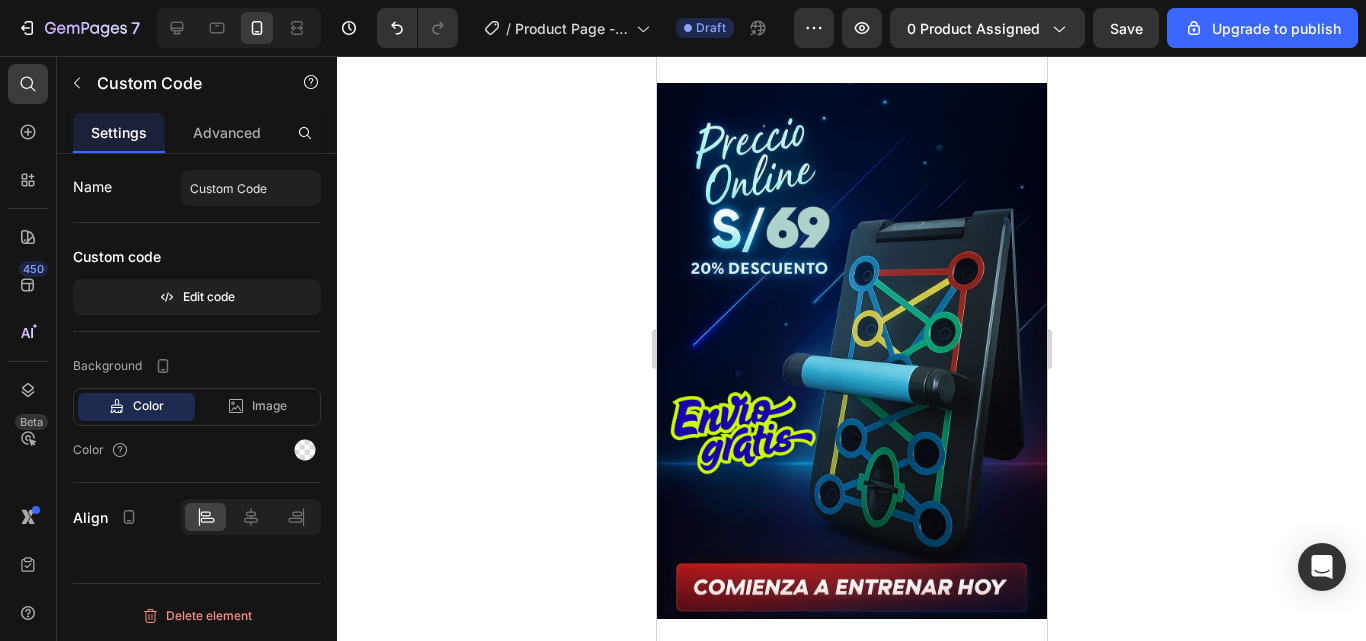 scroll, scrollTop: 0, scrollLeft: 0, axis: both 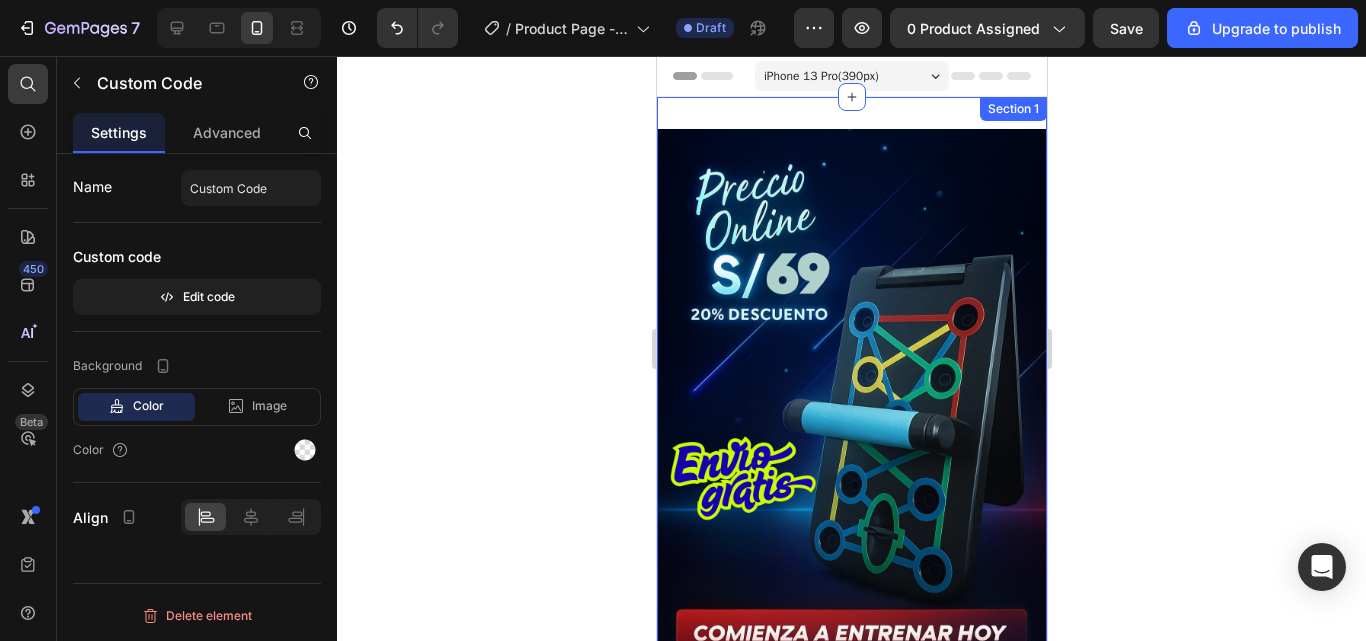 click on "Image Section 1" at bounding box center [851, 397] 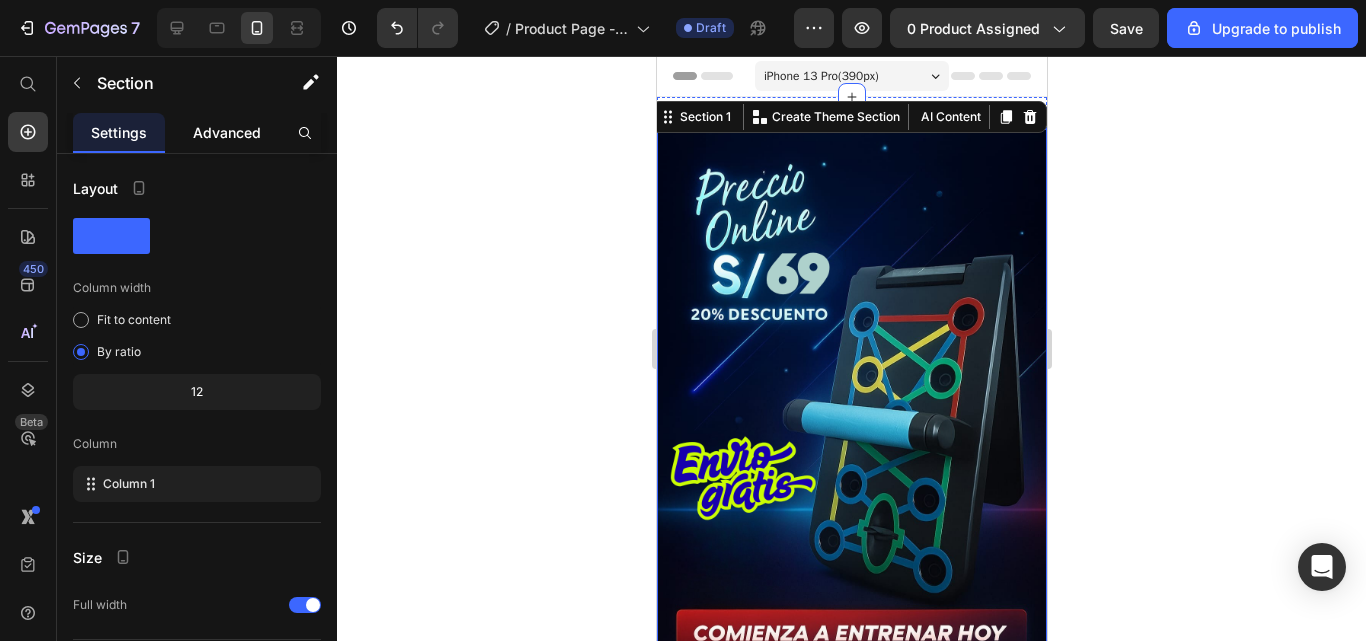 click on "Advanced" at bounding box center [227, 132] 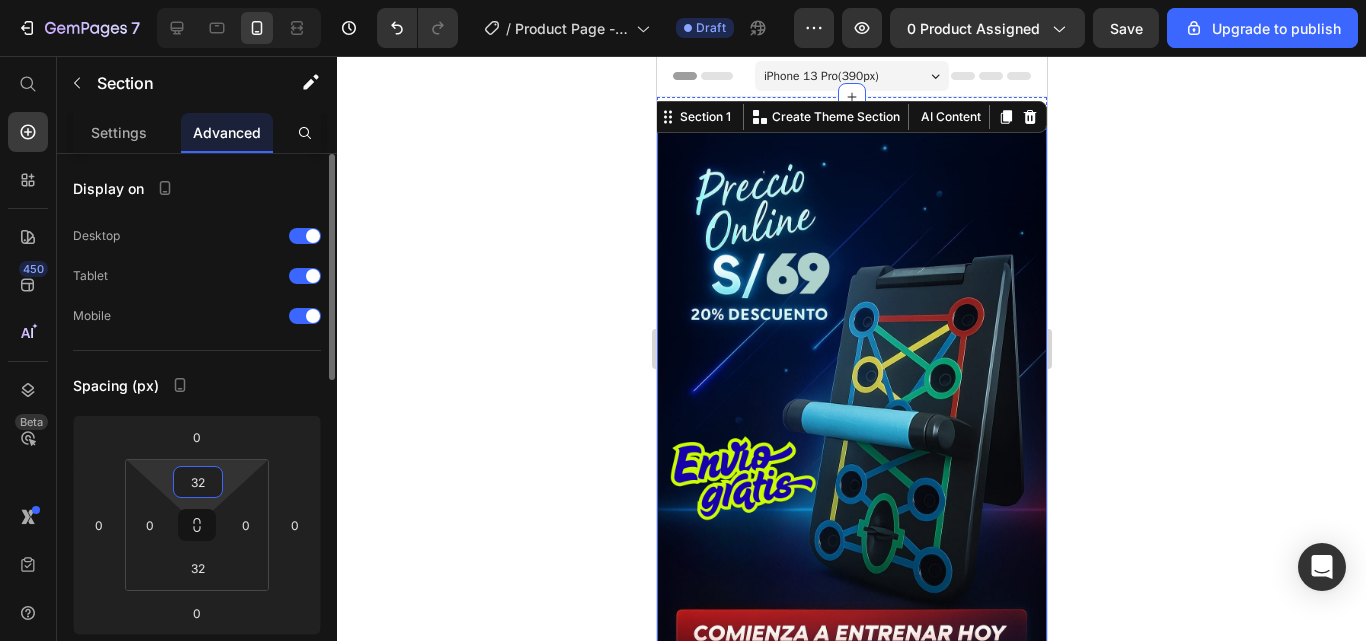 click on "32" at bounding box center [198, 482] 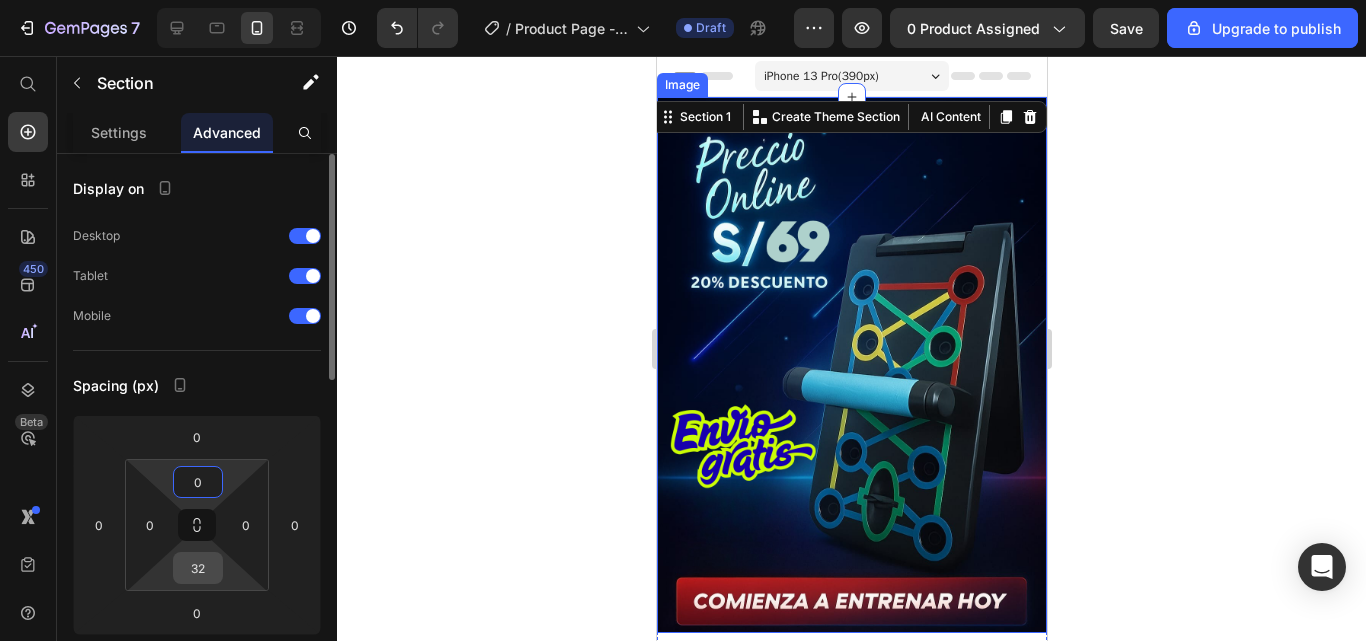 type on "0" 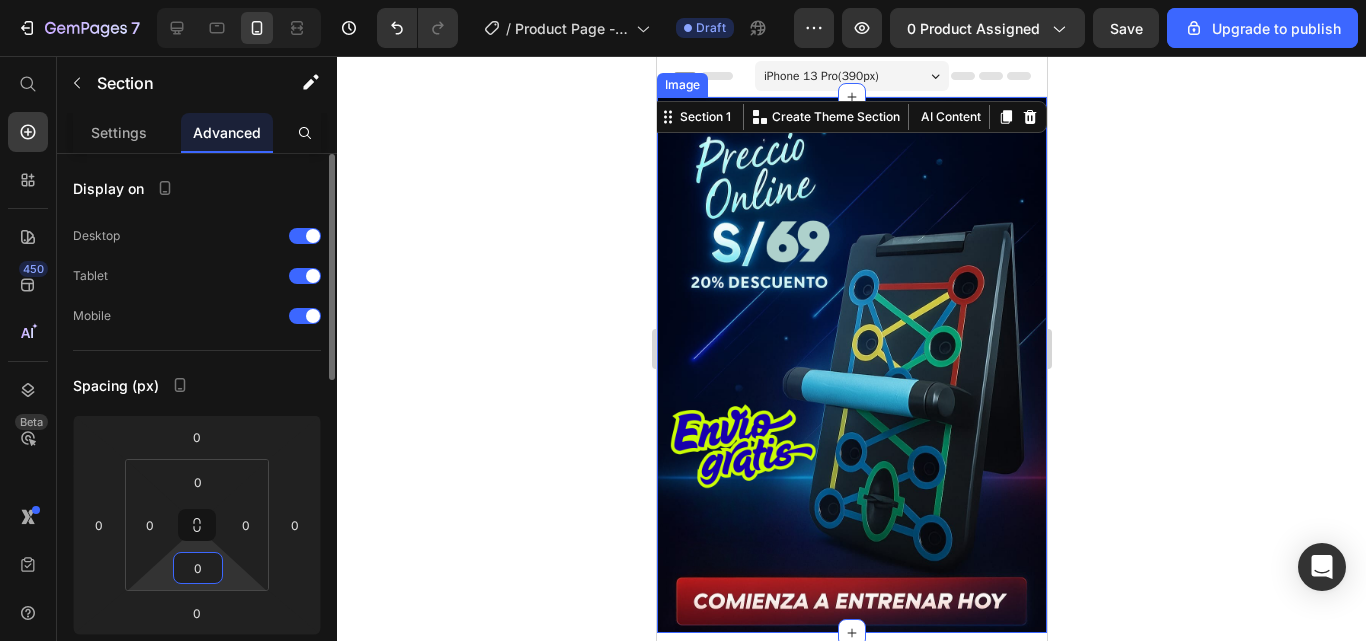 type on "0" 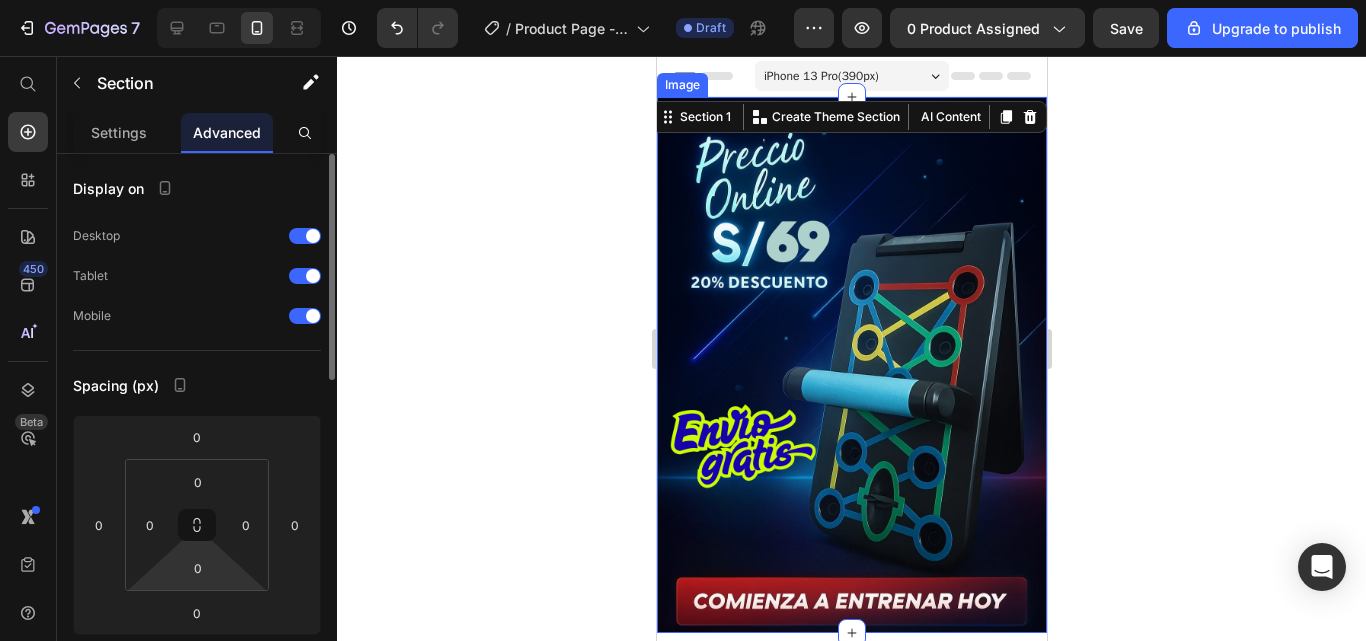 click on "Spacing (px)" at bounding box center (197, 385) 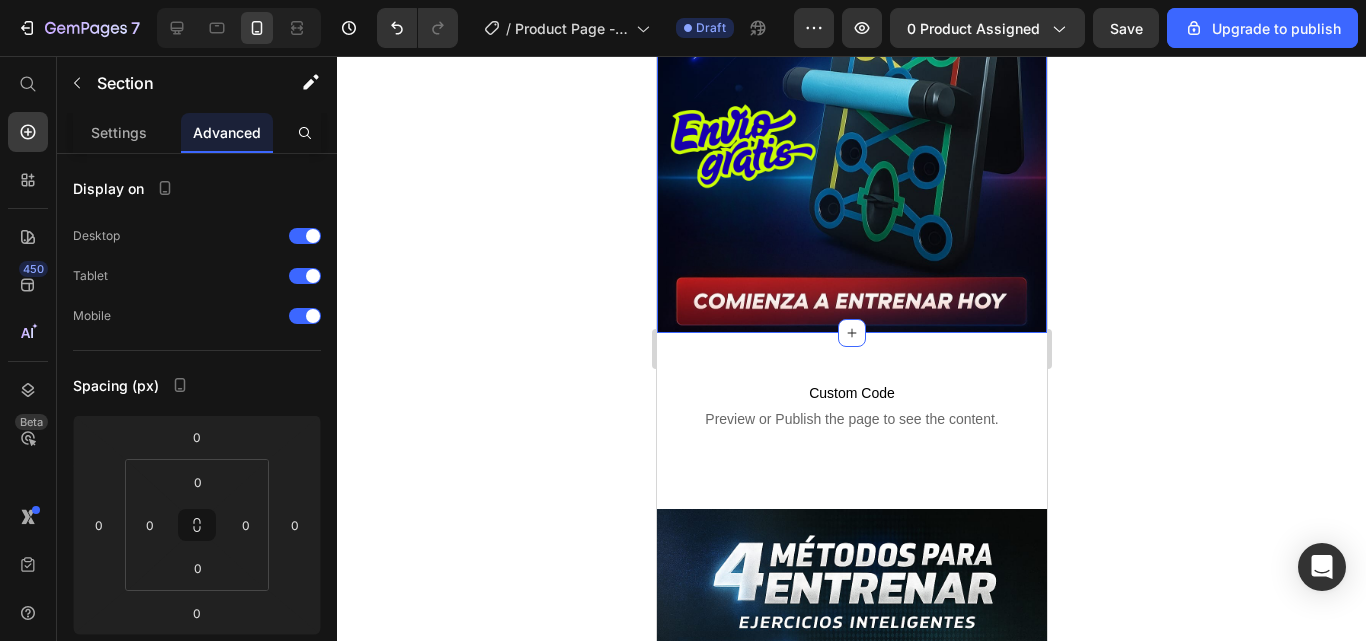 scroll, scrollTop: 400, scrollLeft: 0, axis: vertical 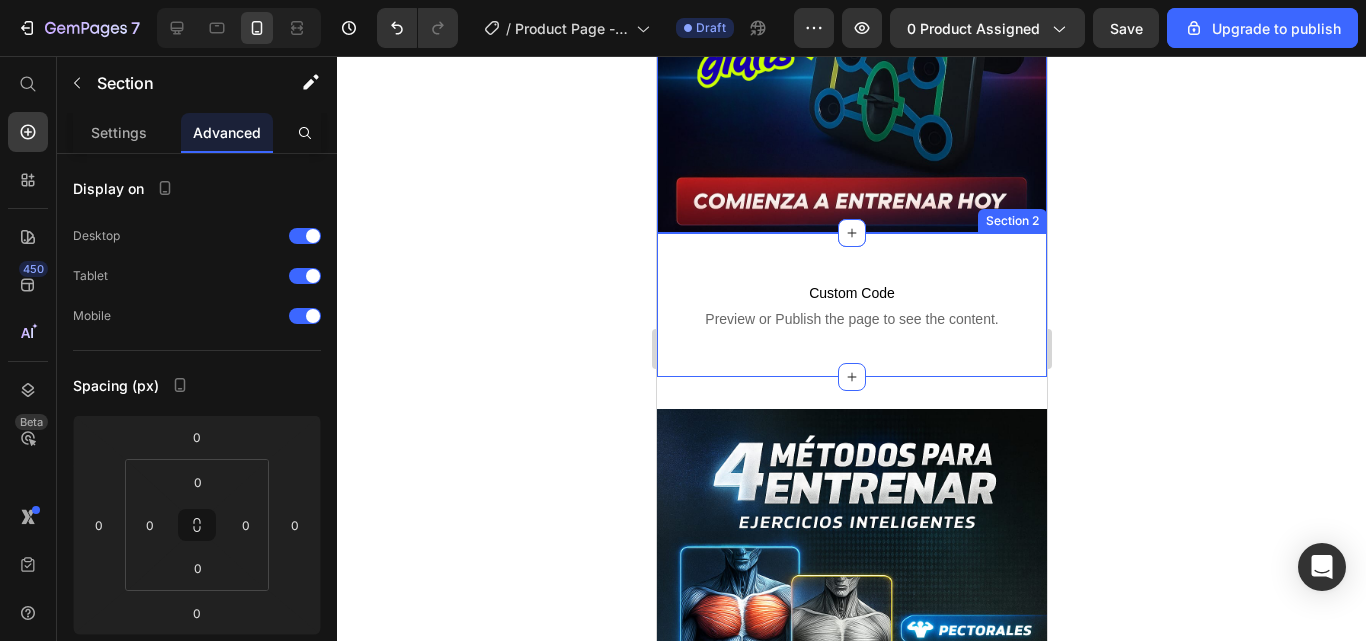 click on "Custom Code
Preview or Publish the page to see the content. Custom Code Section 2" at bounding box center [851, 305] 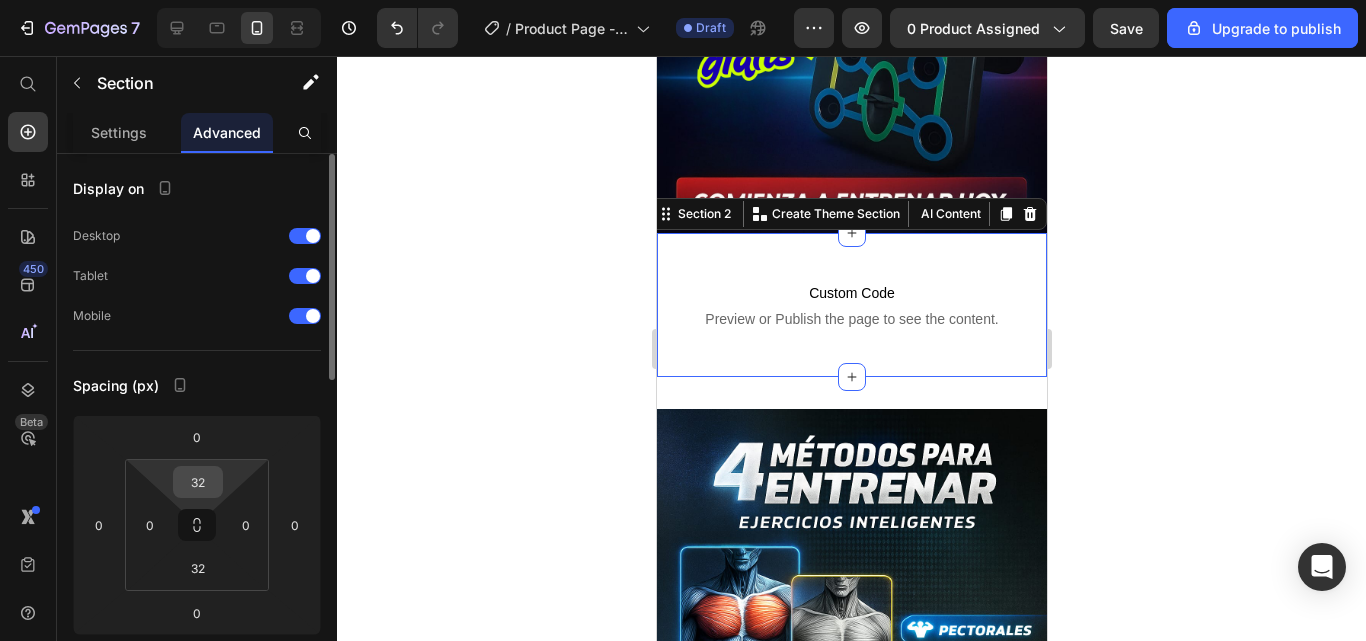click on "32" at bounding box center (198, 482) 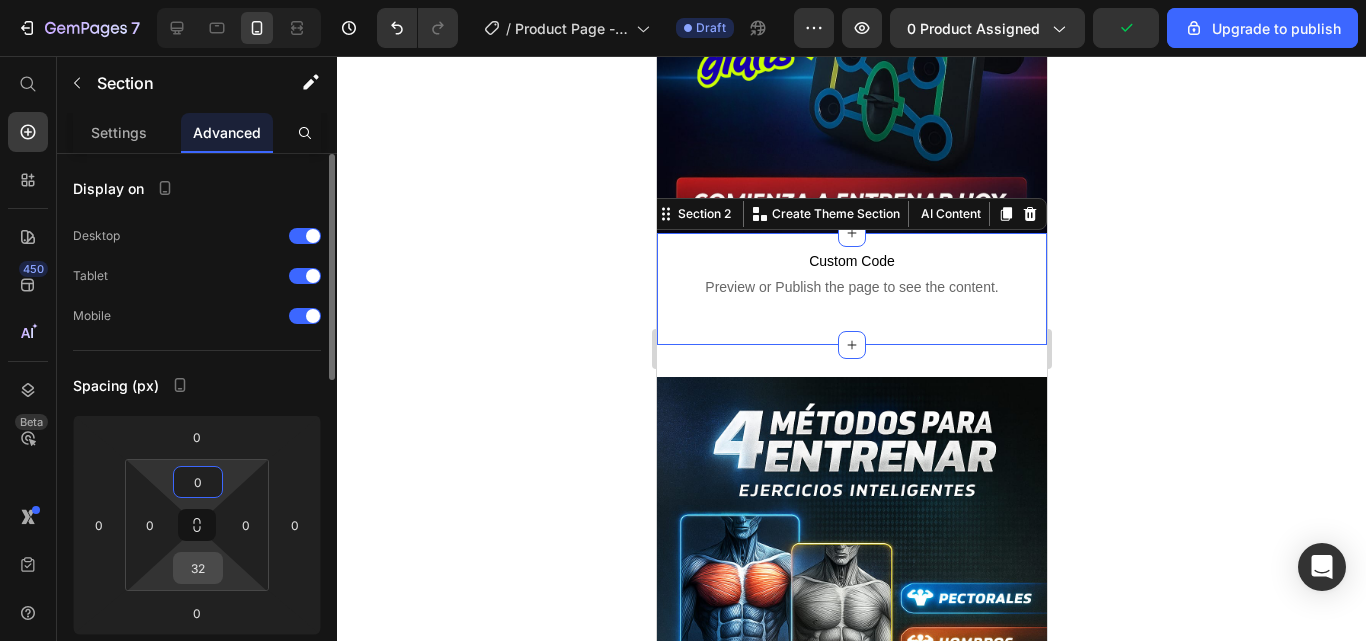type on "0" 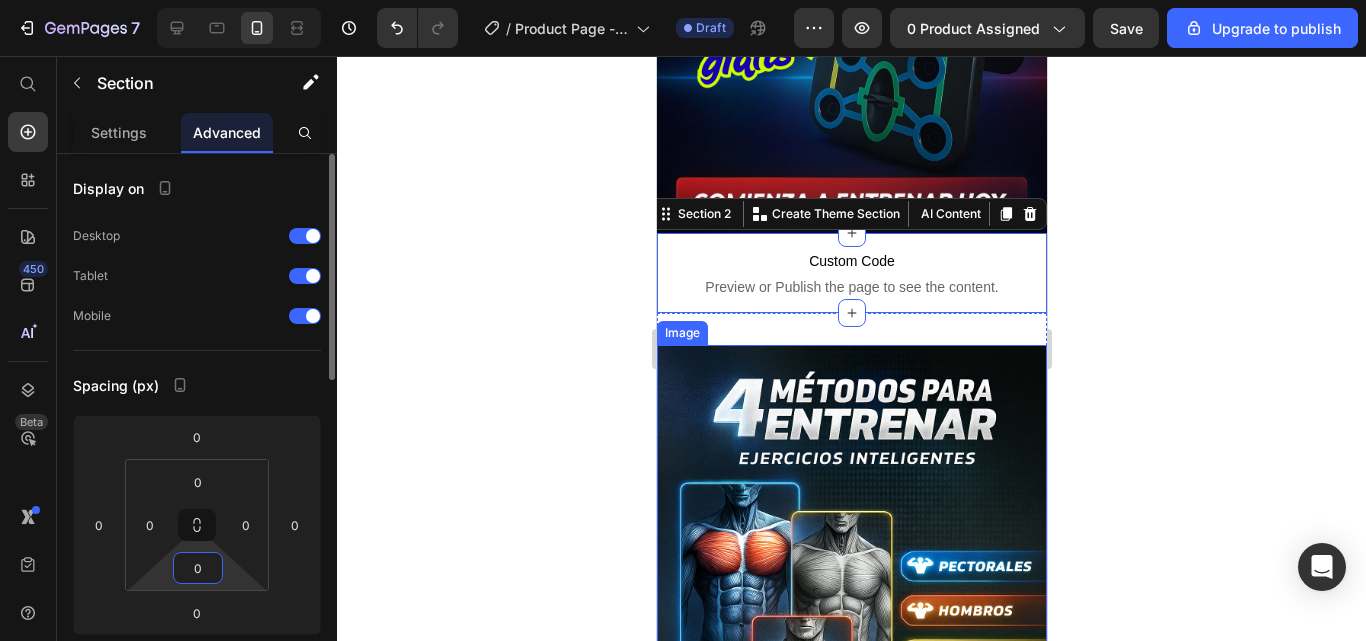 type on "0" 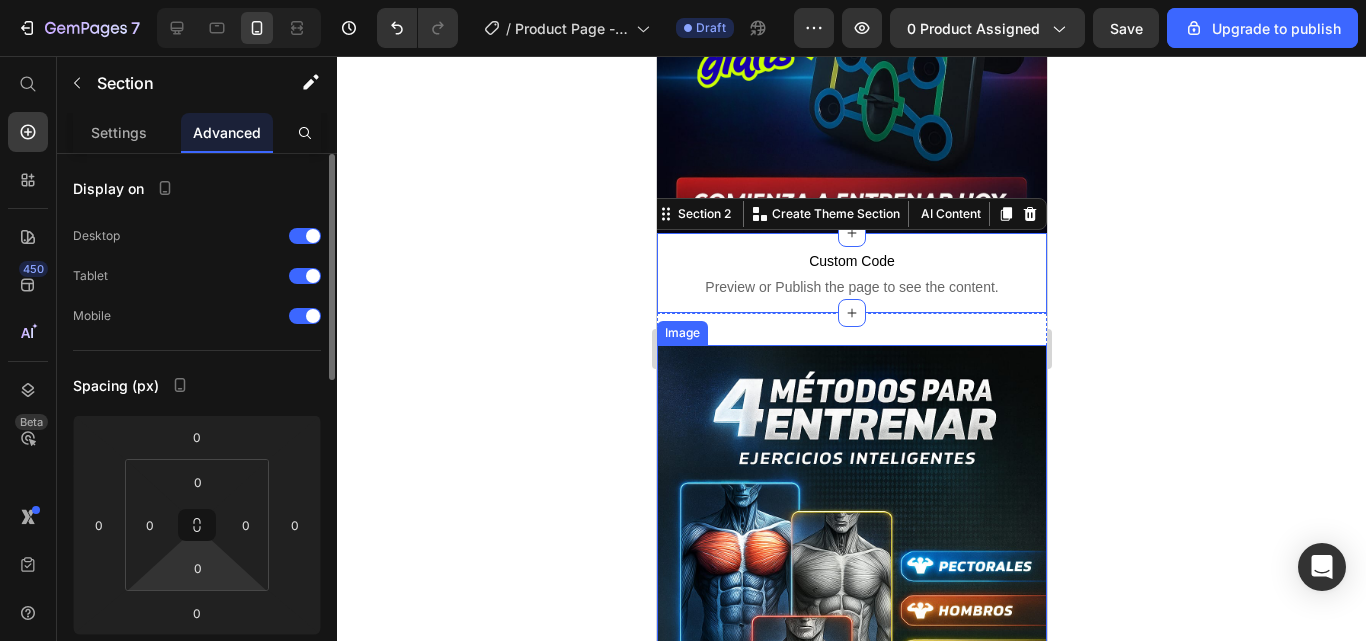 click on "Spacing (px)" at bounding box center [197, 385] 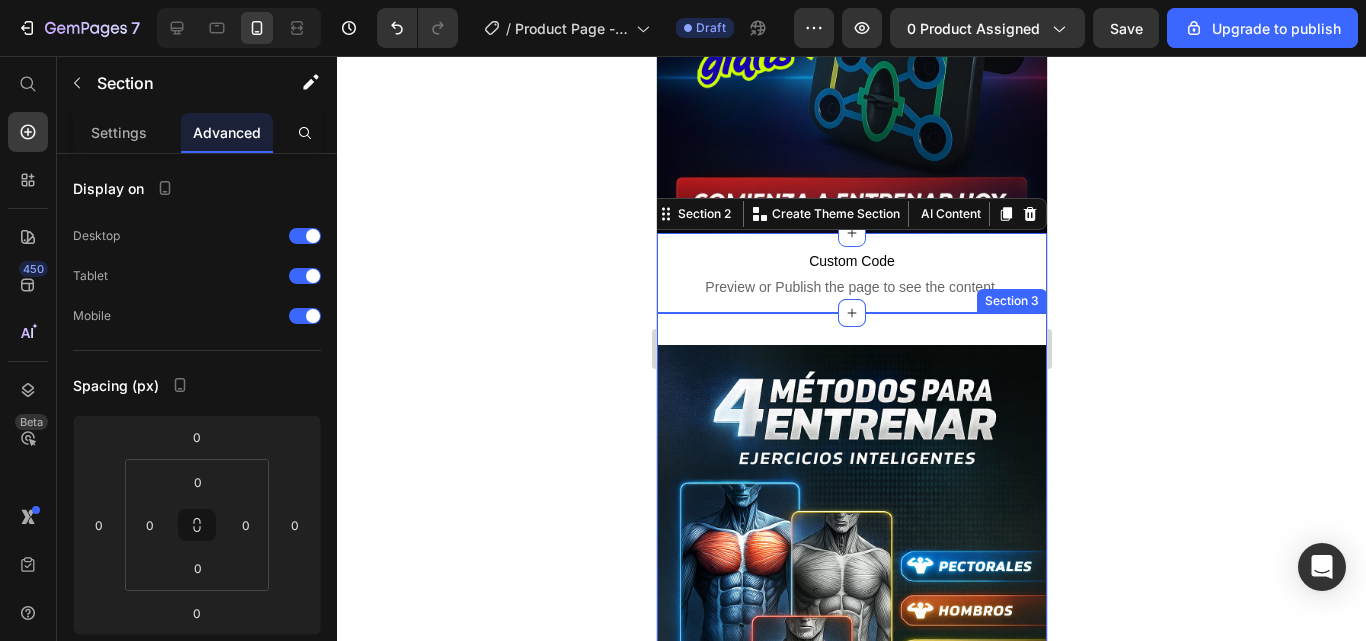 click on "Image Section 3" at bounding box center (851, 637) 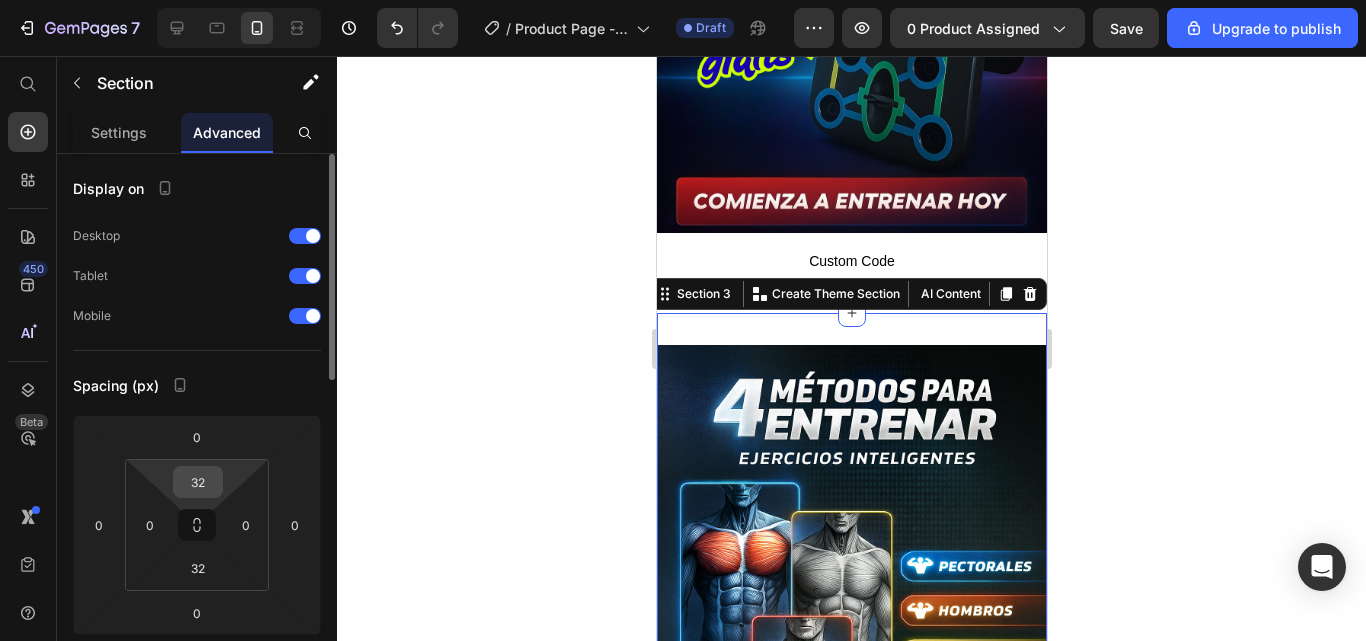 click on "32" at bounding box center (198, 482) 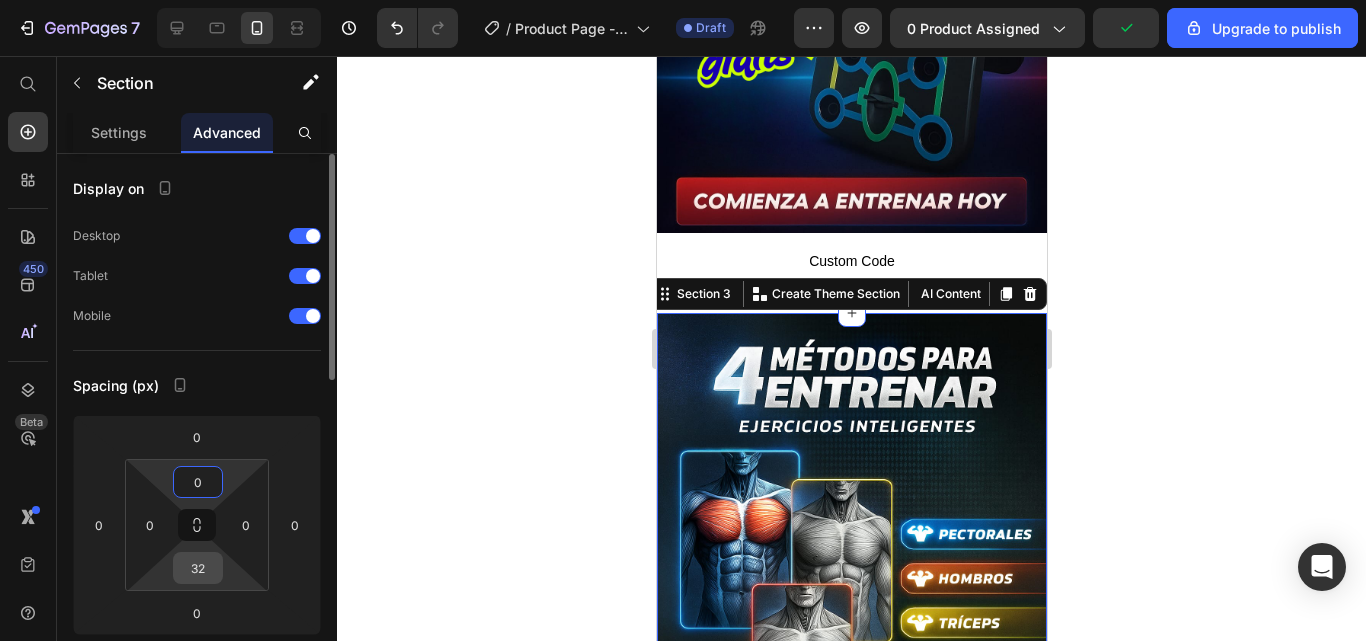 type on "0" 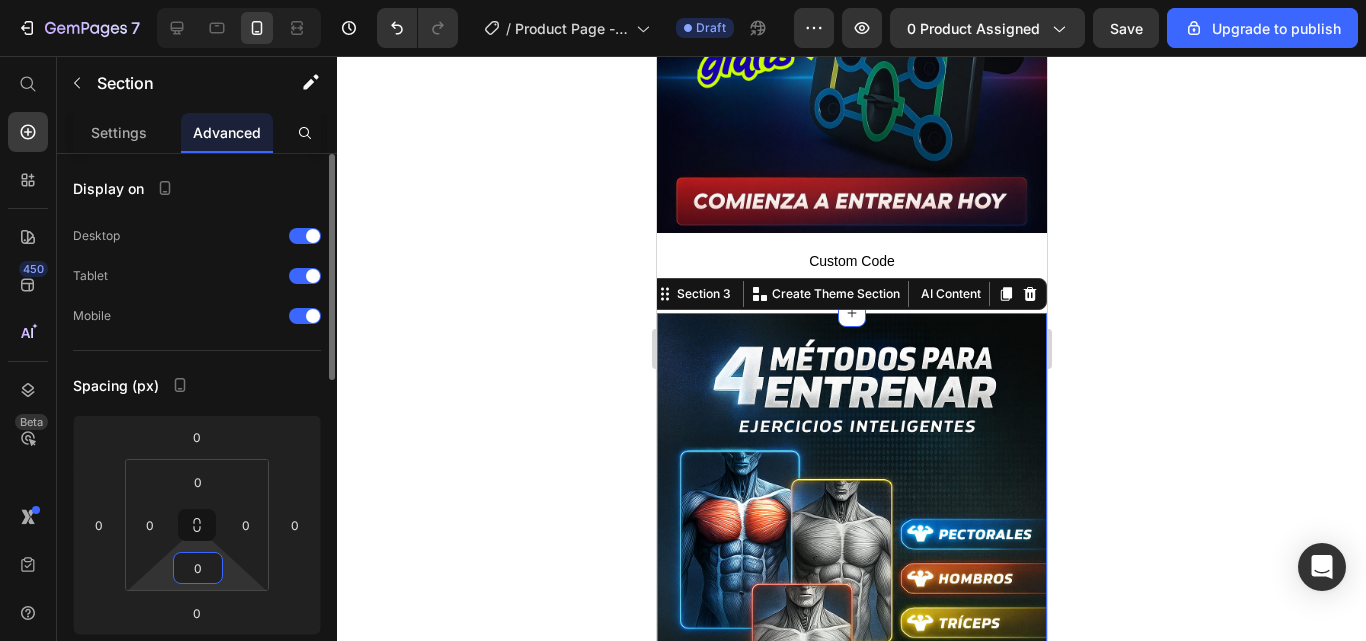 type on "0" 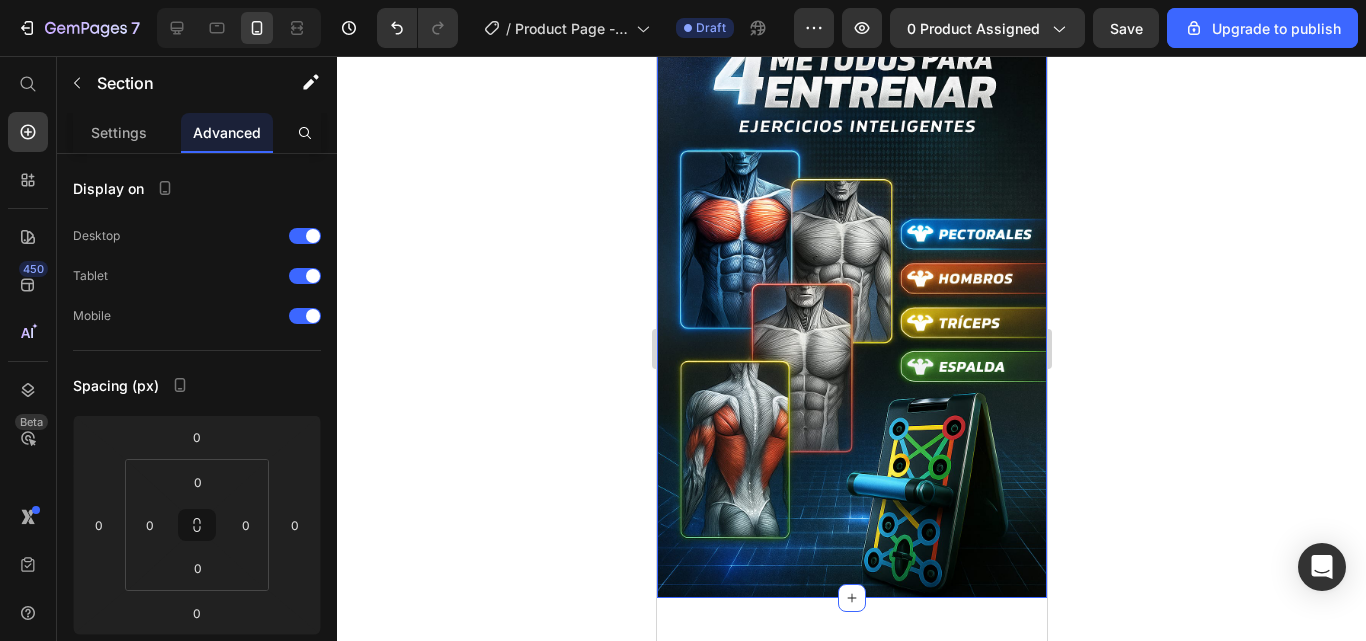 scroll, scrollTop: 900, scrollLeft: 0, axis: vertical 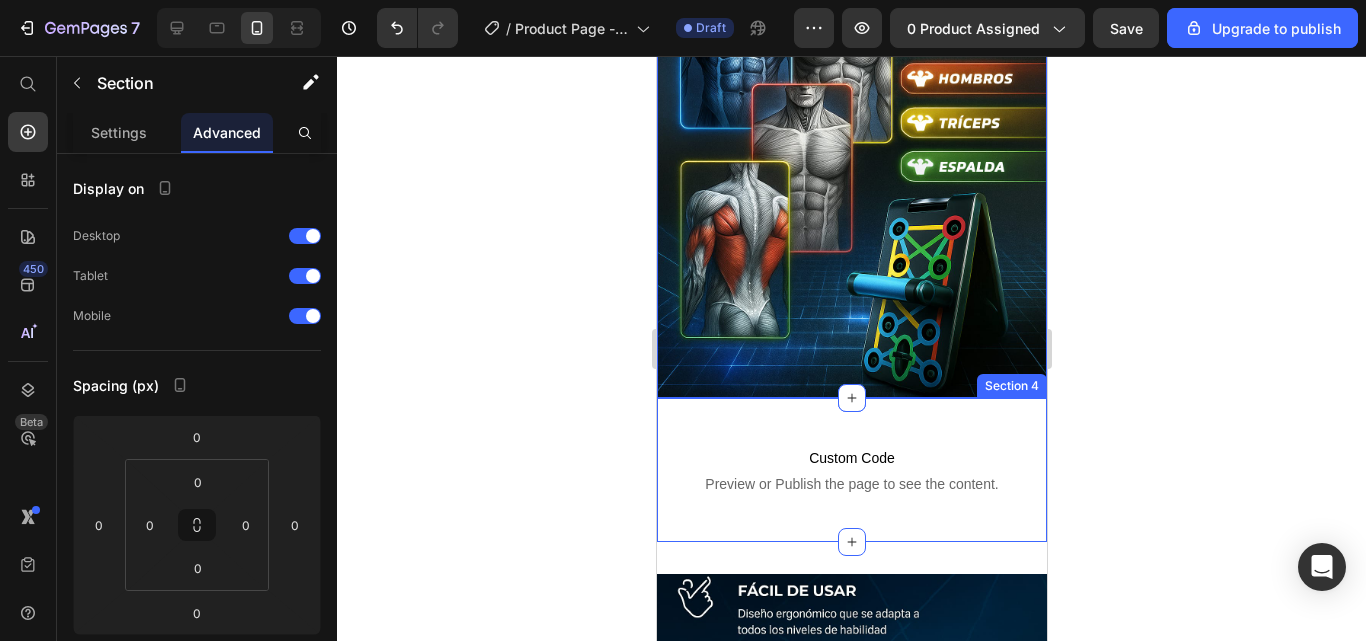 click on "Custom Code
Preview or Publish the page to see the content. Custom Code Section 4" at bounding box center [851, 470] 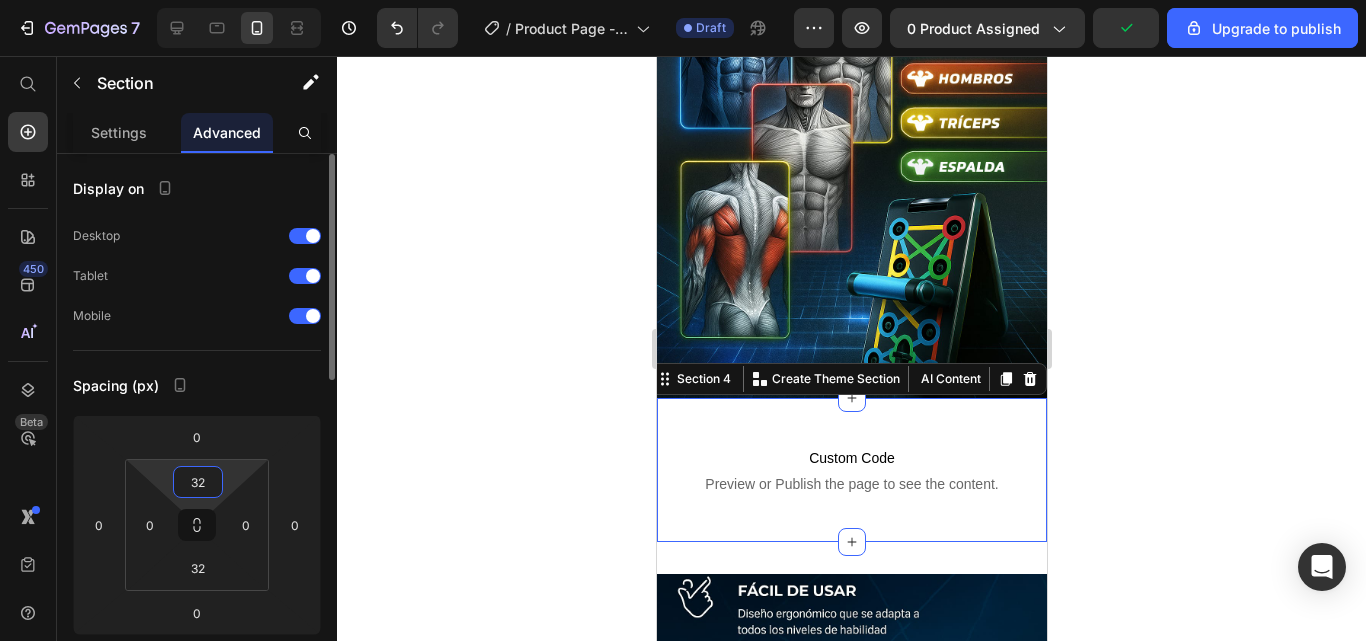click on "32" at bounding box center [198, 482] 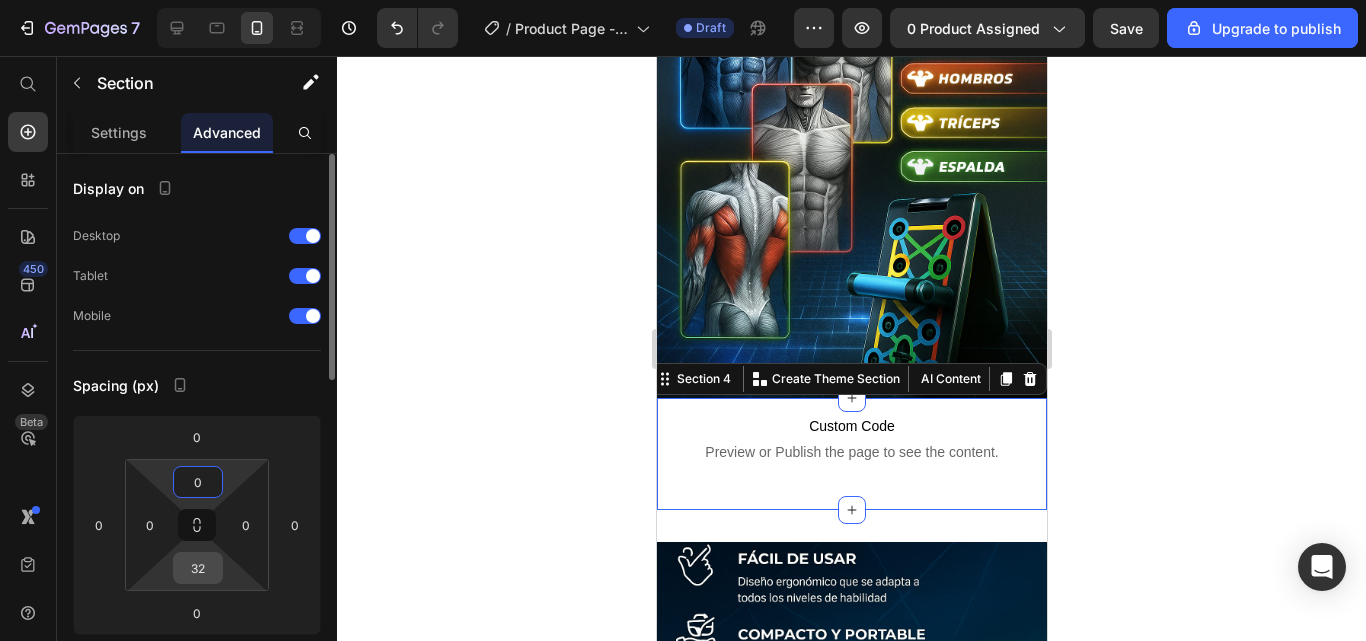 type on "0" 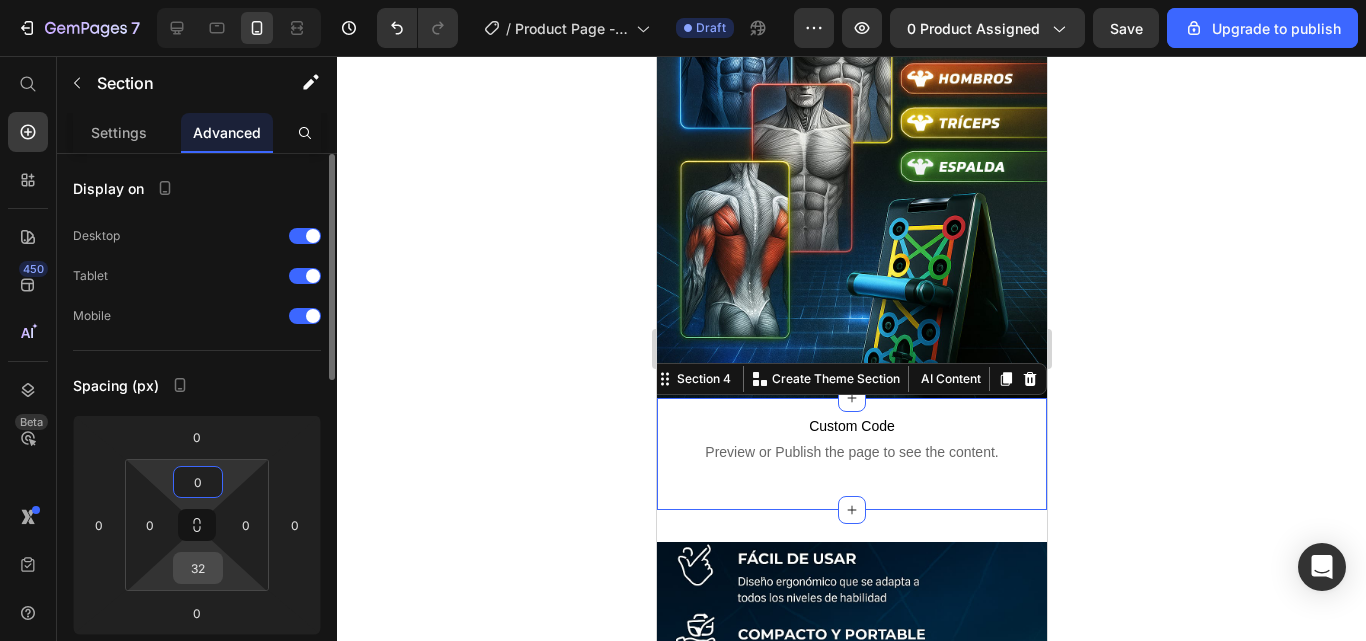 click on "32" at bounding box center (198, 568) 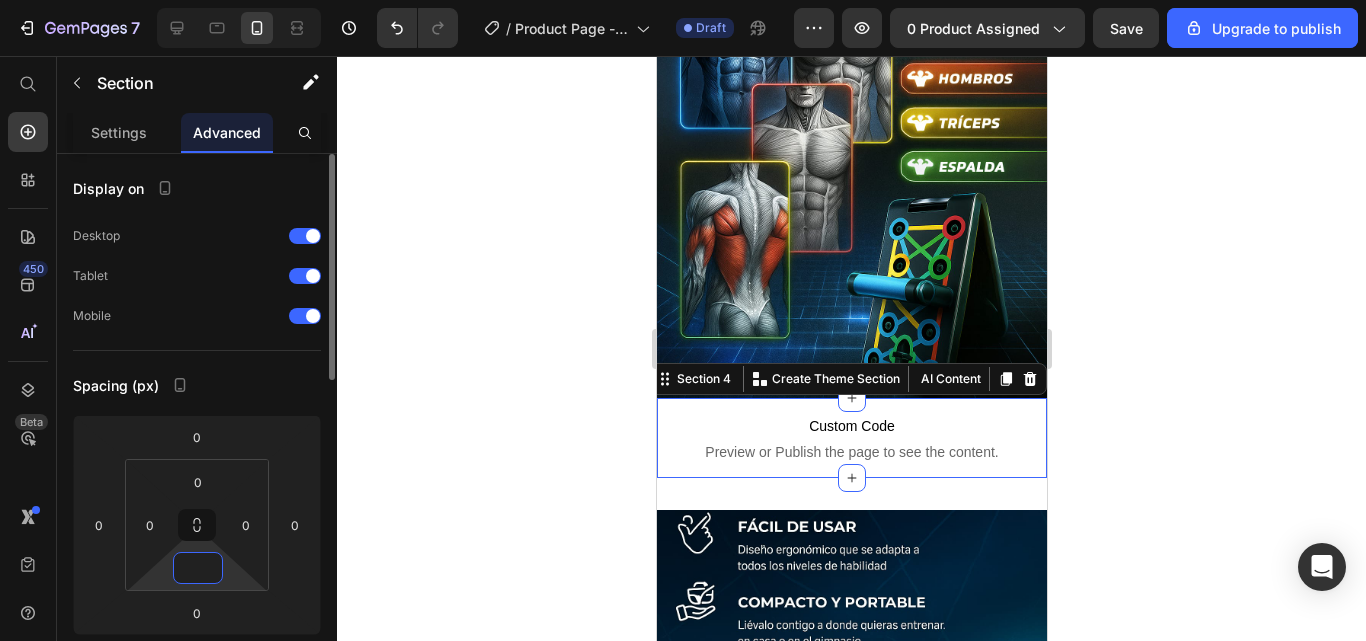 type on "0" 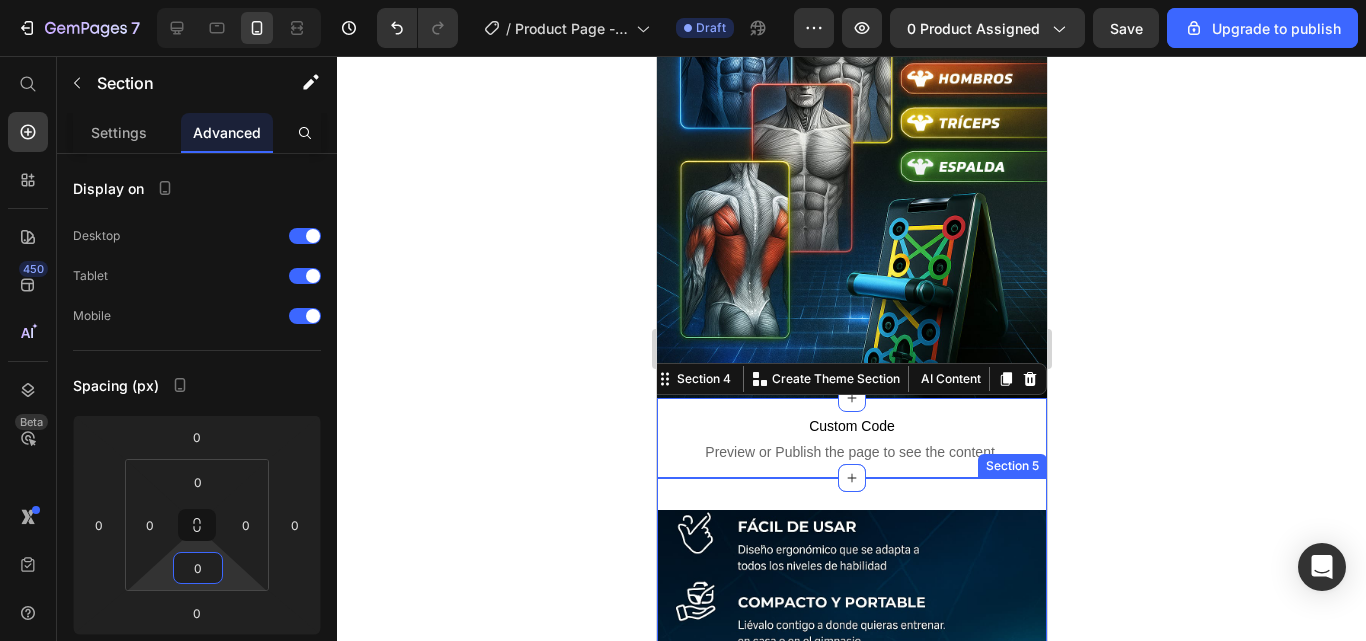 click on "Image Section 5" at bounding box center (851, 802) 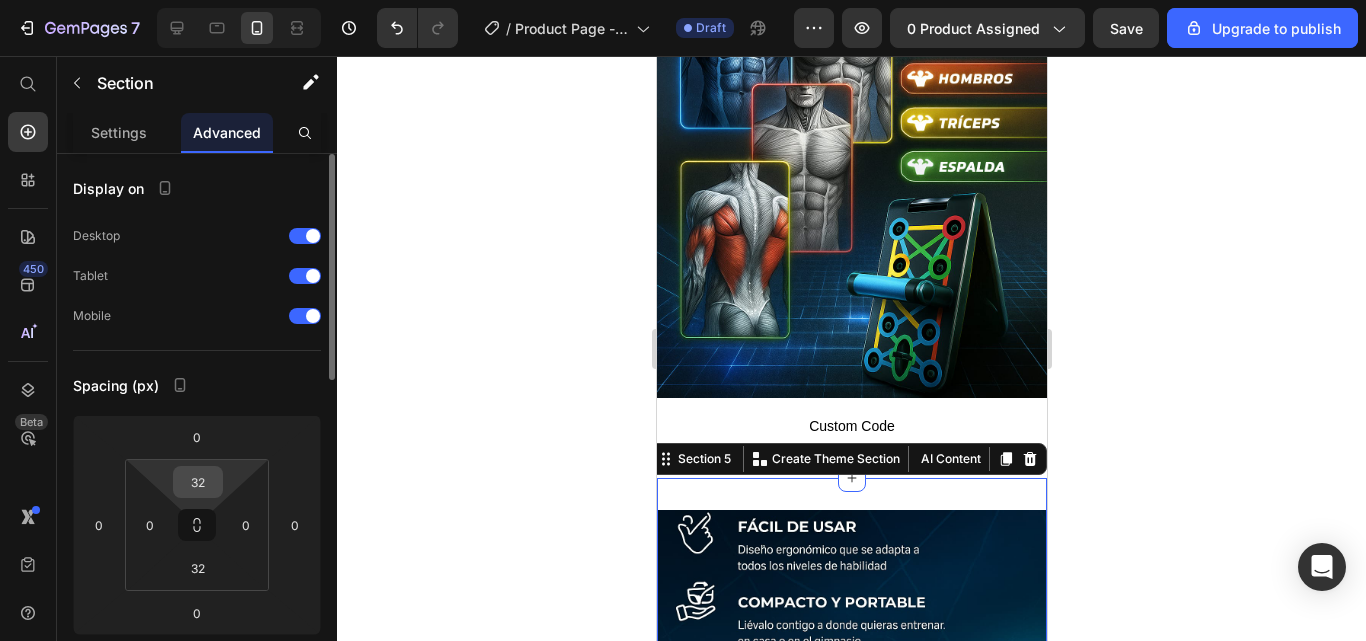 click on "32" at bounding box center (198, 482) 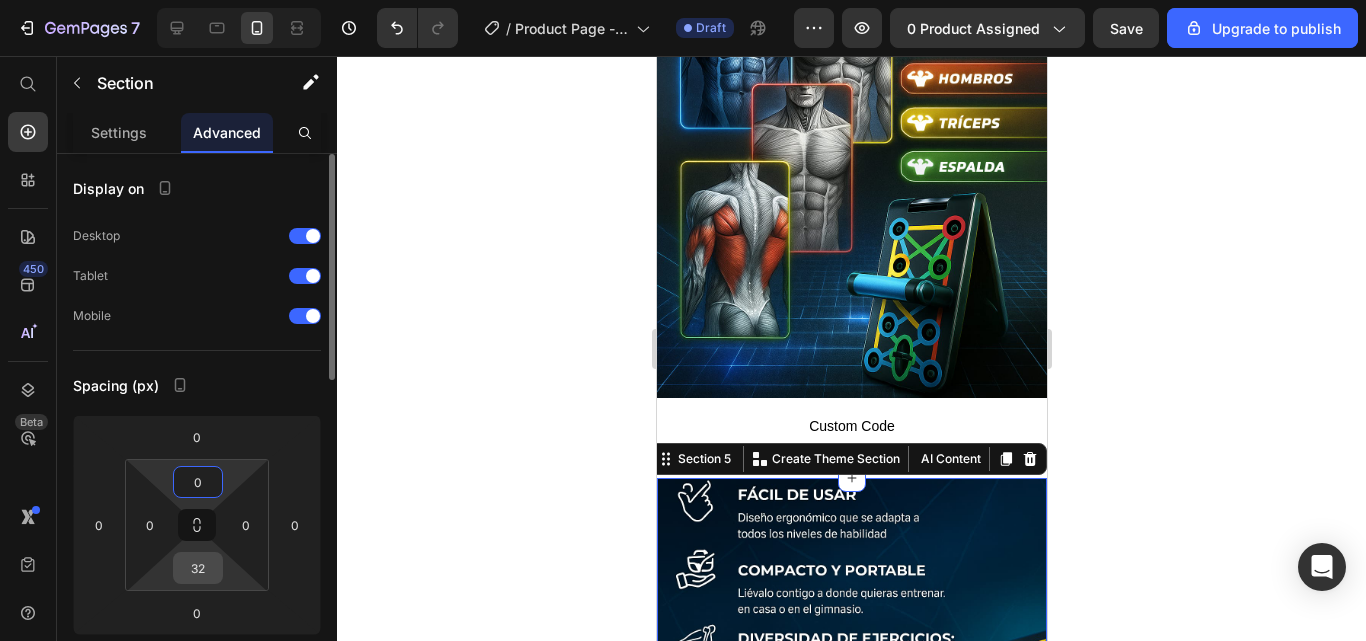 type on "0" 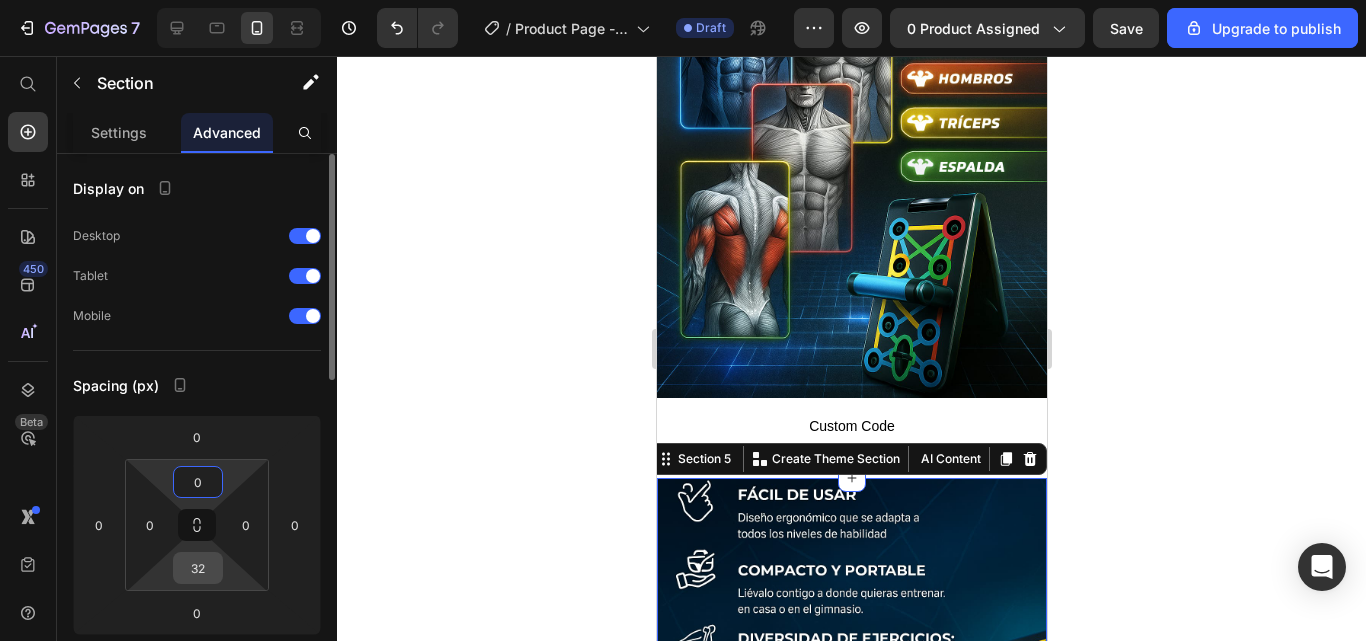 click on "32" at bounding box center [198, 568] 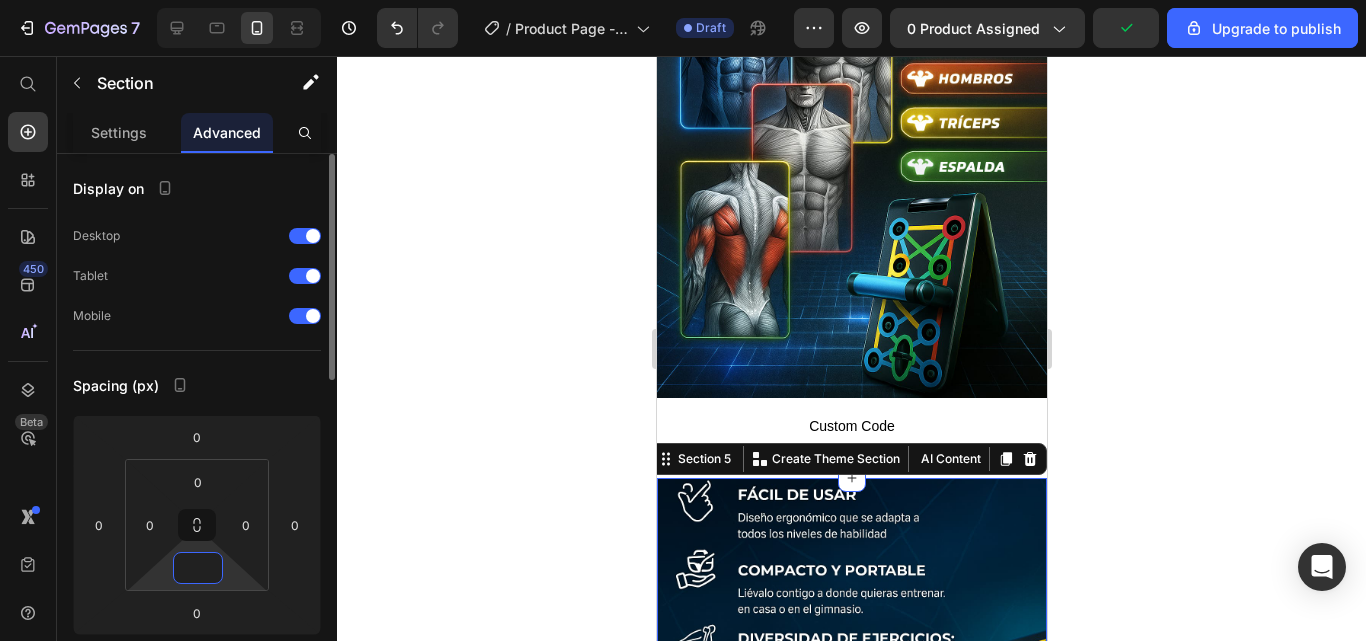 type on "0" 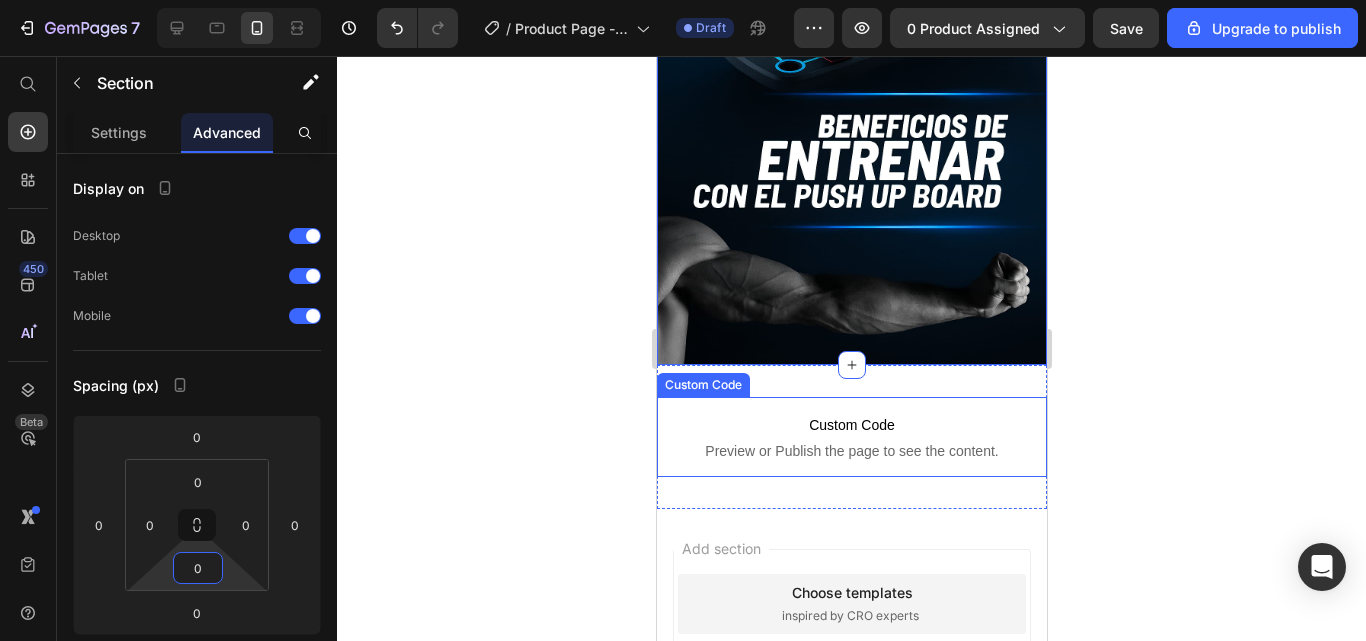scroll, scrollTop: 1600, scrollLeft: 0, axis: vertical 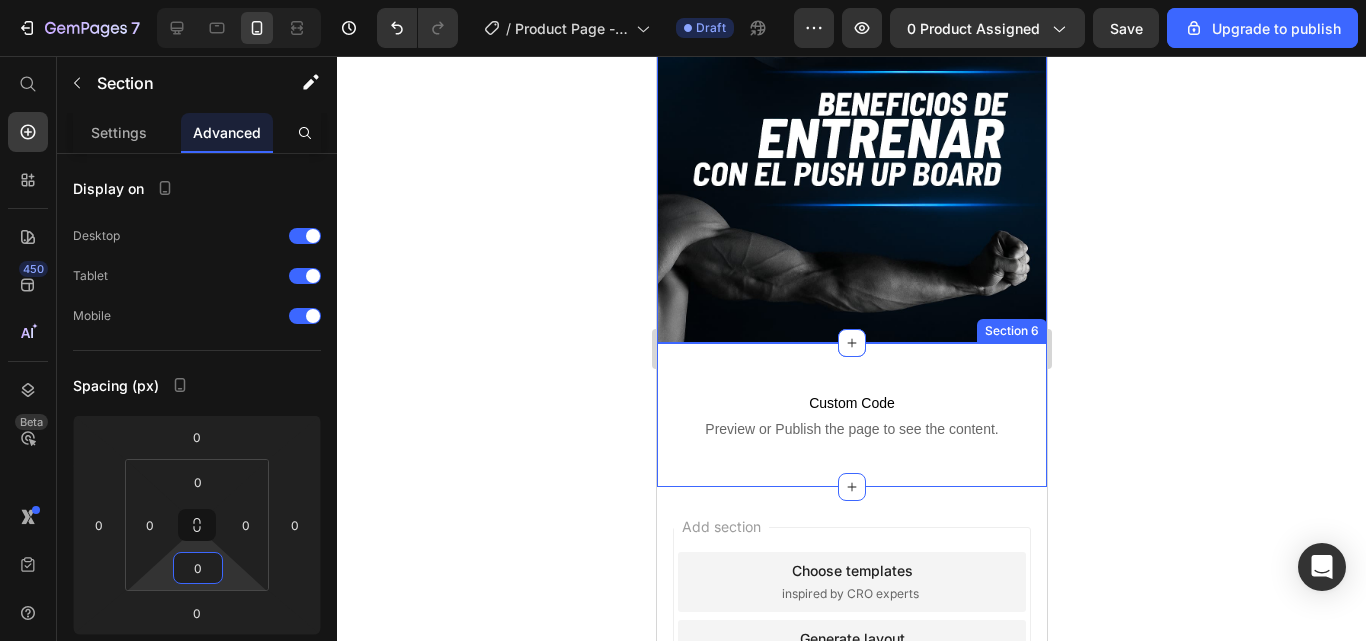 click on "Custom Code
Preview or Publish the page to see the content. Custom Code Section 6" at bounding box center (851, 415) 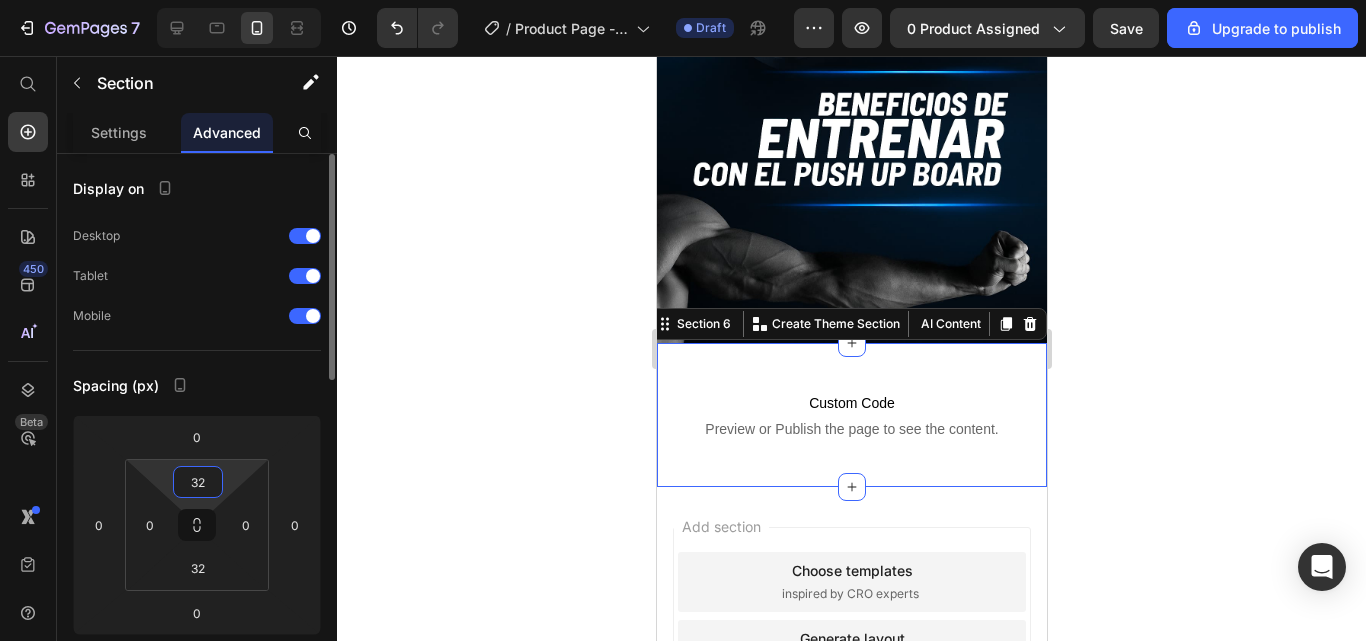 click on "32" at bounding box center (198, 482) 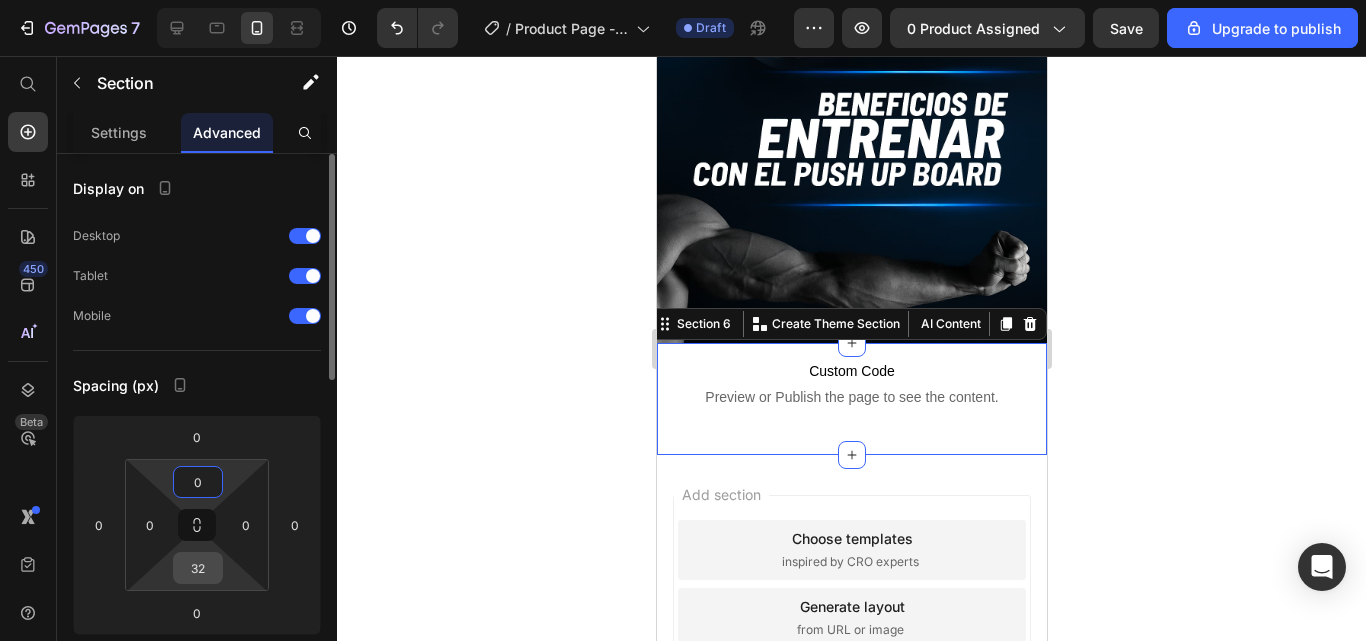 type on "0" 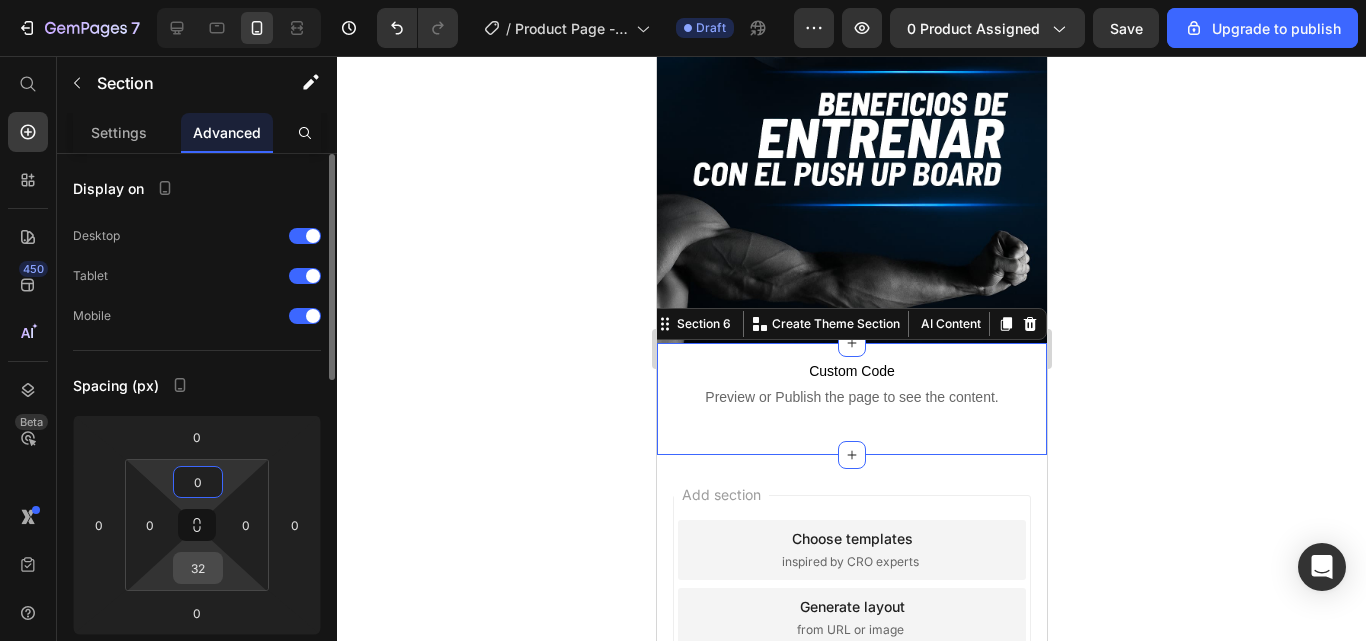 click on "32" at bounding box center (198, 568) 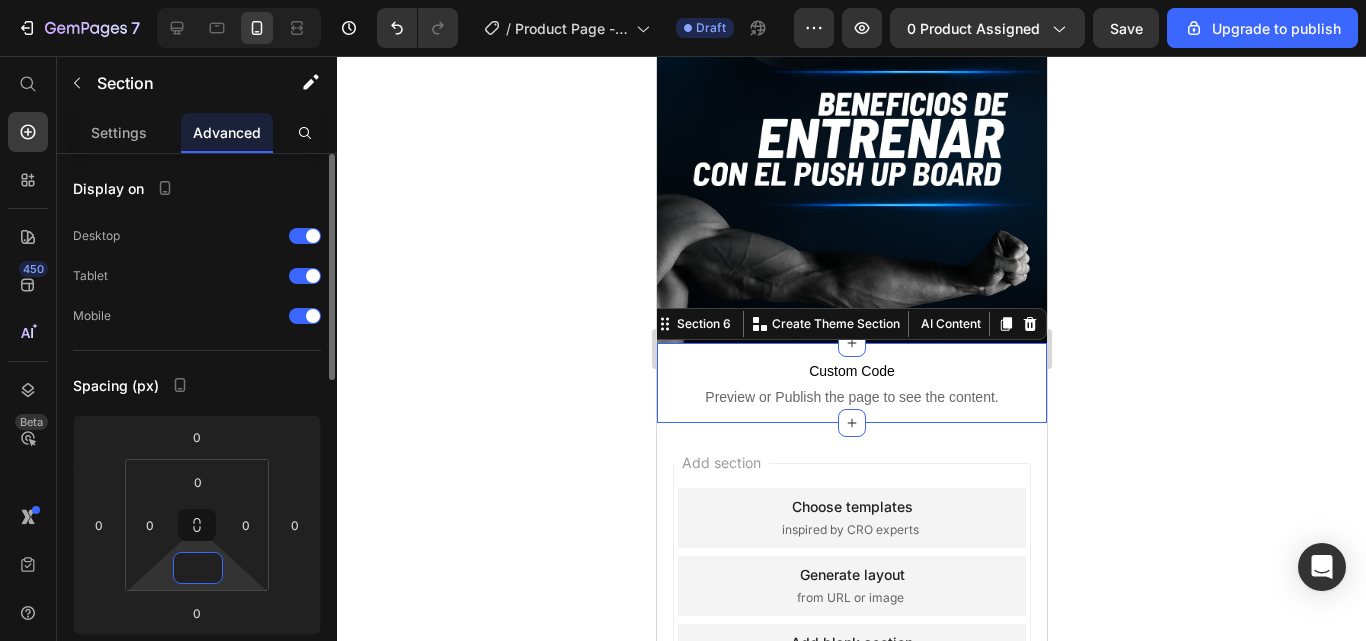 type on "0" 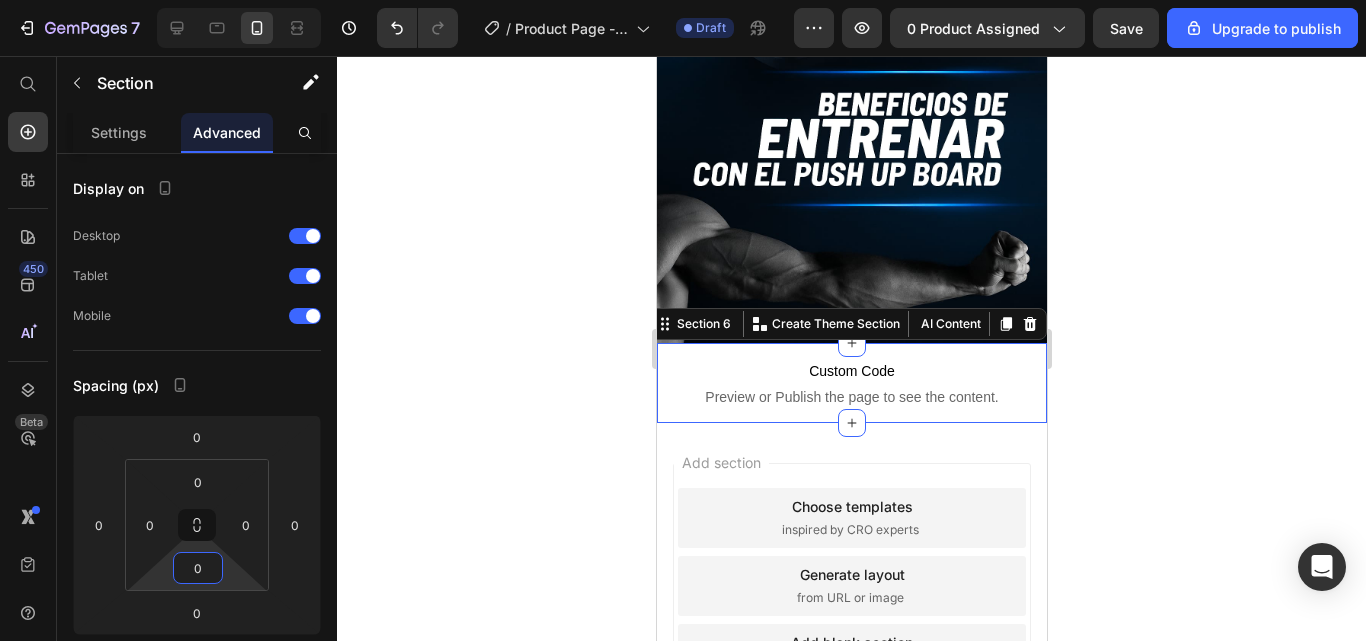 click 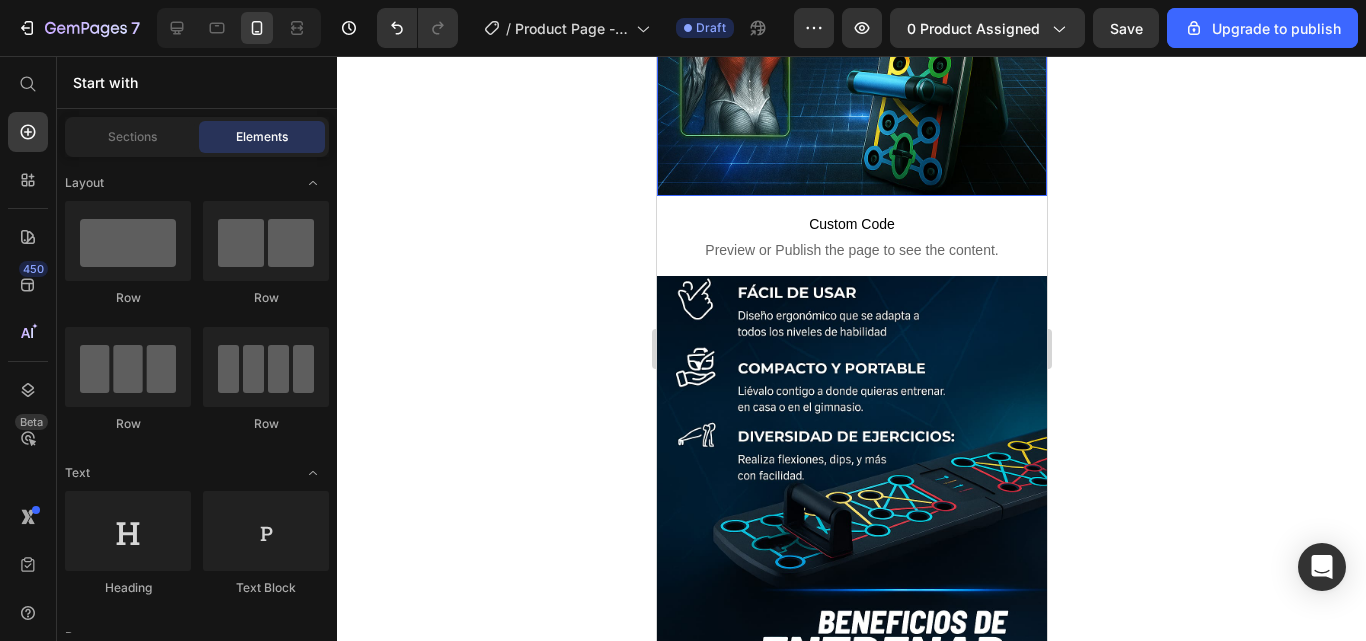scroll, scrollTop: 1400, scrollLeft: 0, axis: vertical 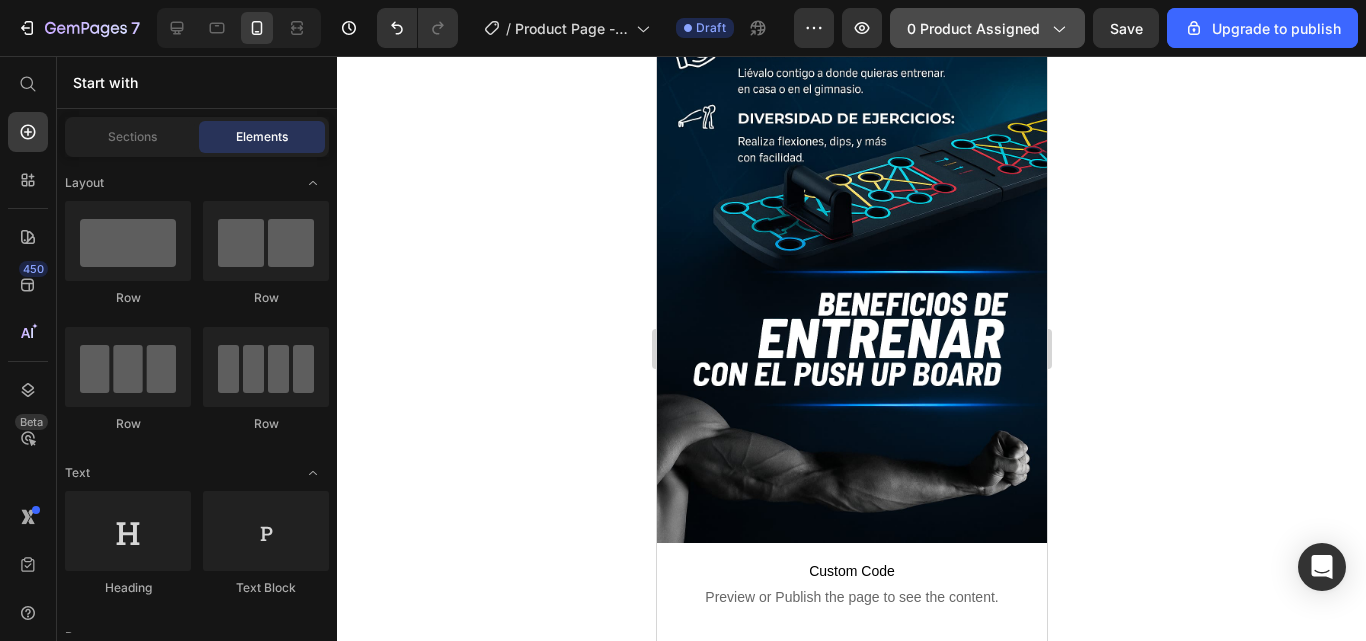 click 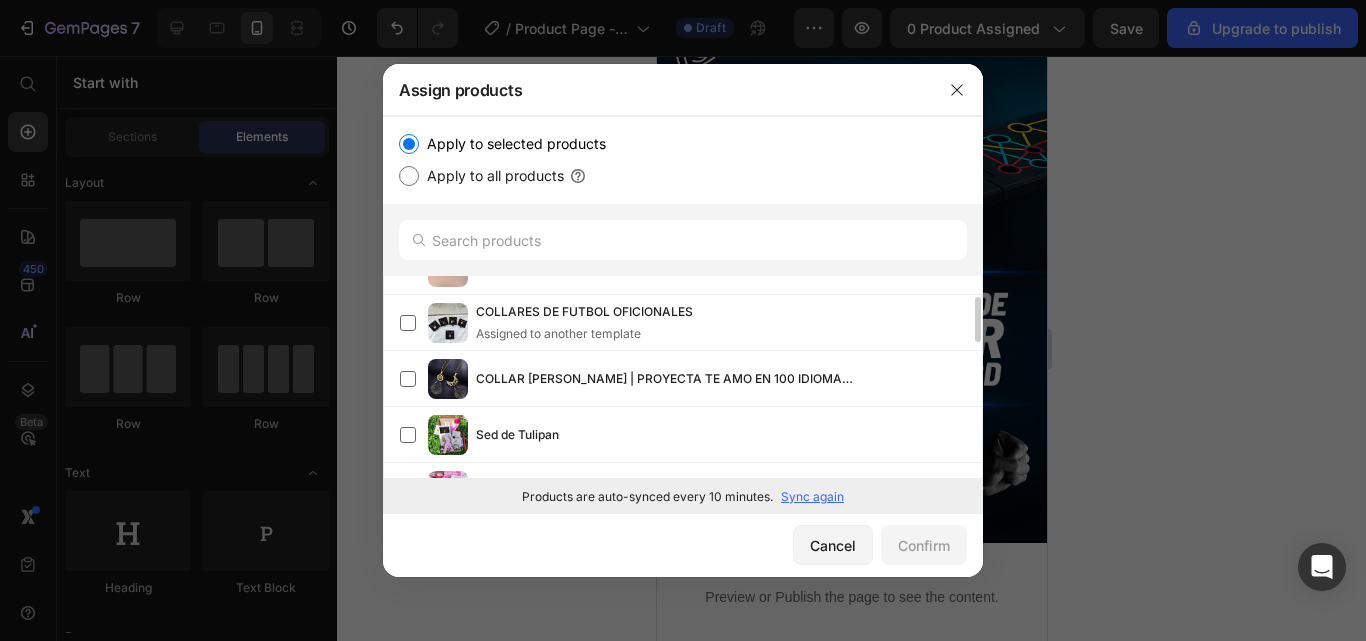 scroll, scrollTop: 0, scrollLeft: 0, axis: both 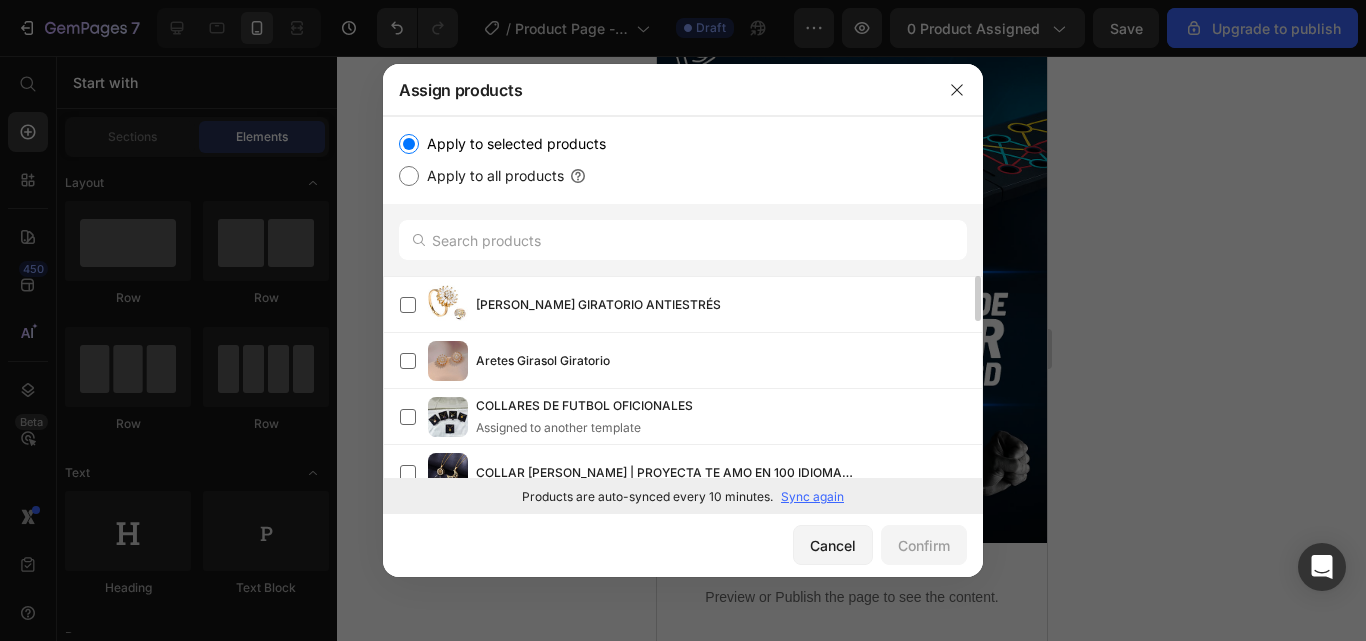 click on "Apply to all products" at bounding box center [409, 176] 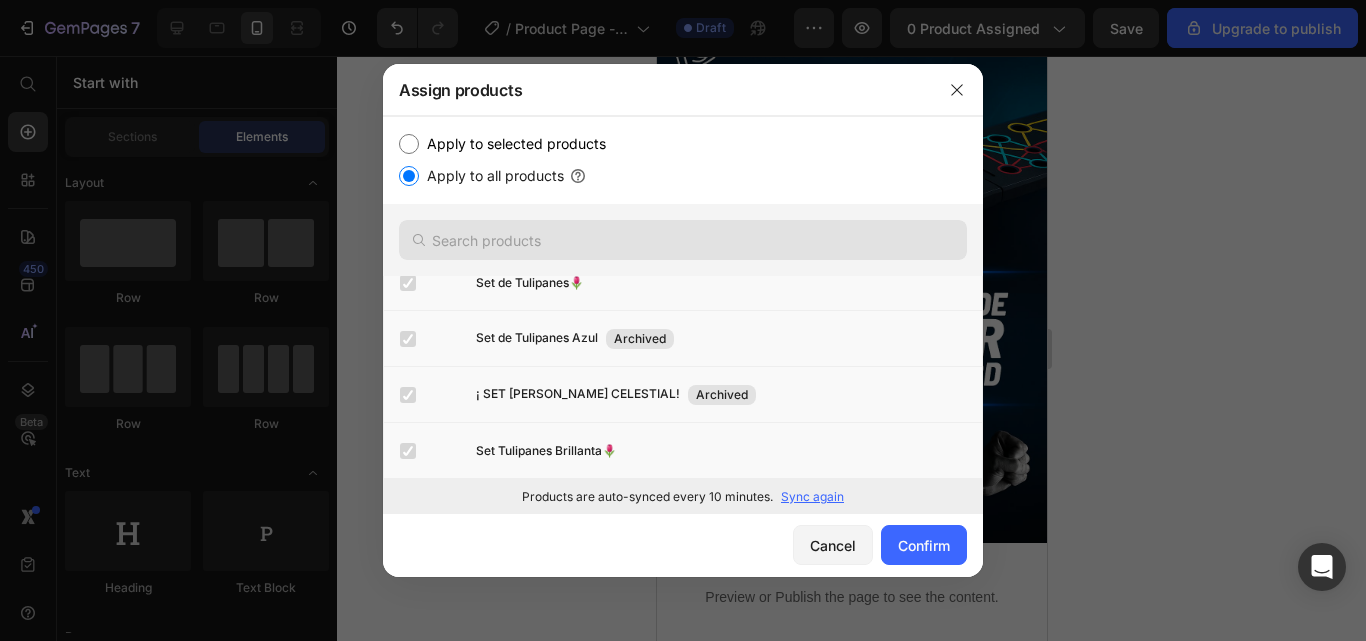 scroll, scrollTop: 494, scrollLeft: 0, axis: vertical 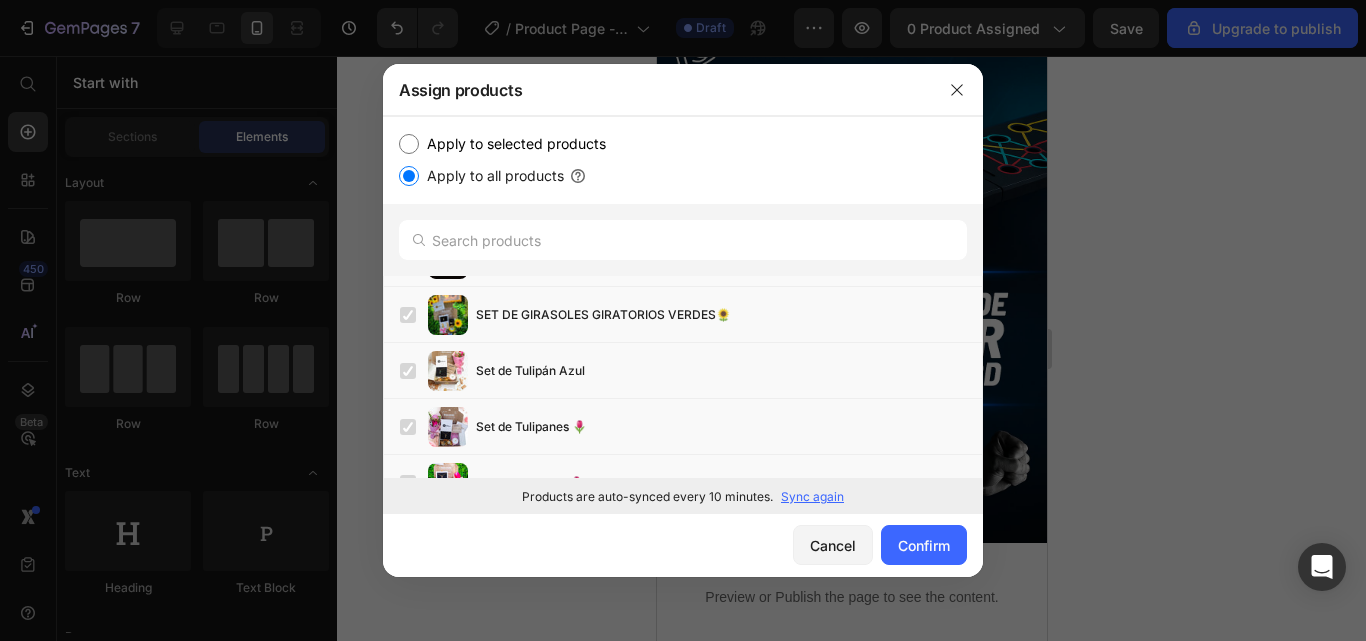 click on "Apply to selected products" at bounding box center (409, 144) 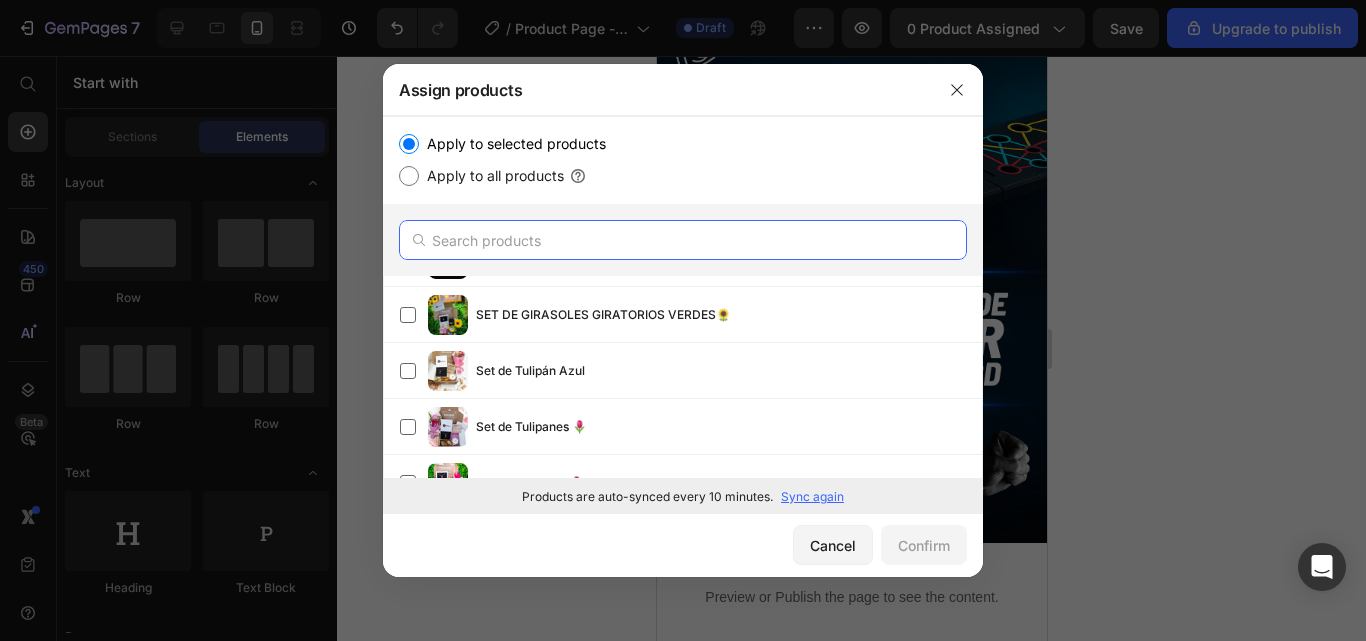 click at bounding box center (683, 240) 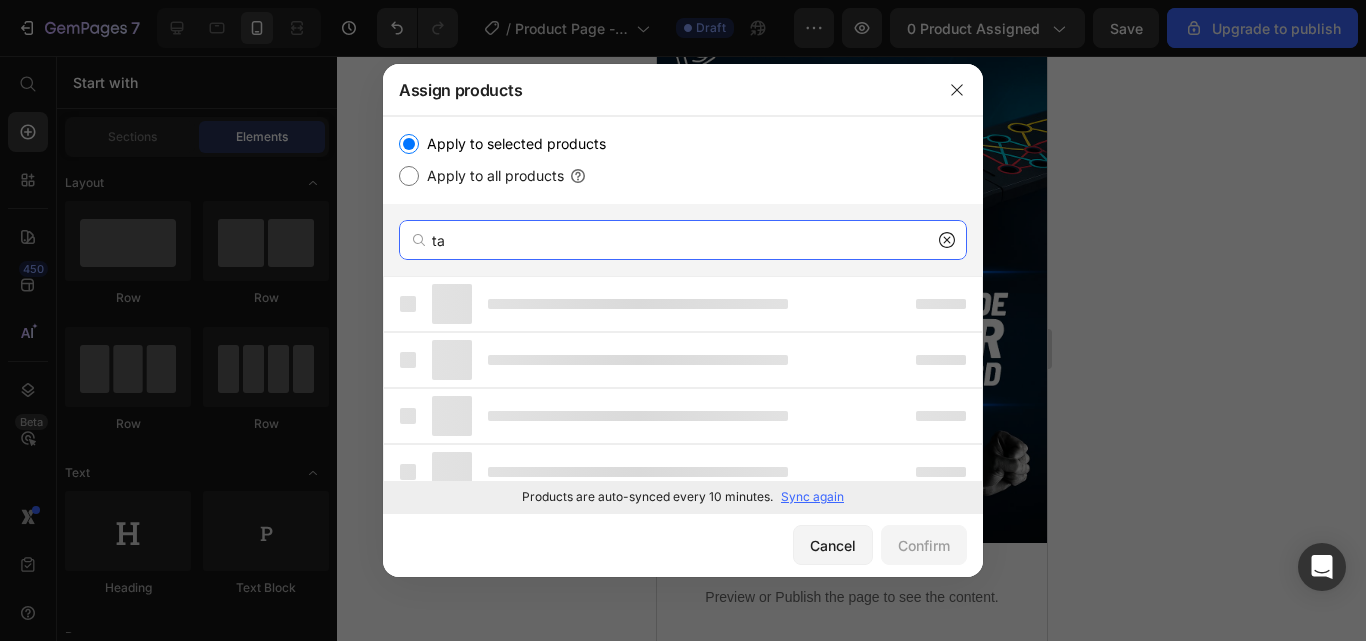 type on "t" 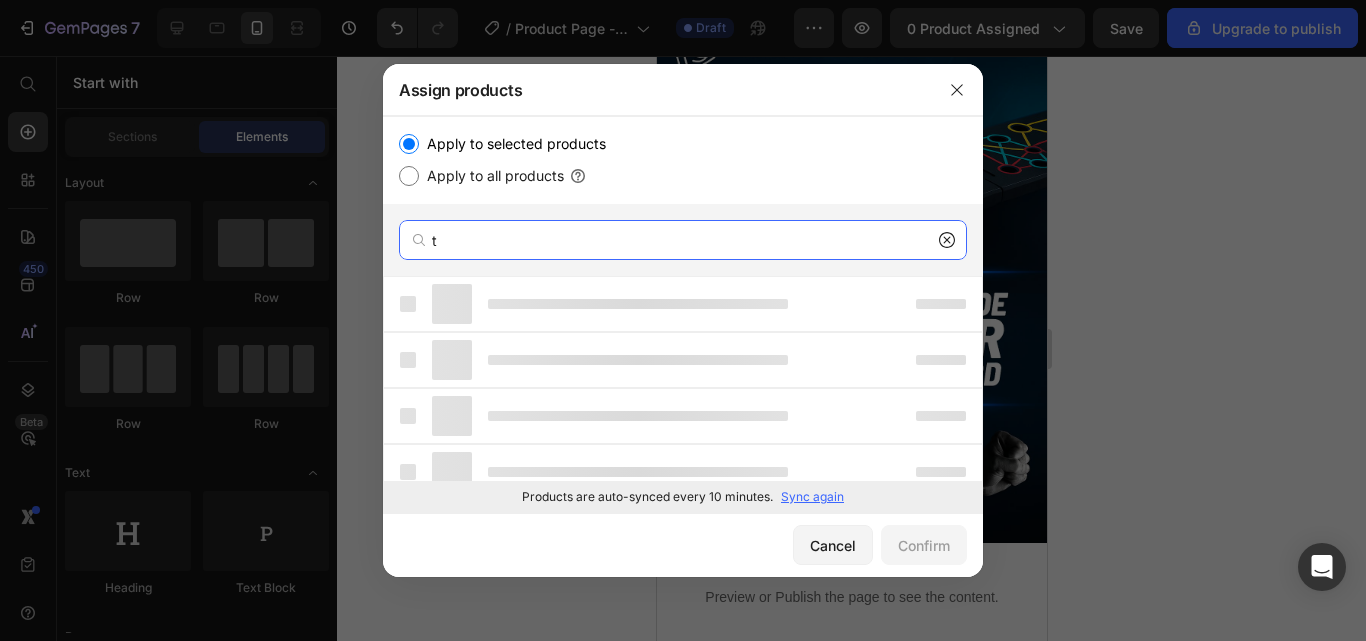 type 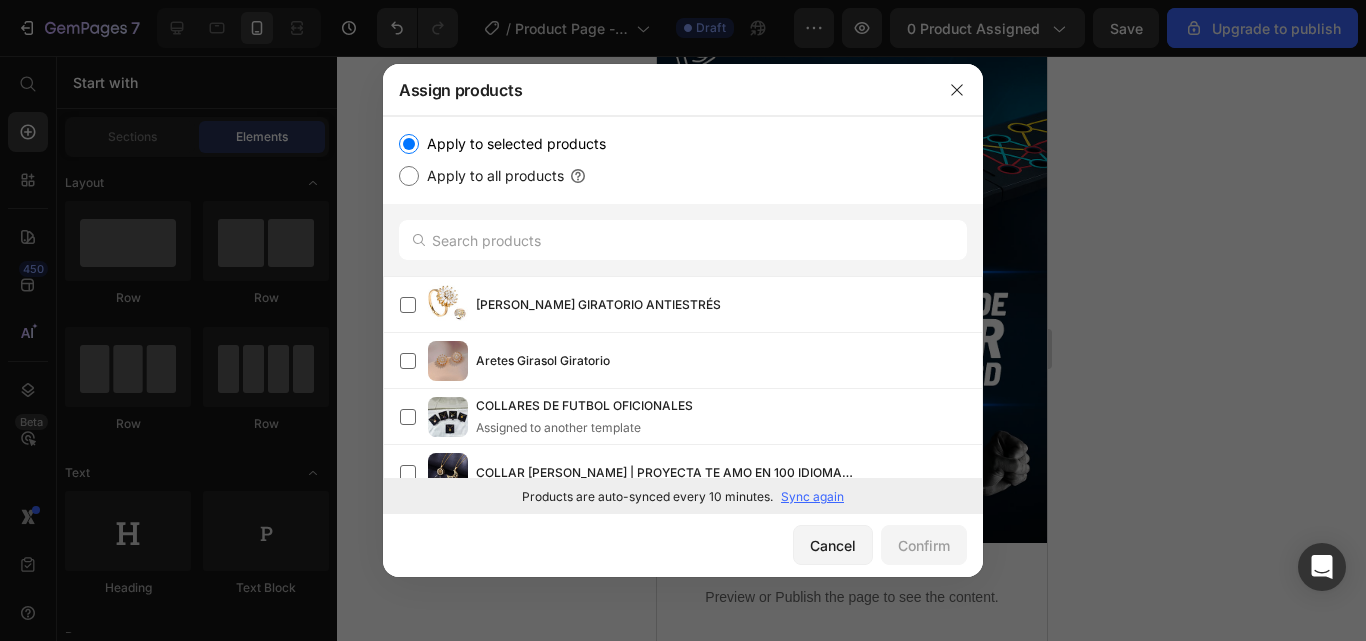 click on "Sync again" at bounding box center [812, 497] 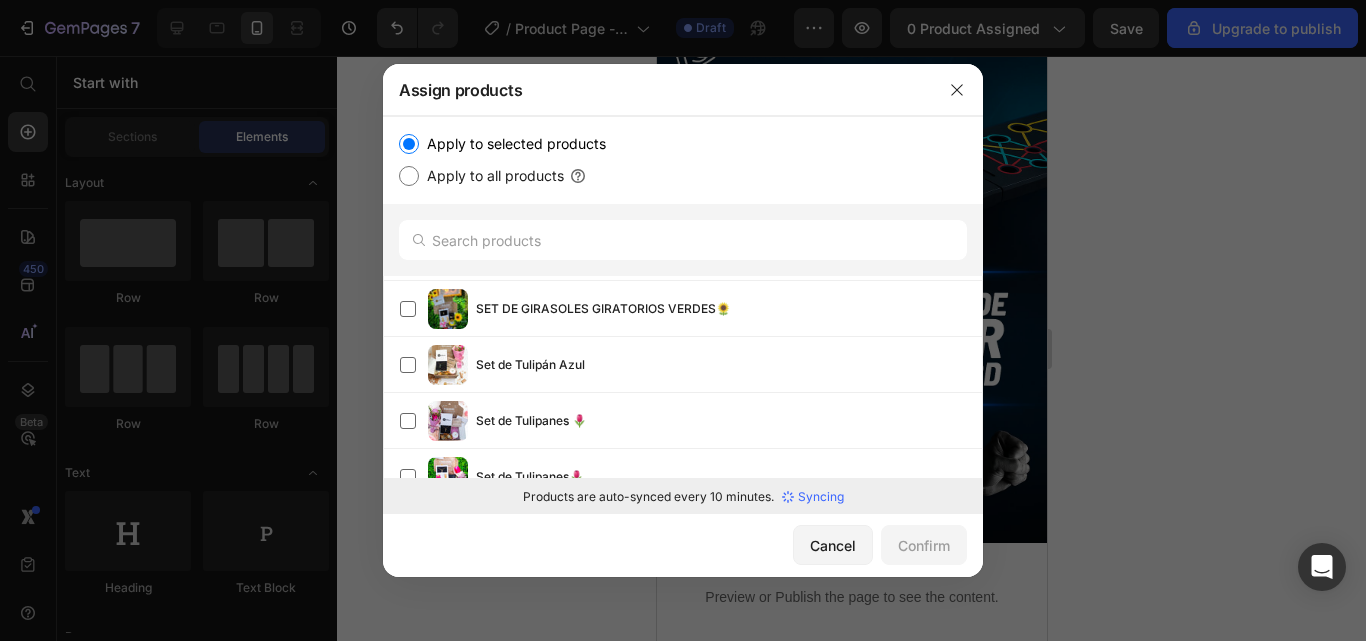 scroll, scrollTop: 600, scrollLeft: 0, axis: vertical 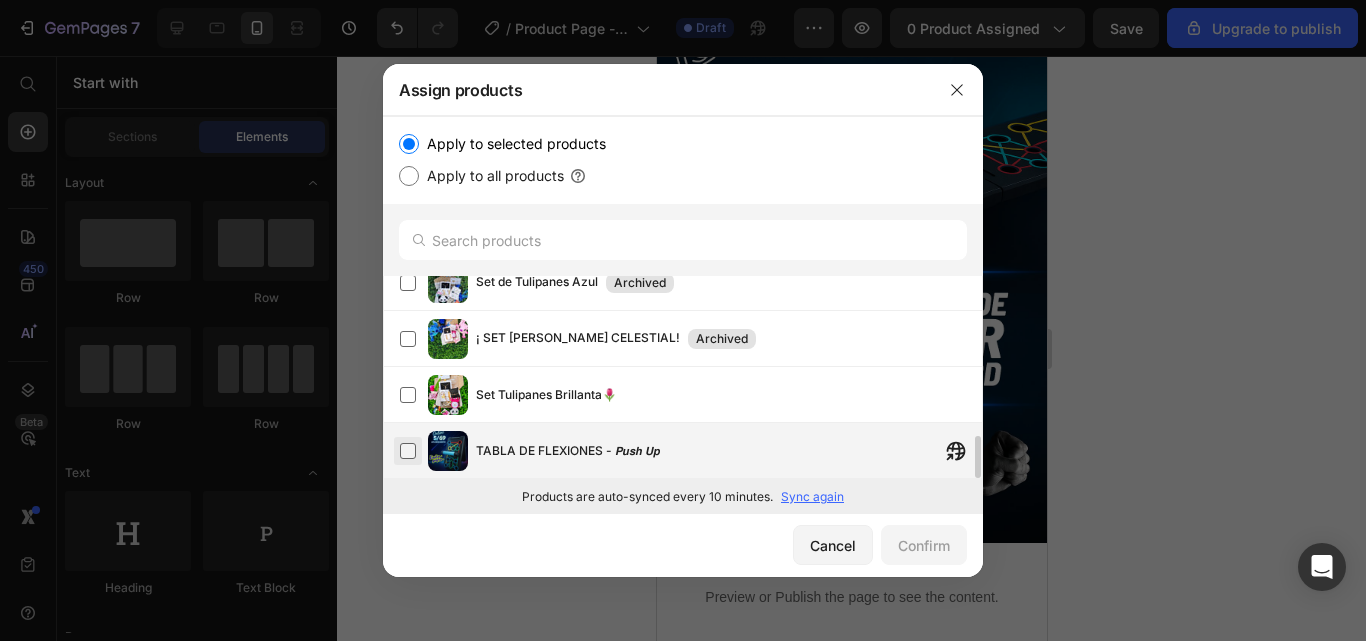 click at bounding box center [408, 451] 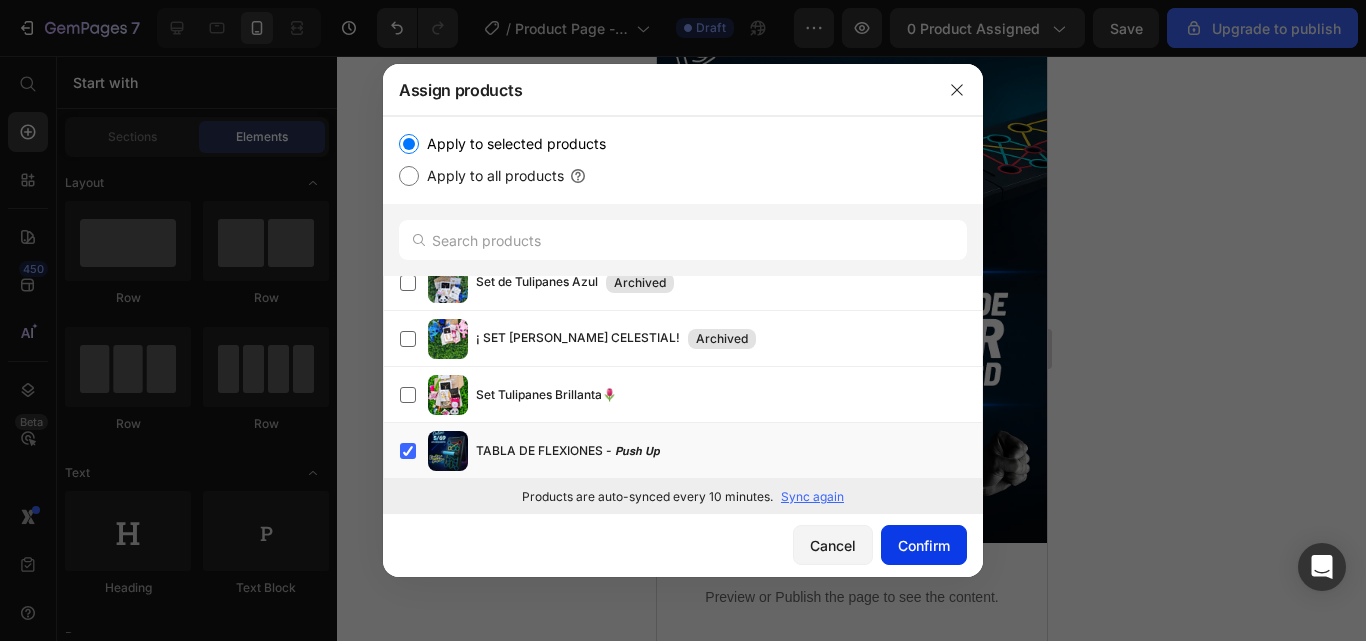 click on "Confirm" at bounding box center [924, 545] 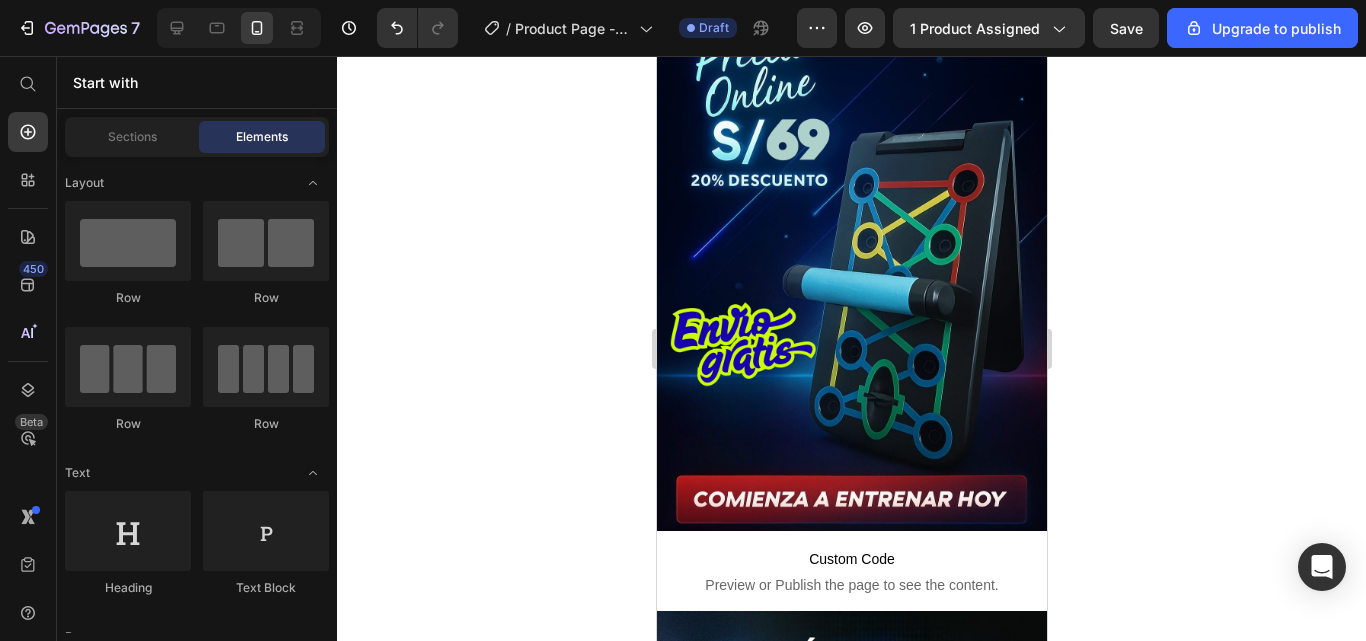 scroll, scrollTop: 0, scrollLeft: 0, axis: both 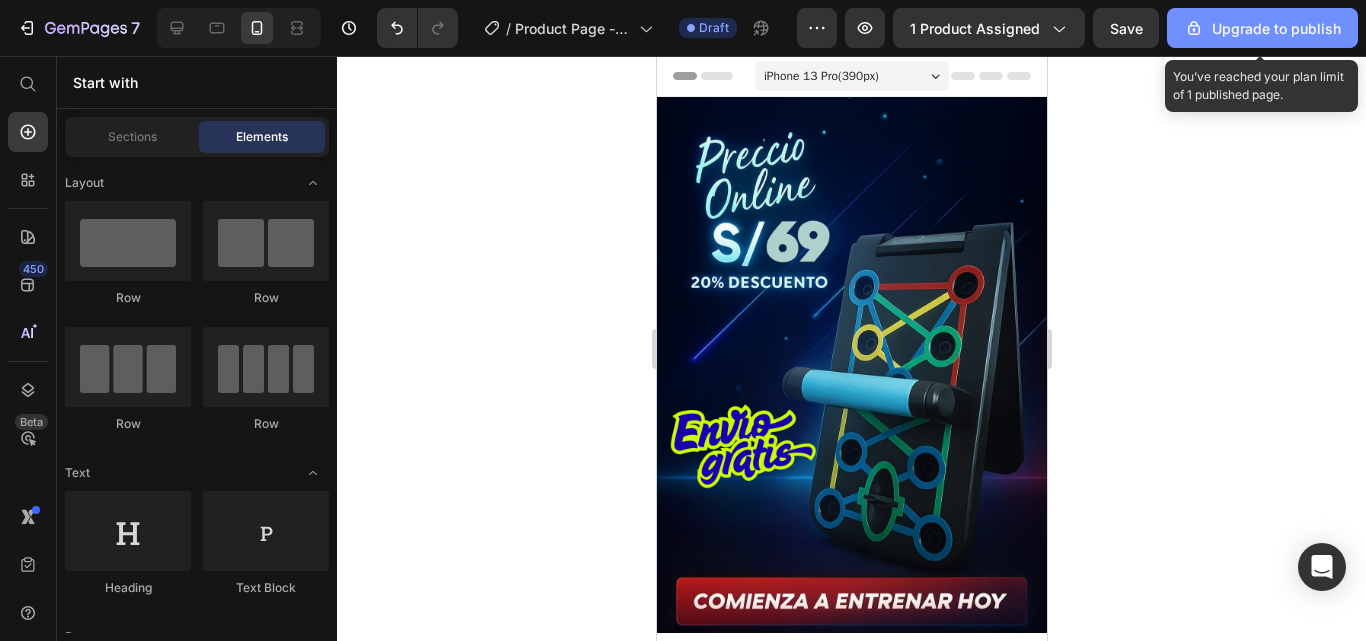 click on "Upgrade to publish" at bounding box center [1262, 28] 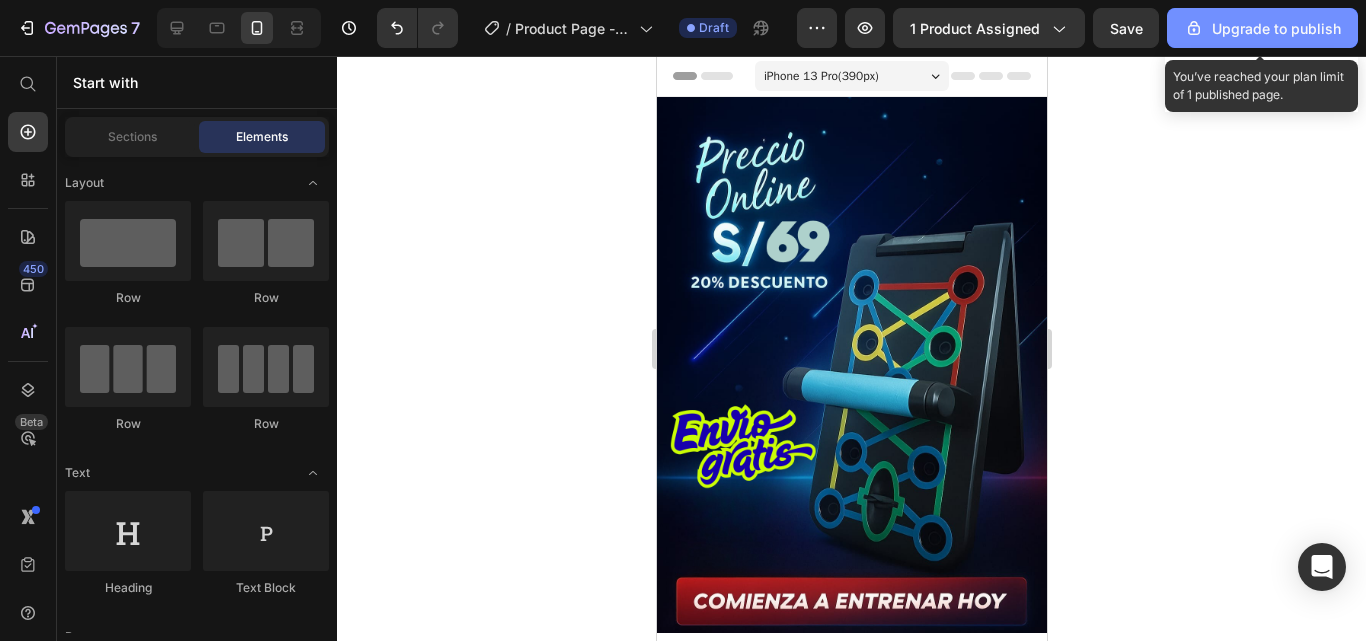 click on "Upgrade to publish" at bounding box center (1262, 28) 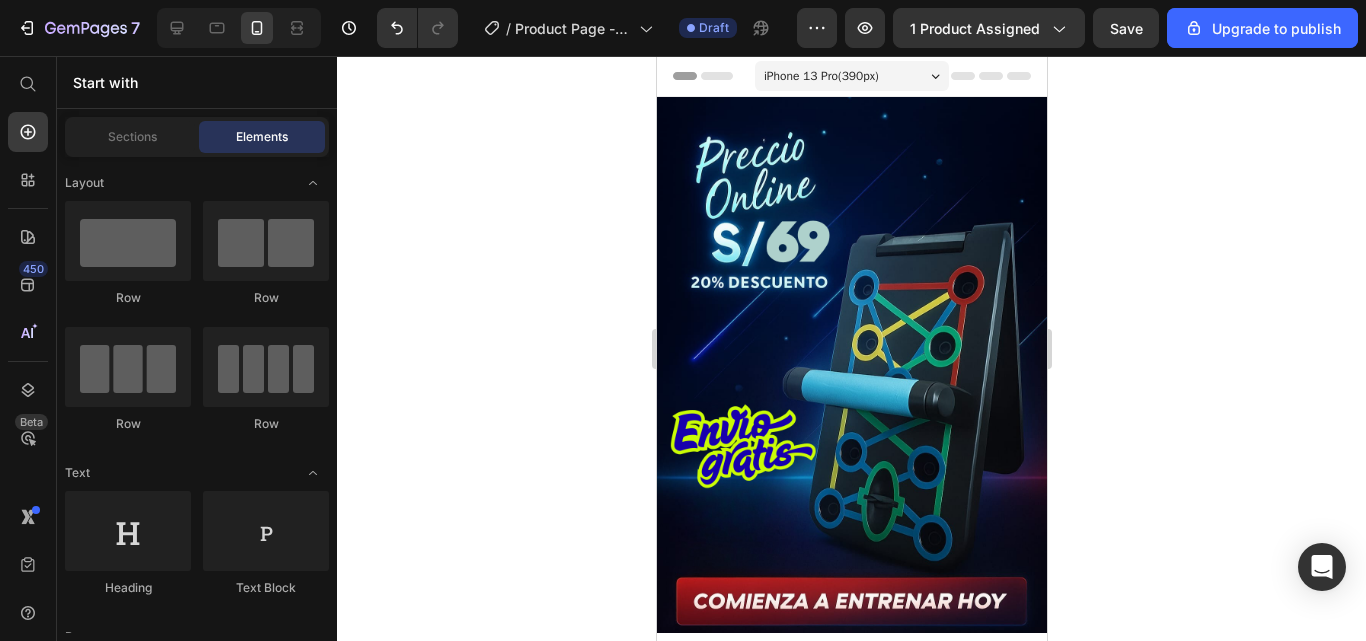 click 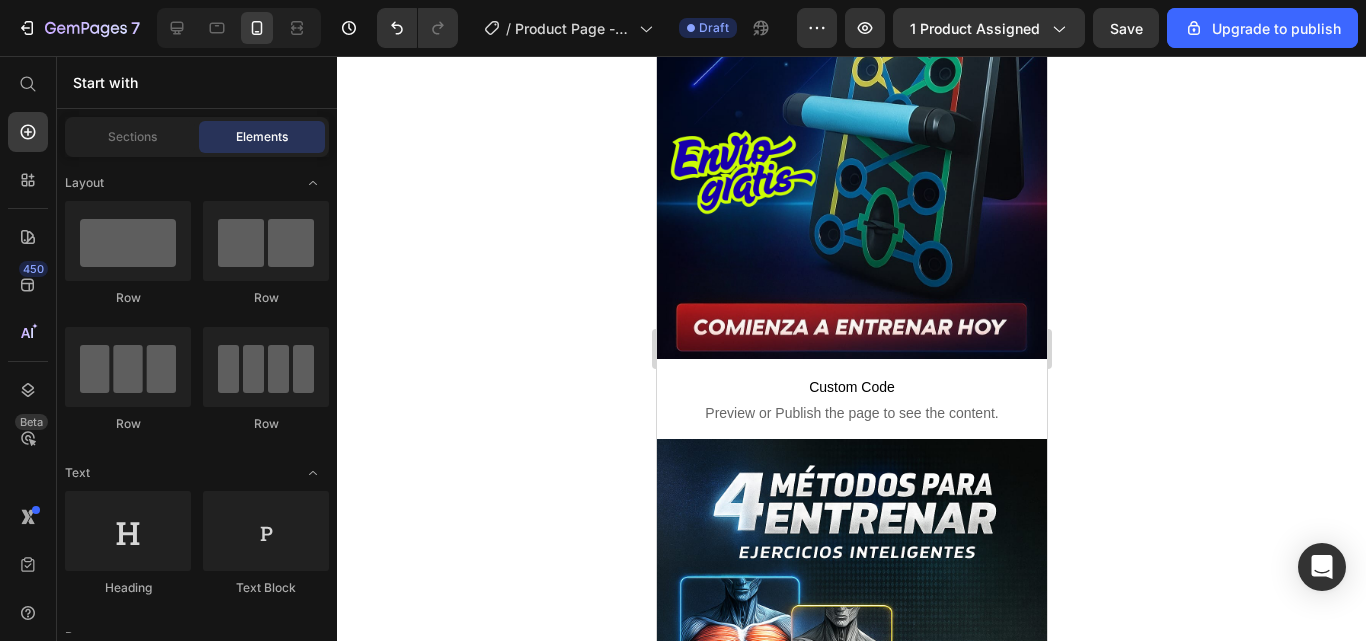 scroll, scrollTop: 0, scrollLeft: 0, axis: both 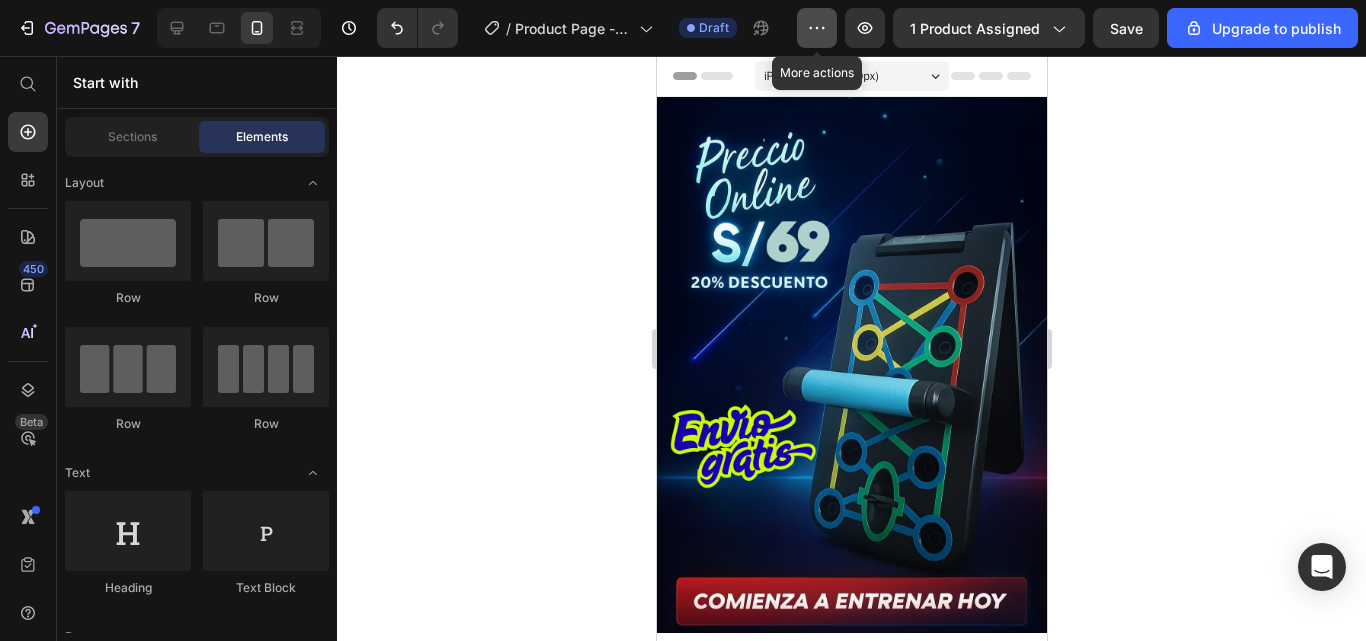 click 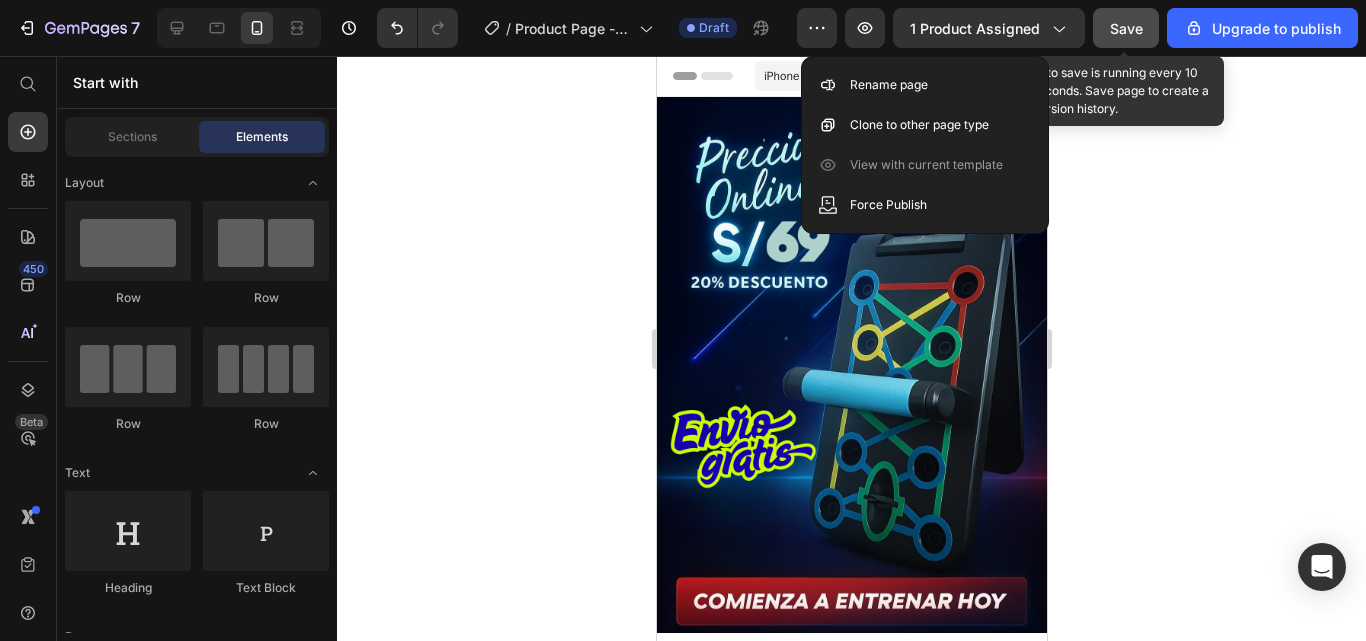 click on "Save" at bounding box center (1126, 28) 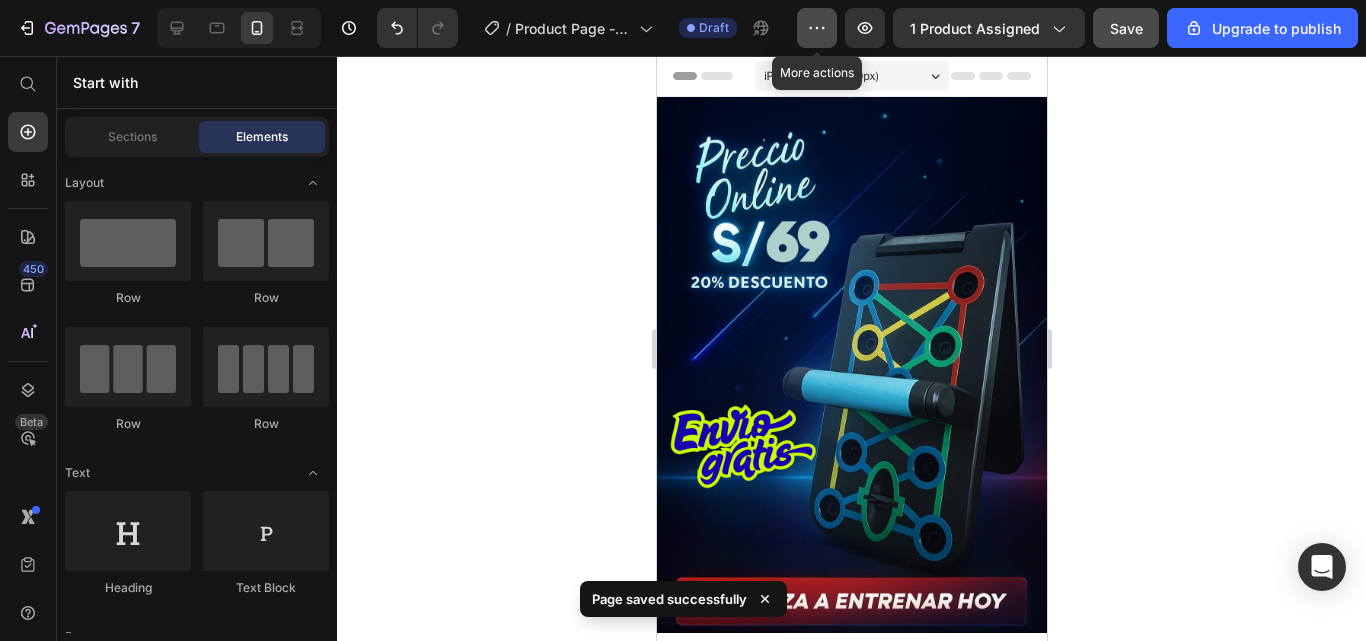 click 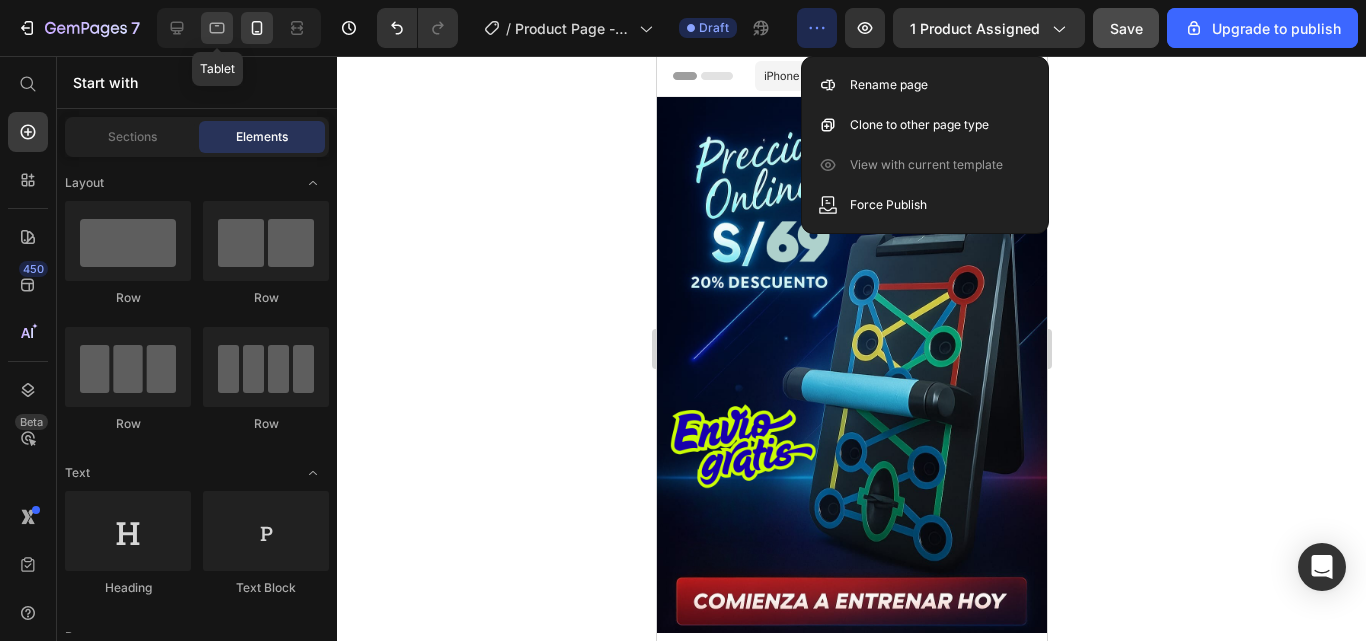 click 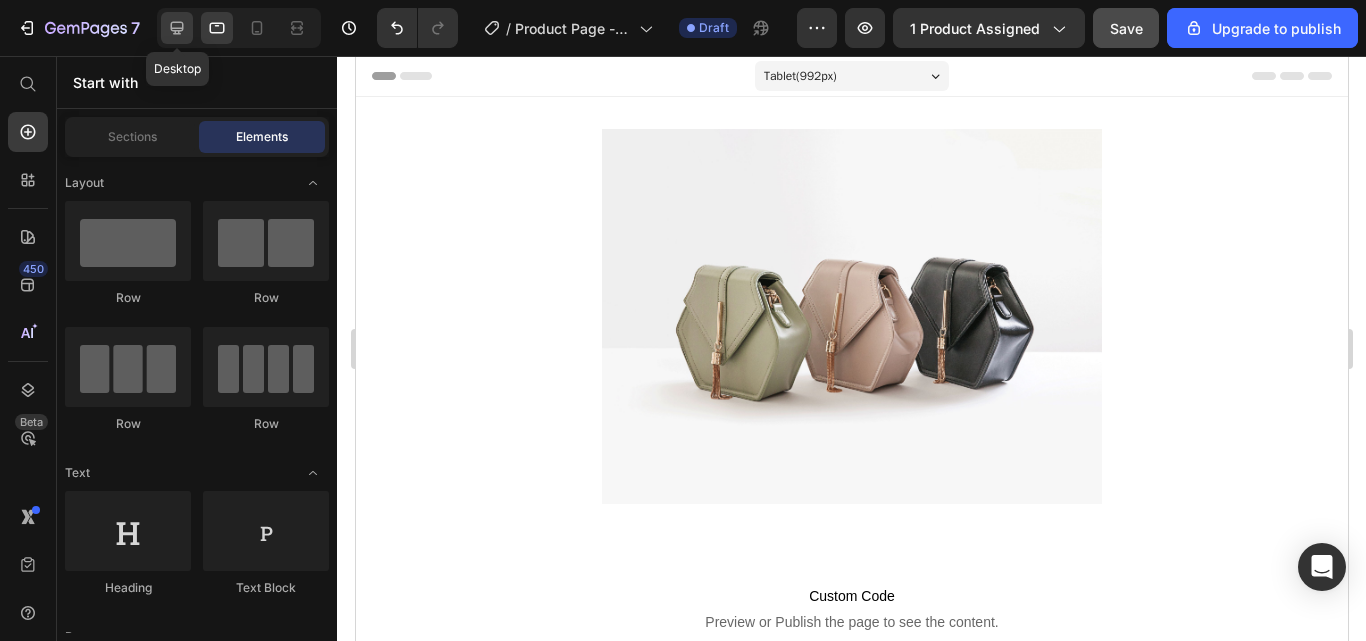 click 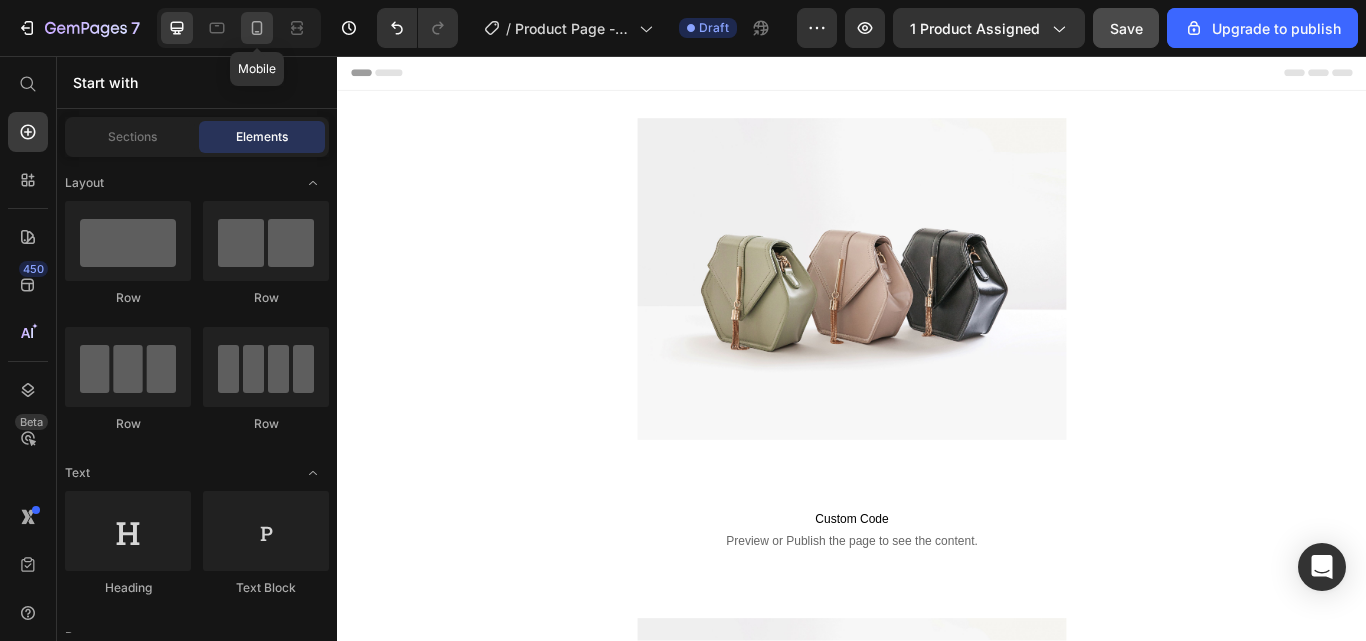 click 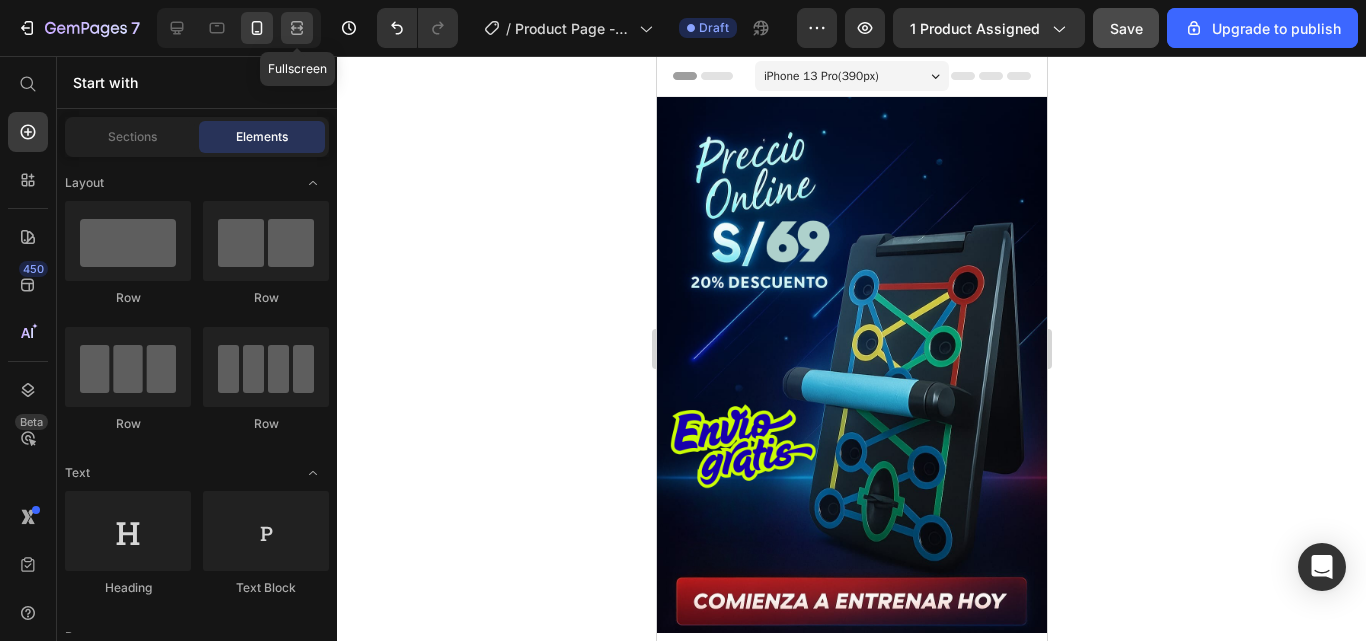 click 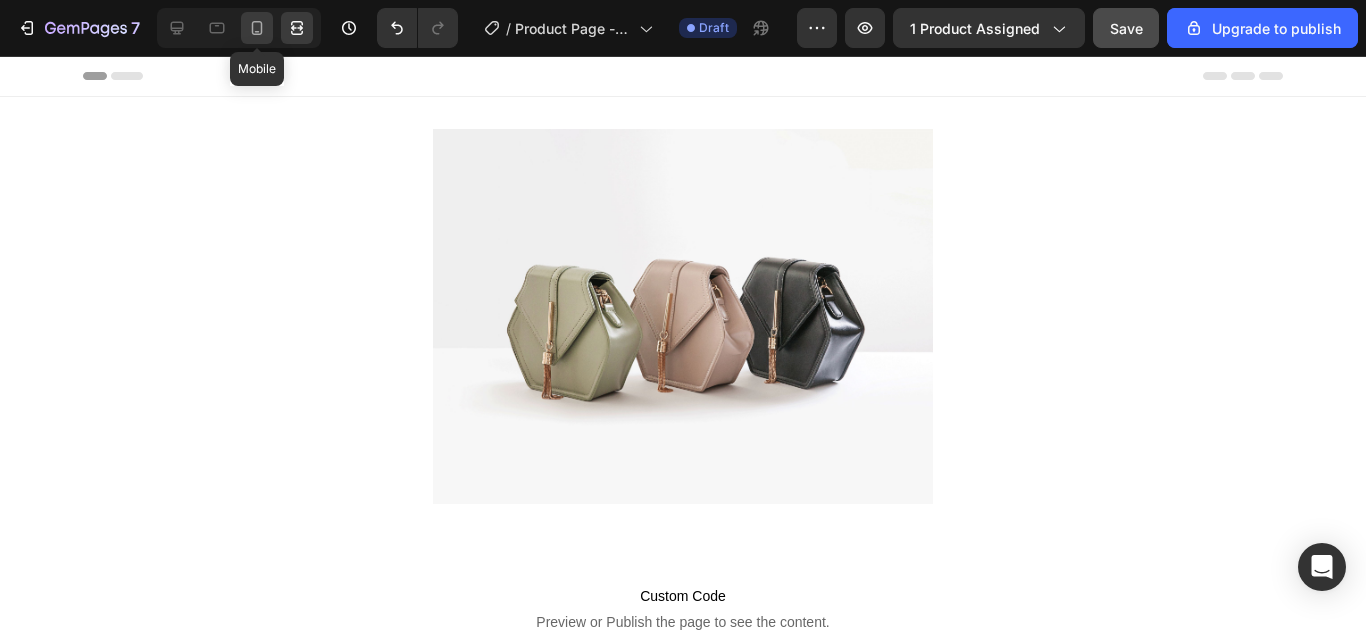 click 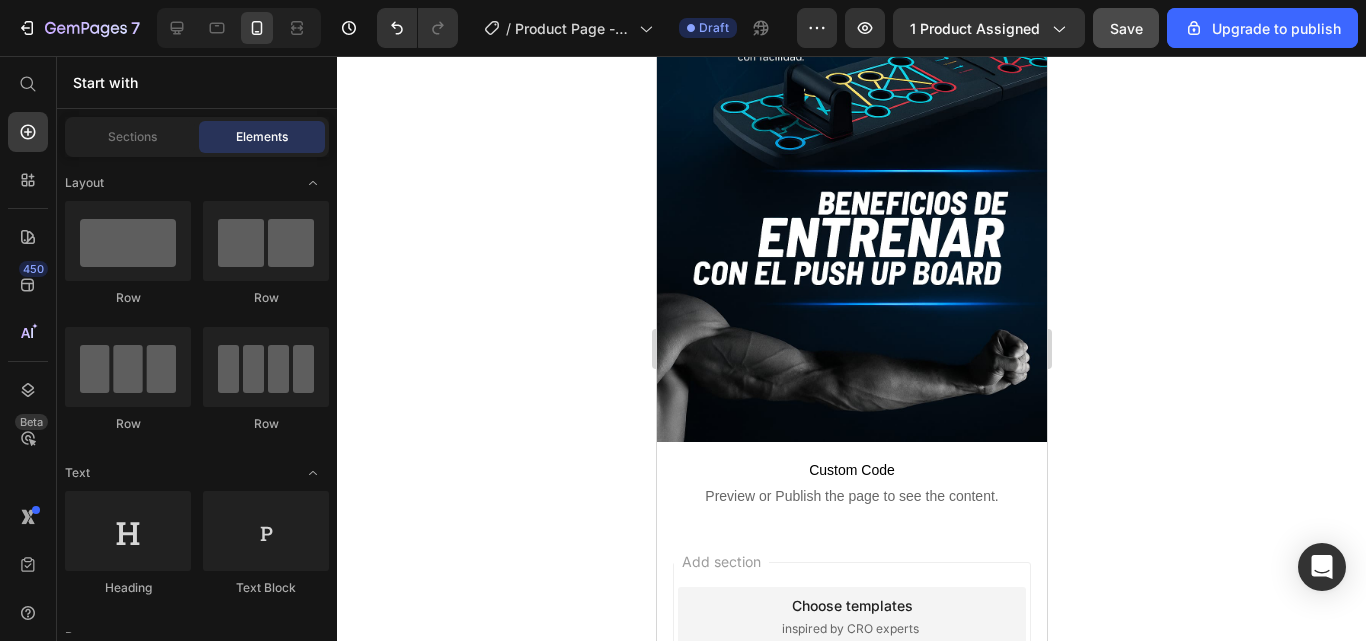 scroll, scrollTop: 1761, scrollLeft: 0, axis: vertical 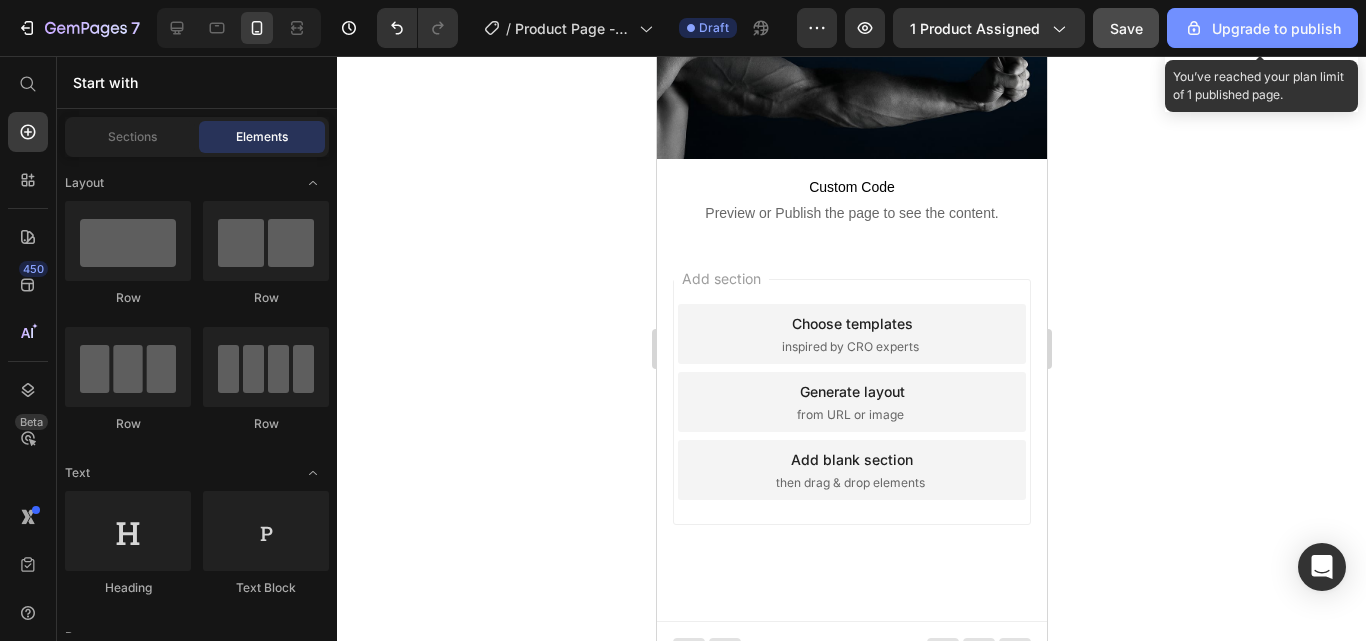 click on "Upgrade to publish" at bounding box center (1262, 28) 